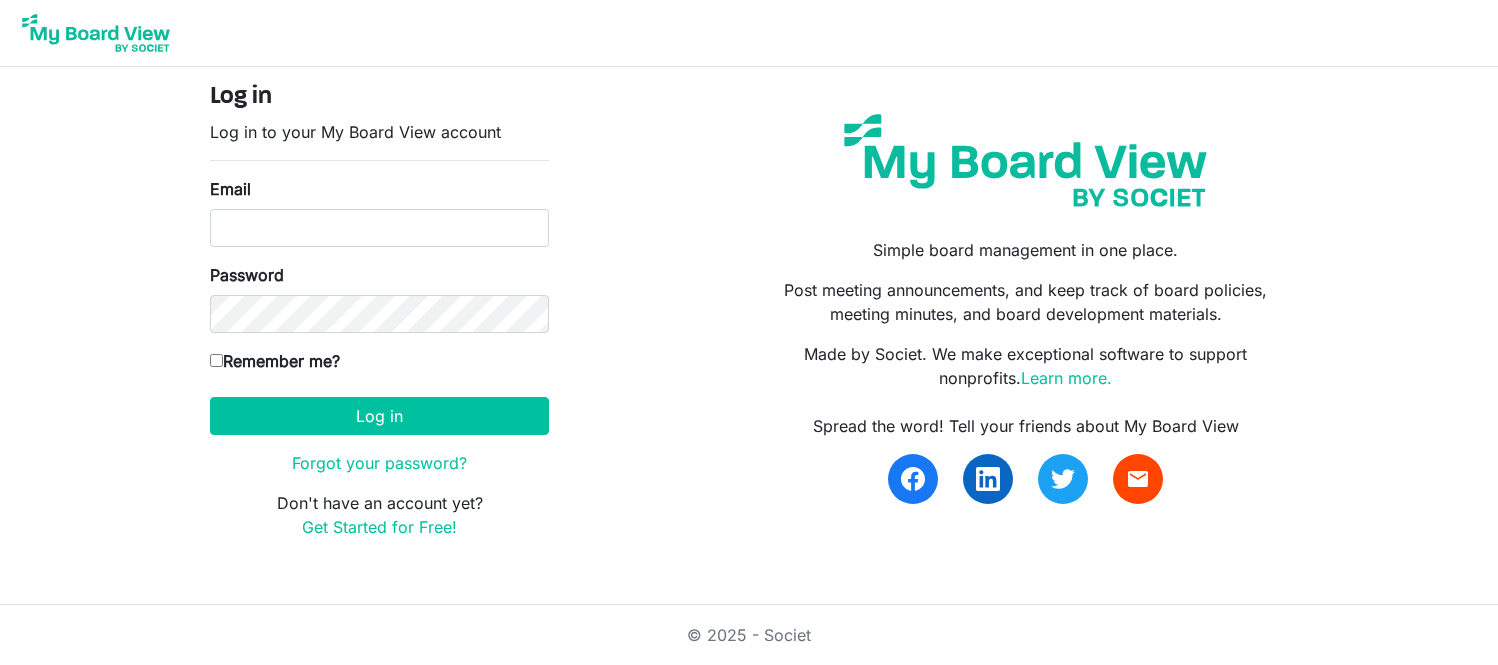 scroll, scrollTop: 0, scrollLeft: 0, axis: both 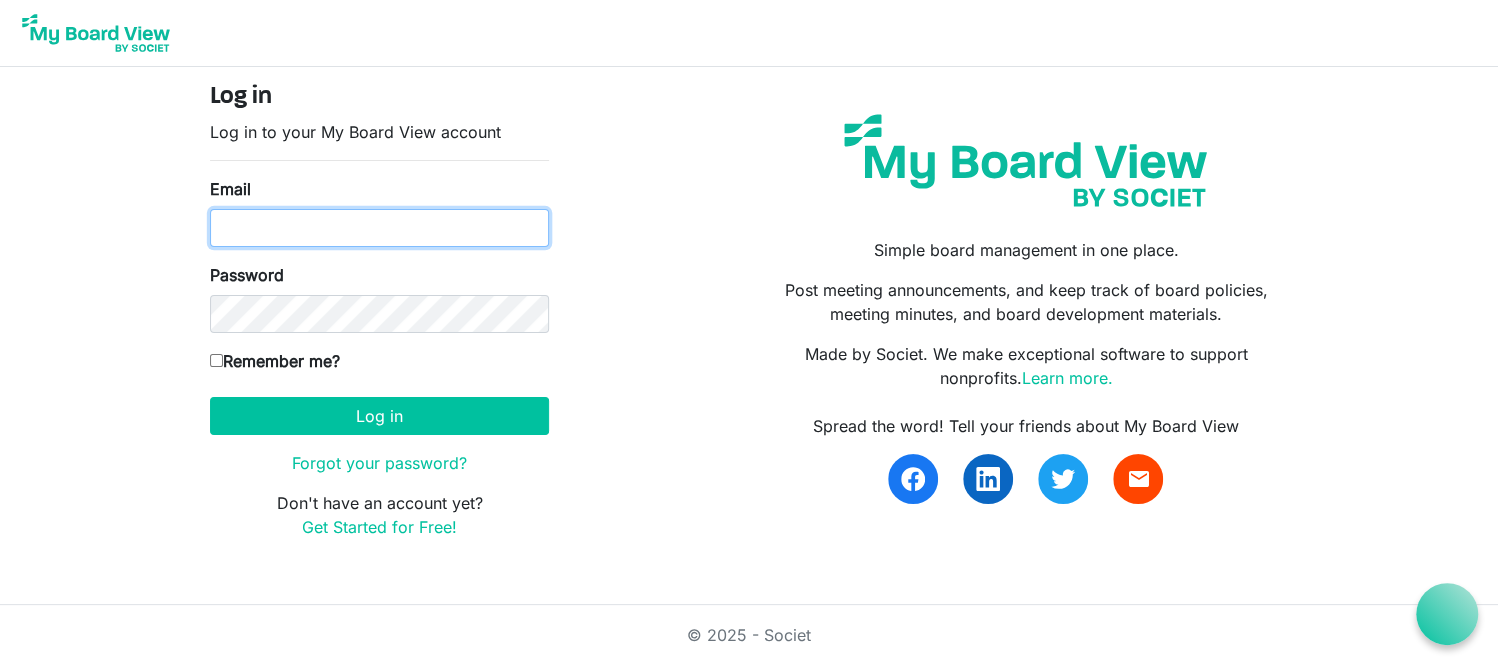 click on "Email" at bounding box center (379, 228) 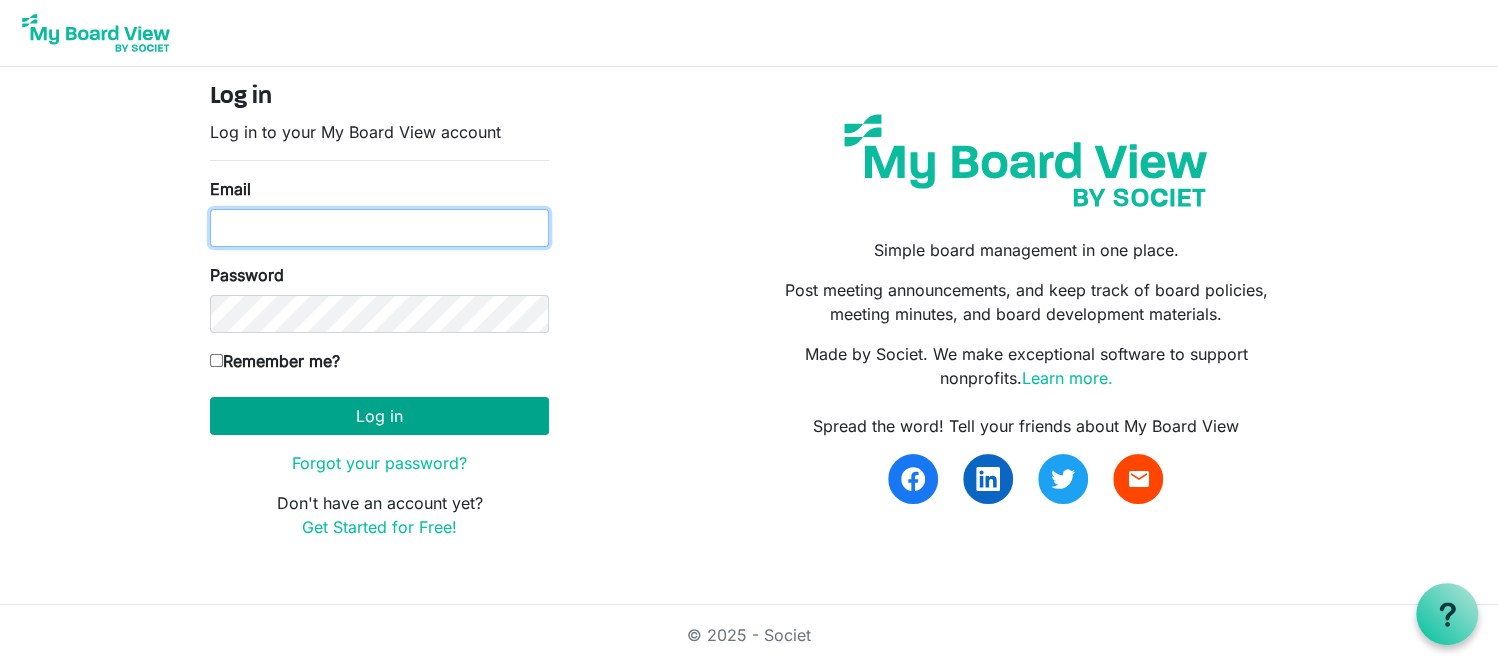 type on "[PERSON_NAME][EMAIL_ADDRESS][DOMAIN_NAME]" 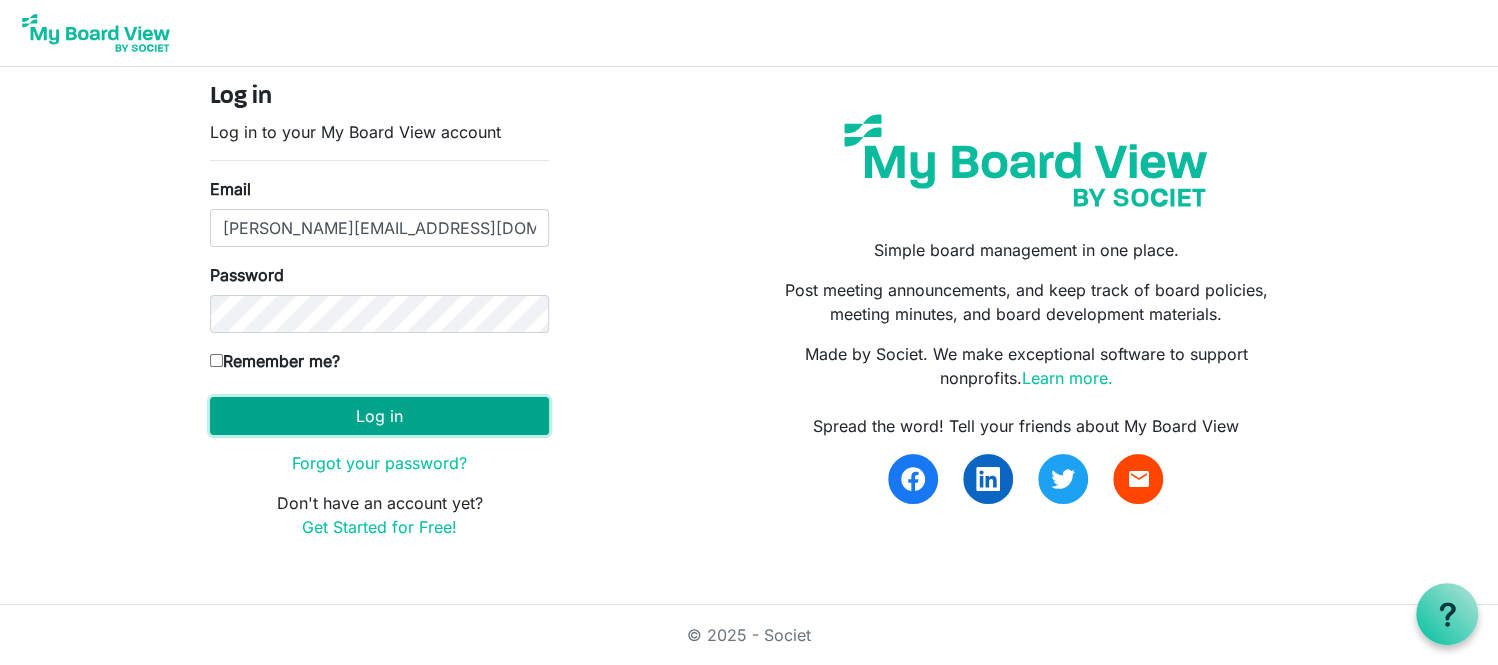 click on "Log in" at bounding box center (379, 416) 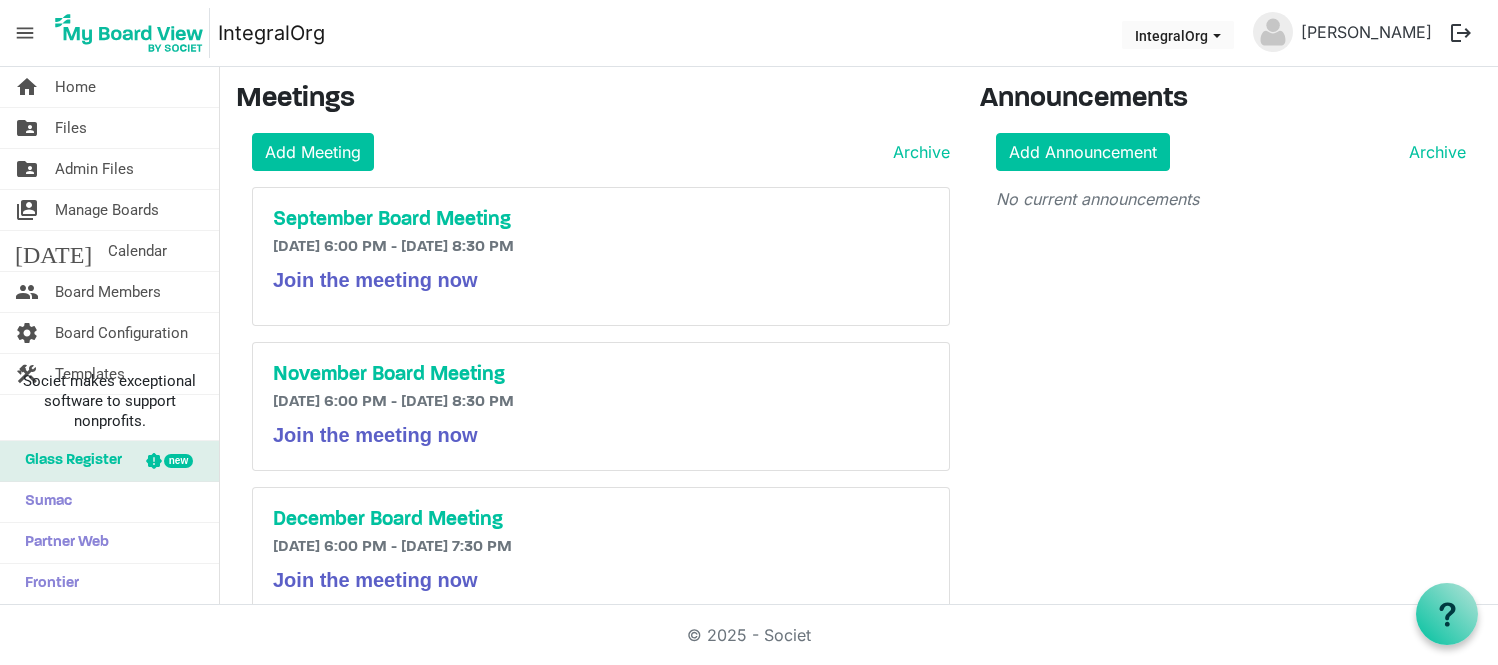 scroll, scrollTop: 0, scrollLeft: 0, axis: both 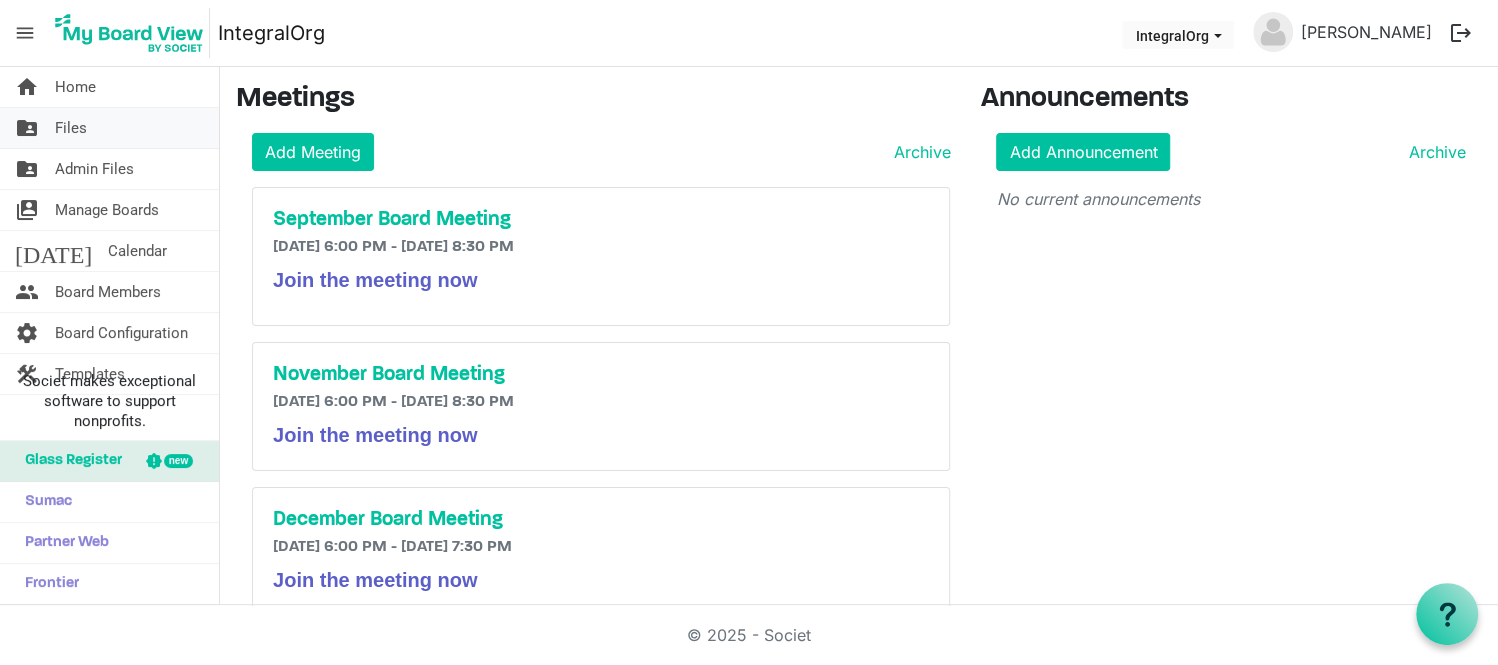click on "Files" at bounding box center [71, 128] 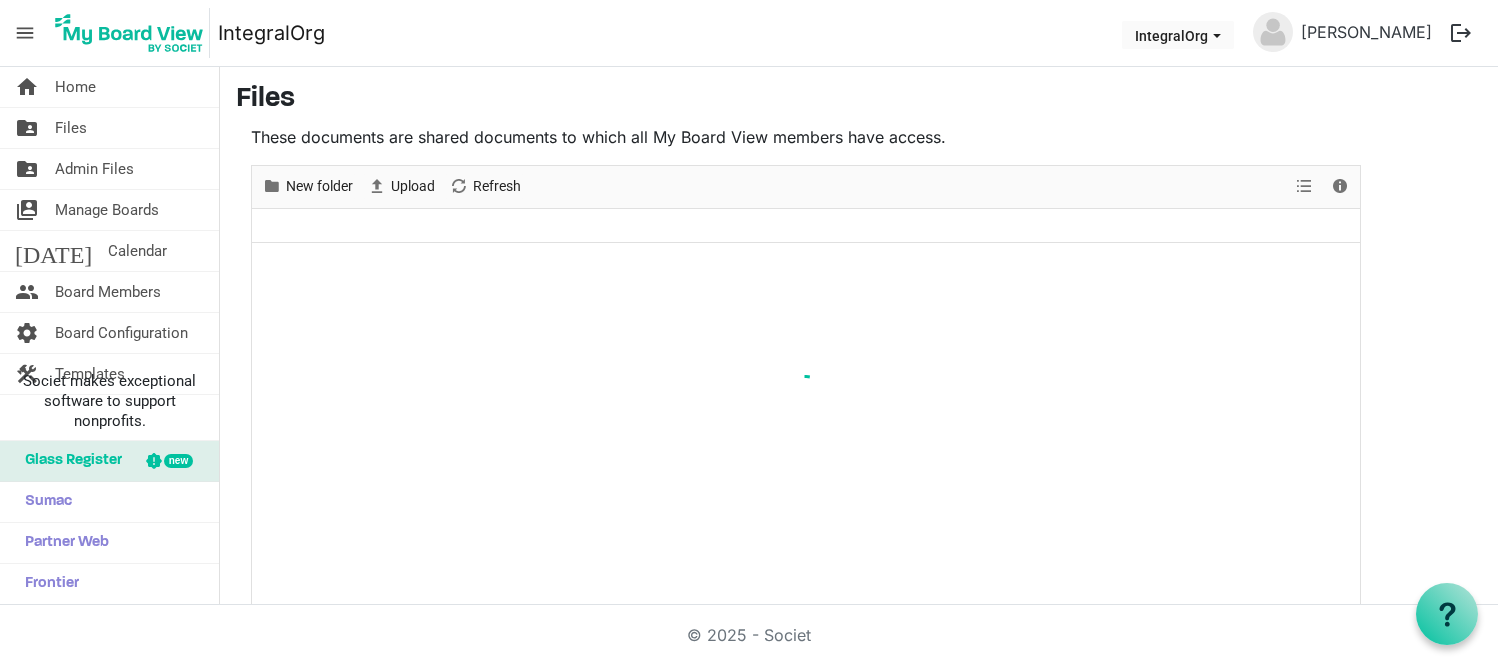scroll, scrollTop: 0, scrollLeft: 0, axis: both 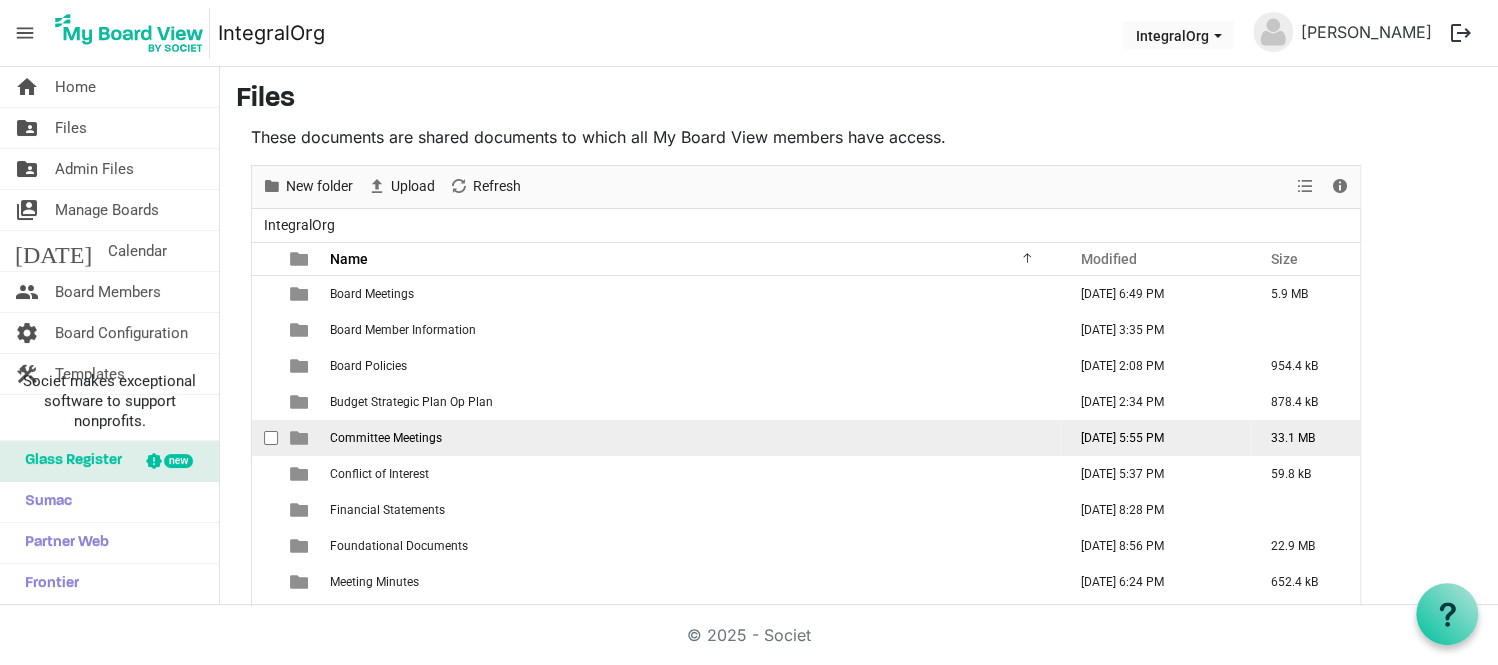 click on "Committee Meetings" at bounding box center [386, 438] 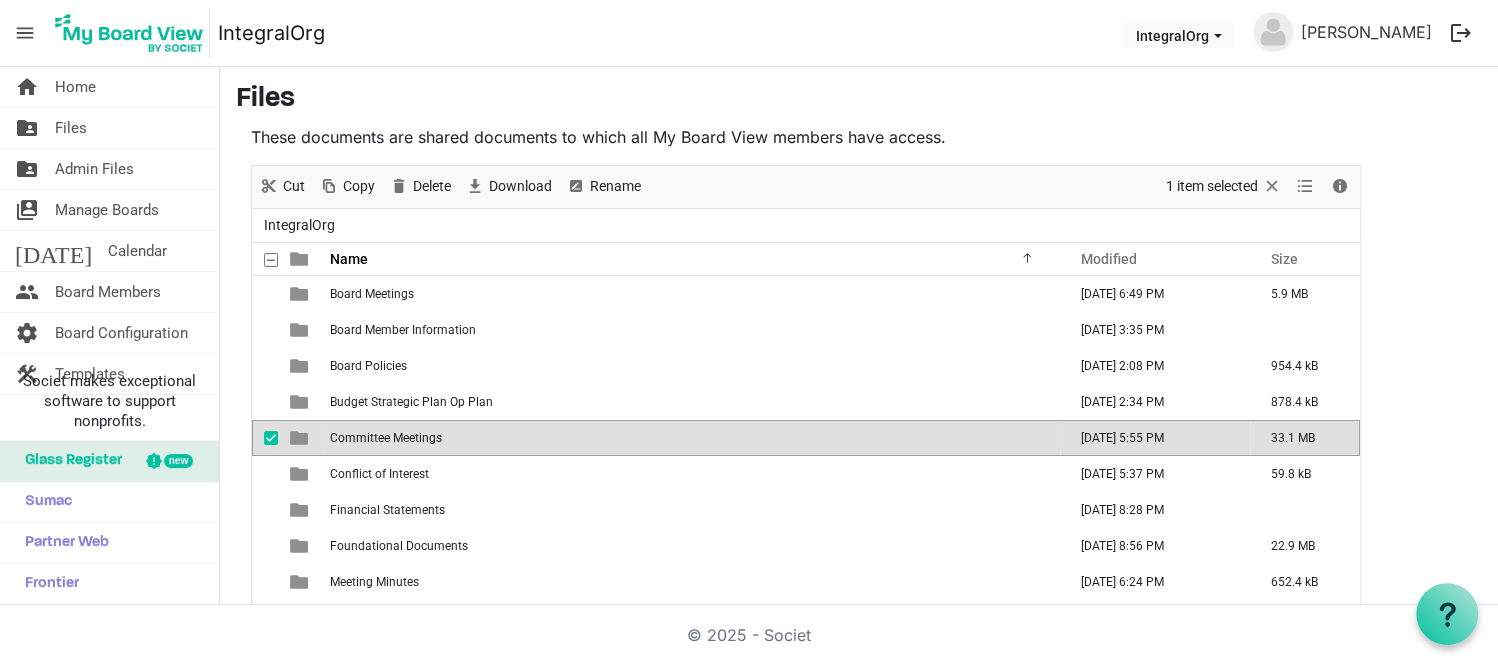click on "Committee Meetings" at bounding box center [386, 438] 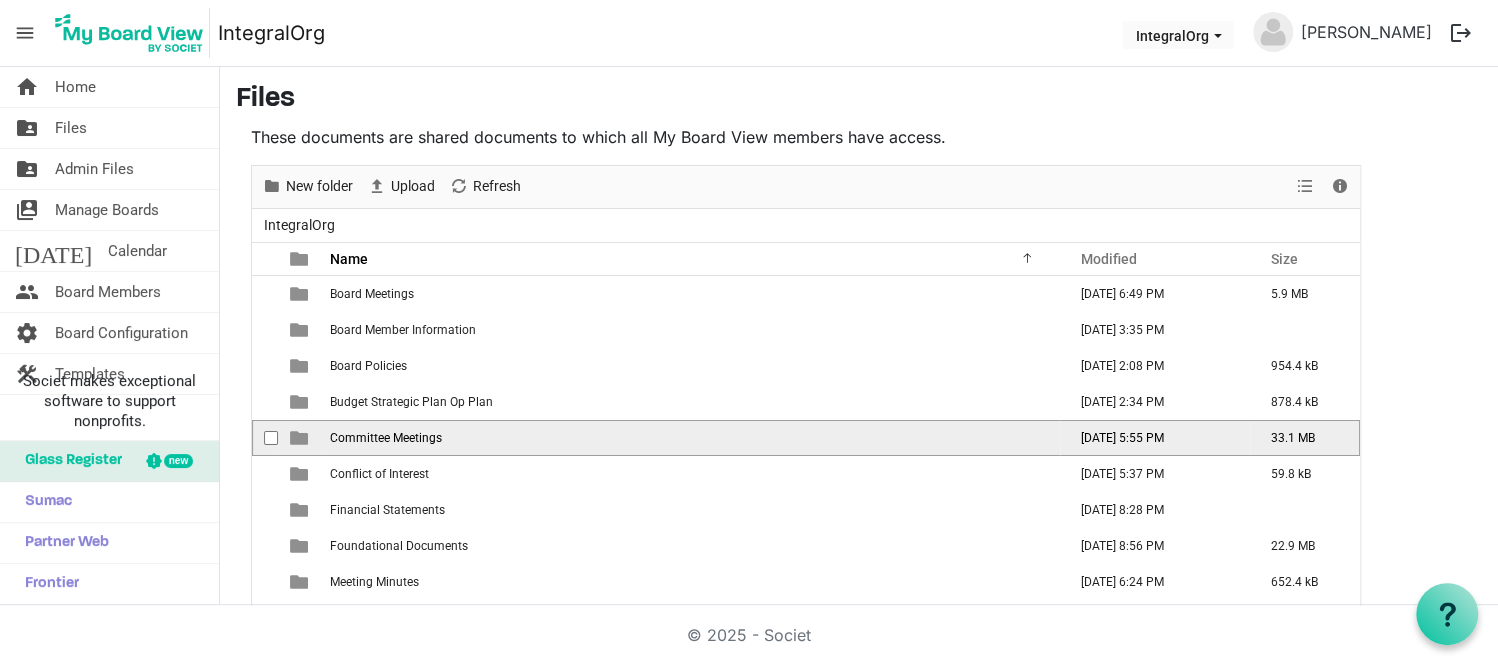 click on "Committee Meetings" at bounding box center (386, 438) 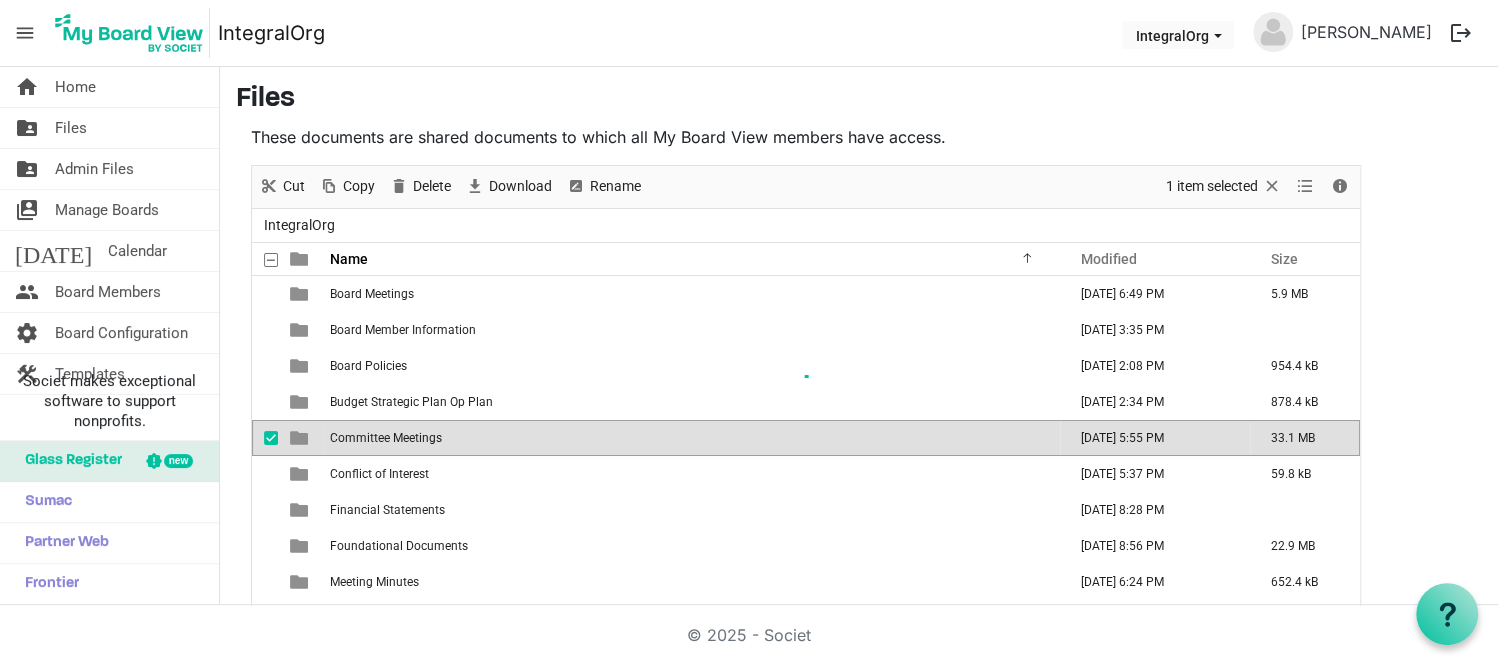 scroll, scrollTop: 8, scrollLeft: 0, axis: vertical 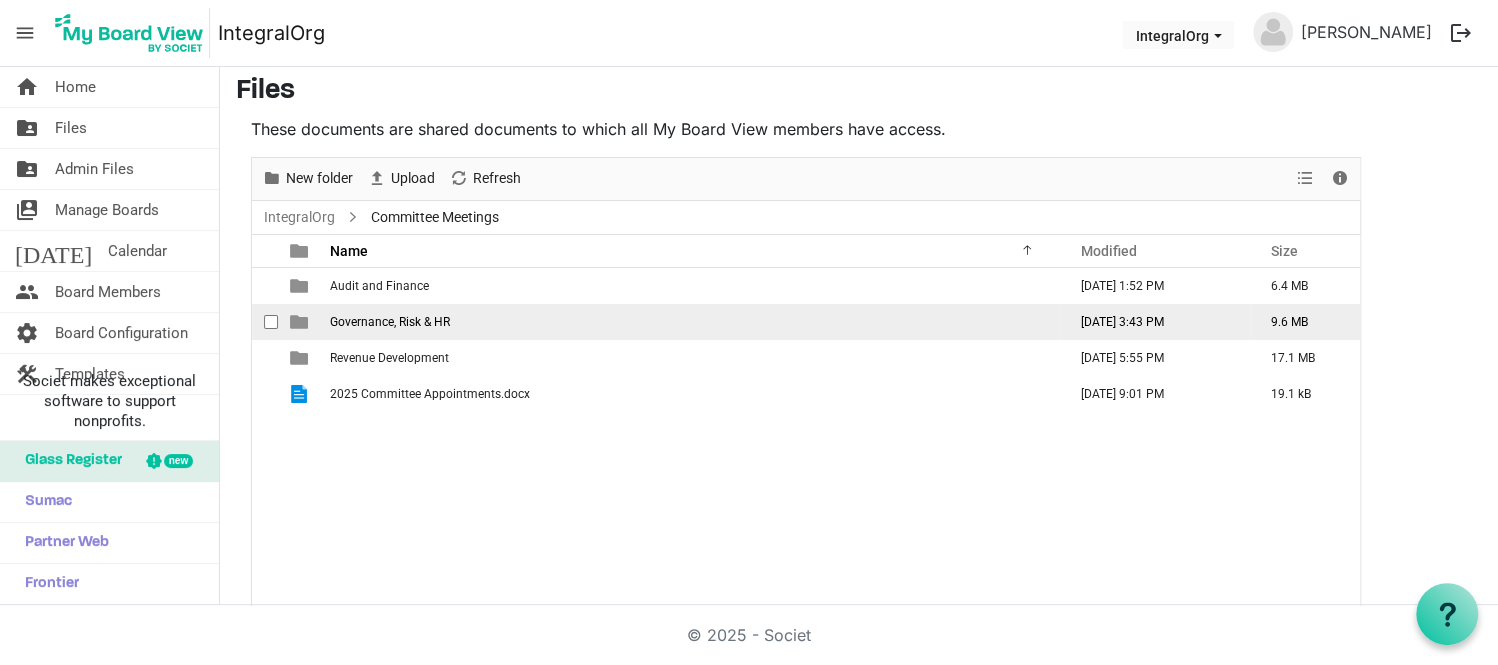 click on "Governance, Risk & HR" at bounding box center (390, 322) 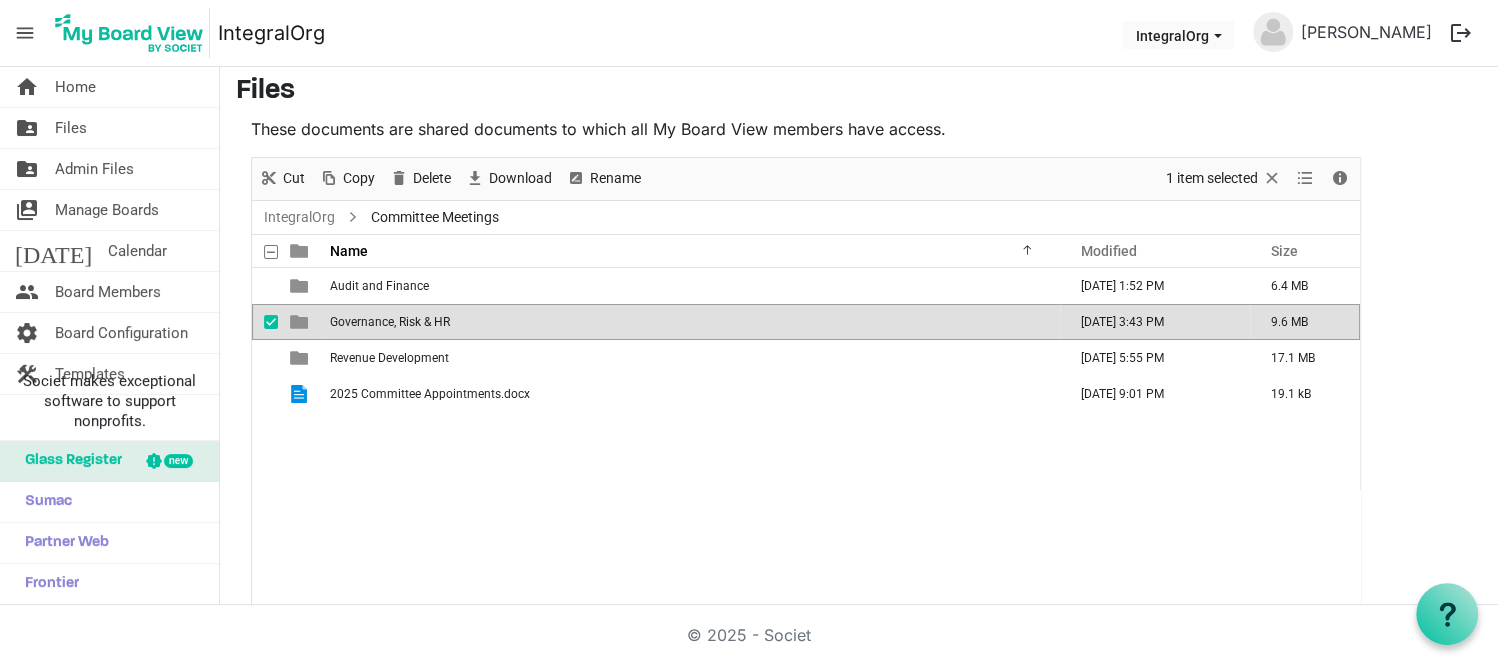 click on "Governance, Risk & HR" at bounding box center [390, 322] 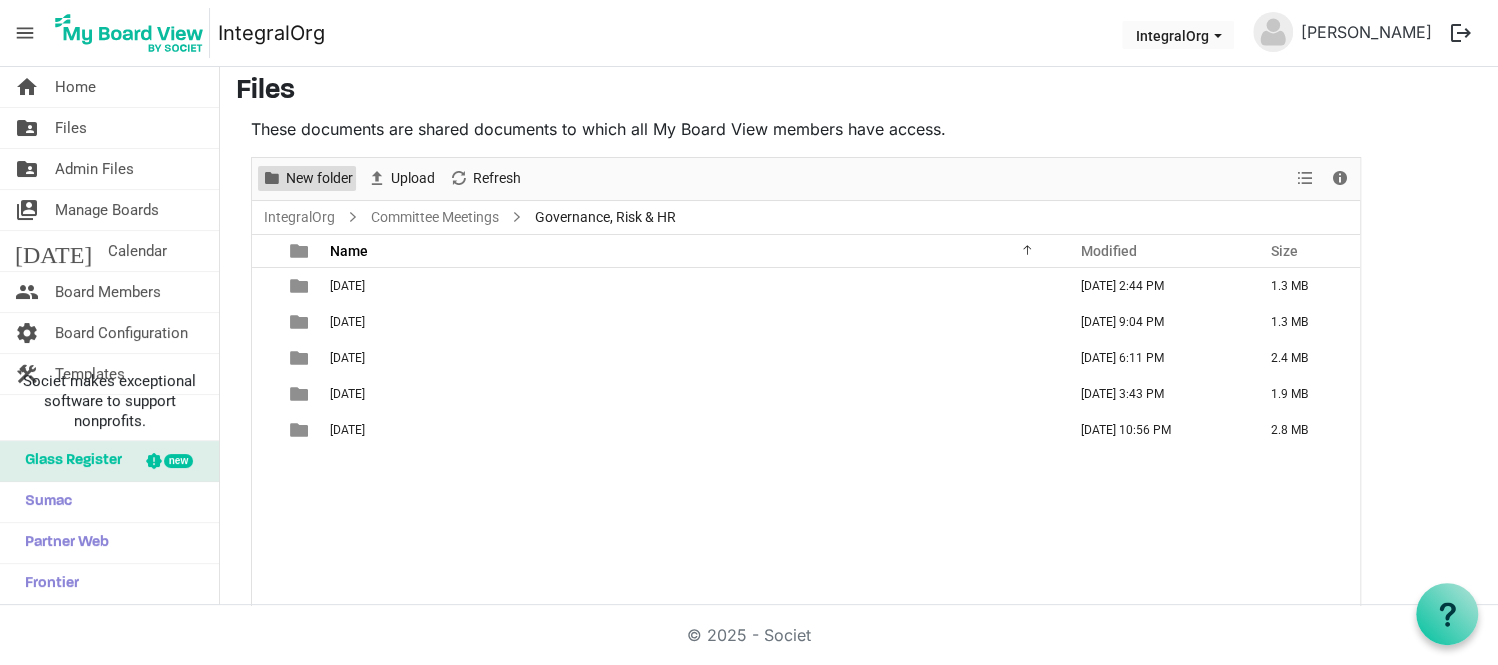 click on "New folder" at bounding box center (319, 178) 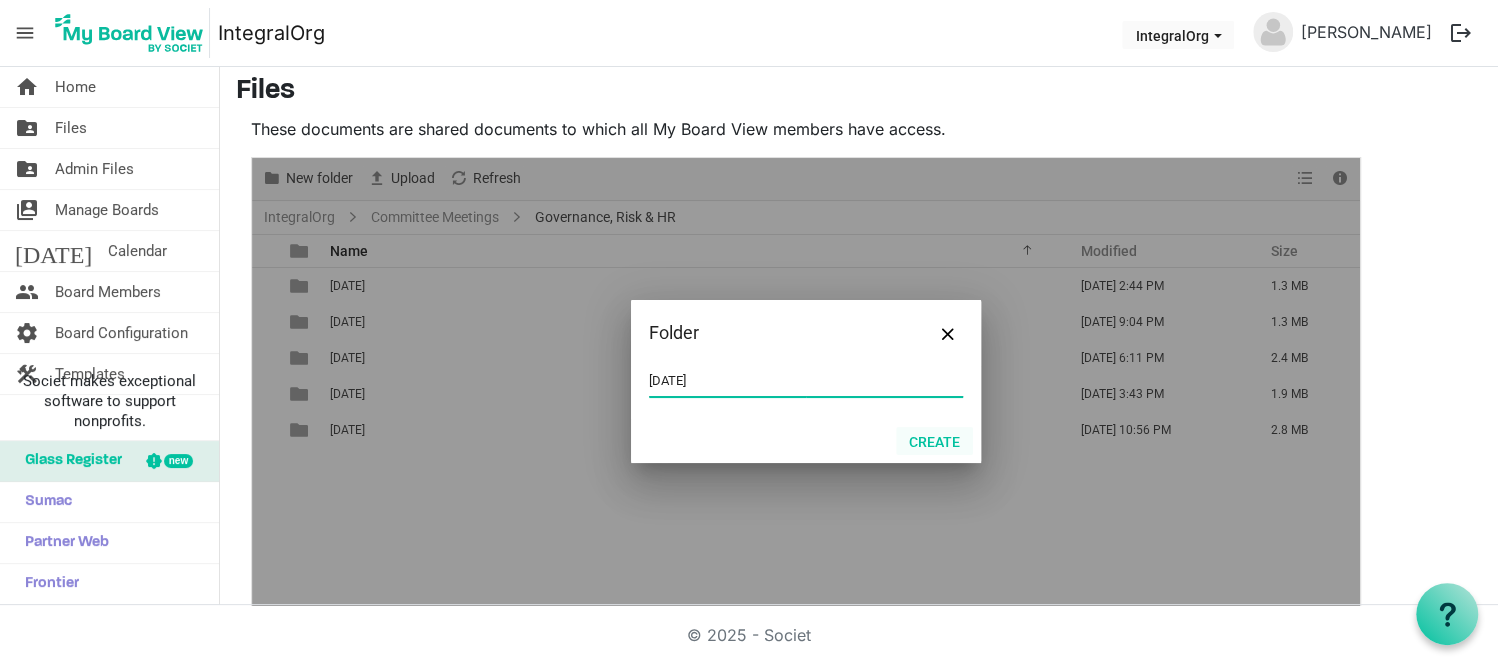 type on "[DATE]" 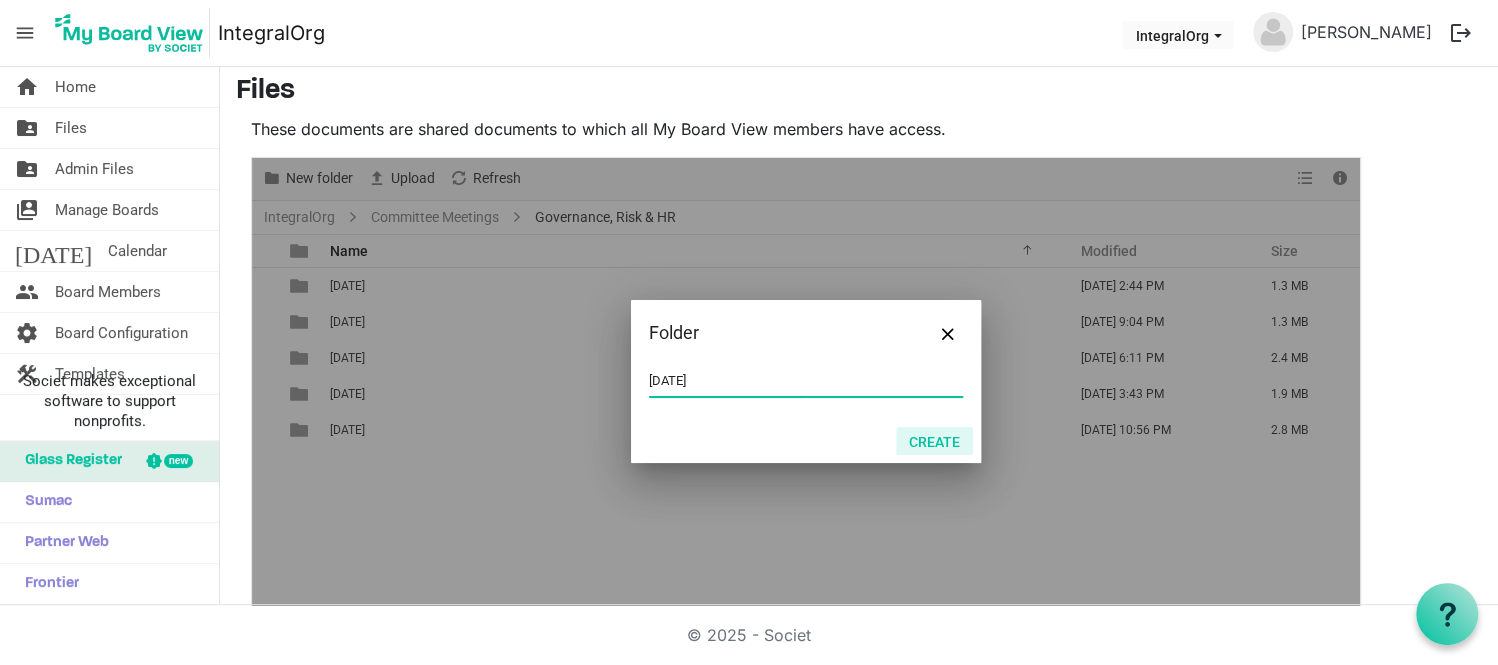 click on "Create" at bounding box center (934, 441) 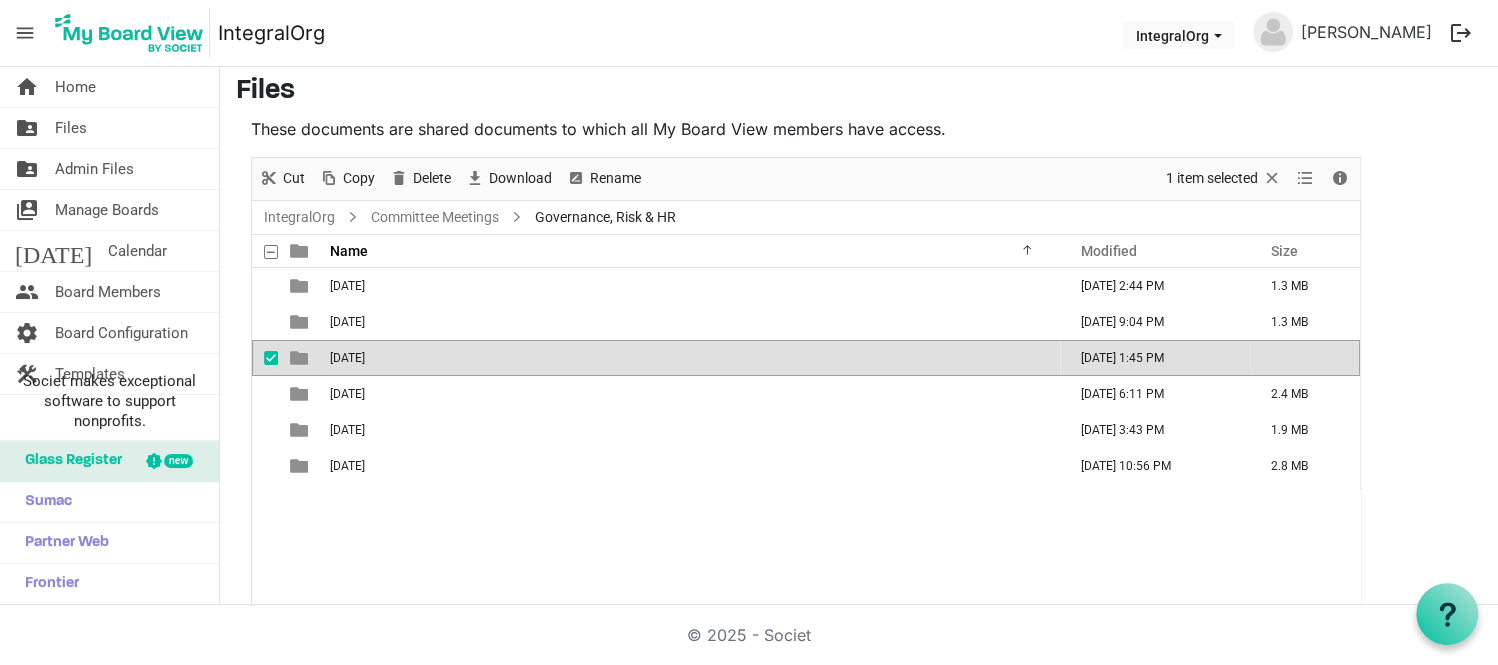 click on "July 16 2025" at bounding box center (692, 358) 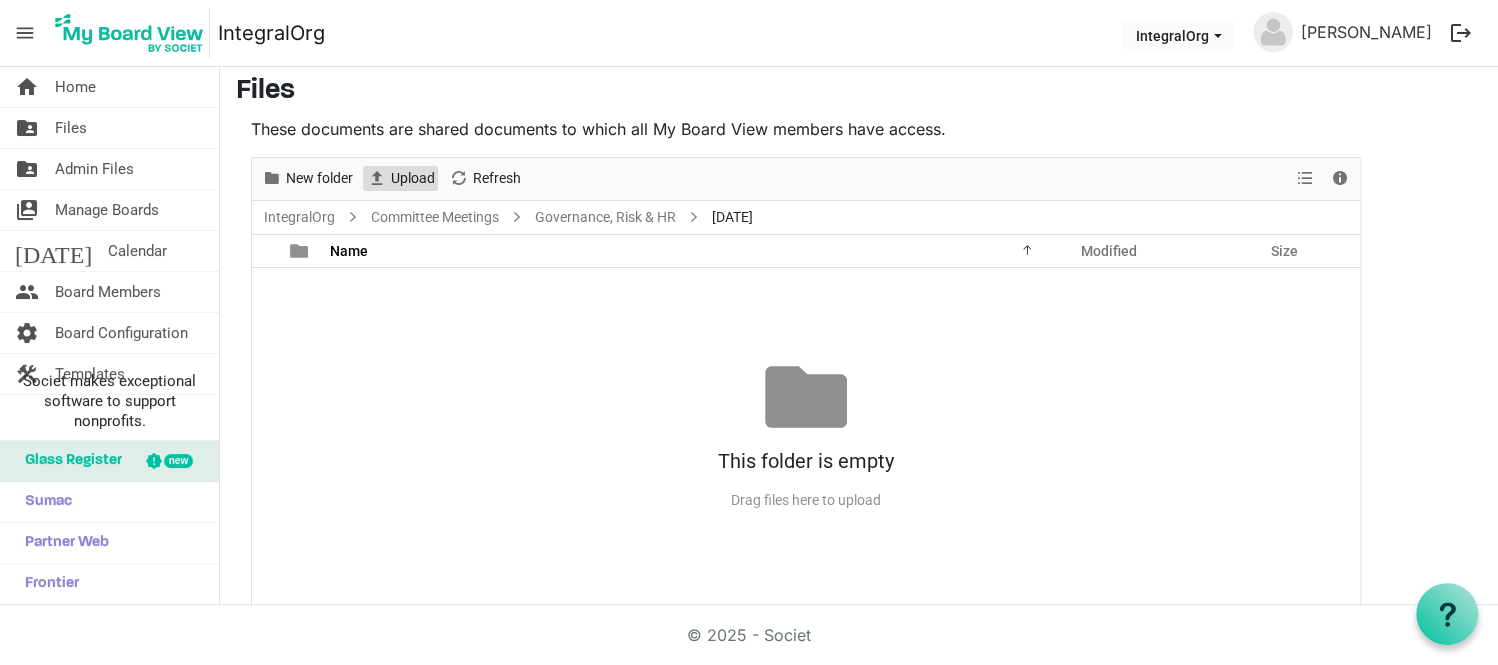click on "Upload" at bounding box center [413, 178] 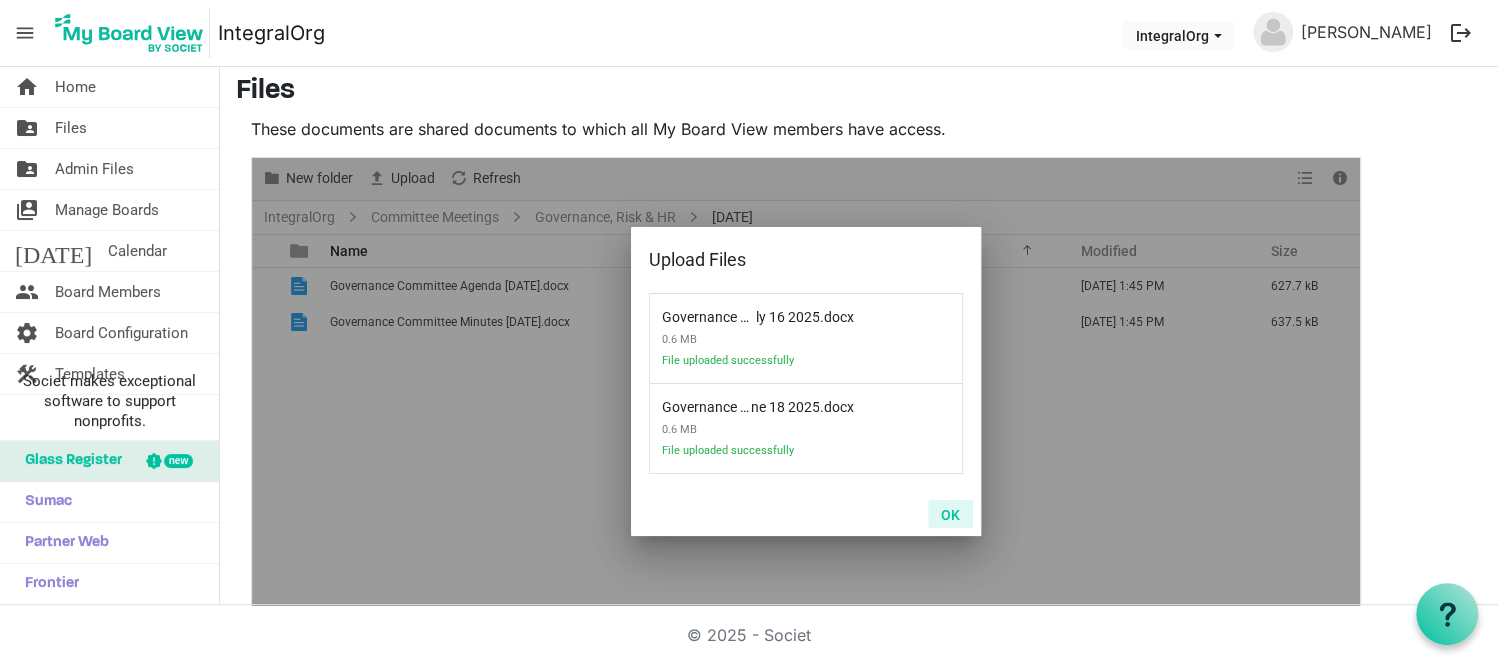 click on "OK" at bounding box center (950, 514) 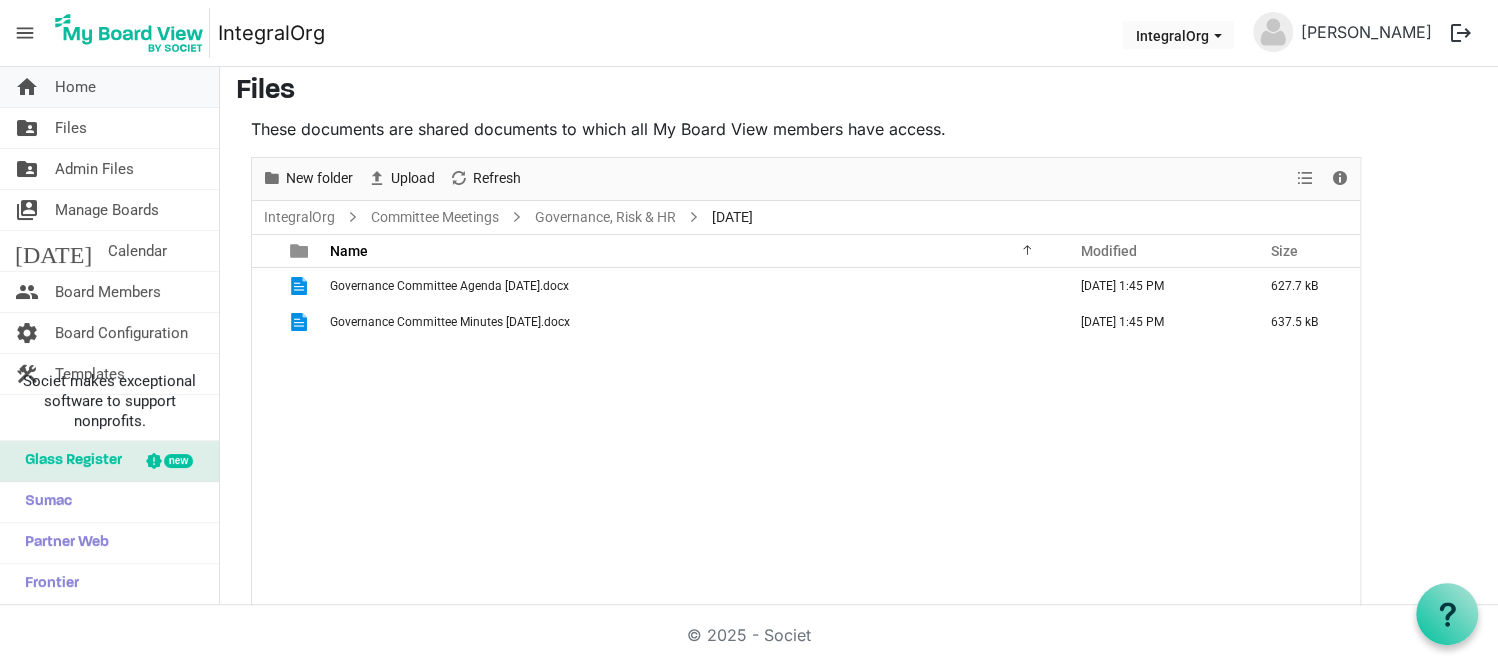 click on "Home" at bounding box center [75, 87] 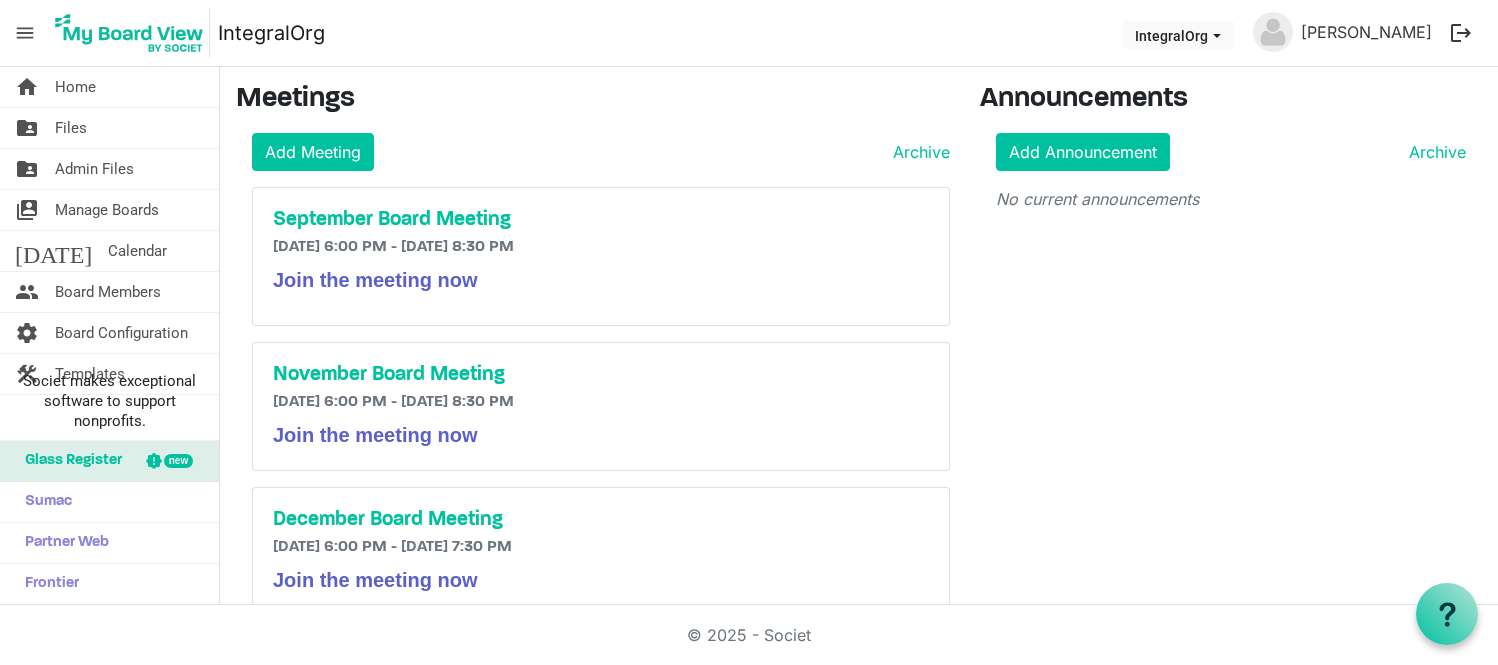 scroll, scrollTop: 0, scrollLeft: 0, axis: both 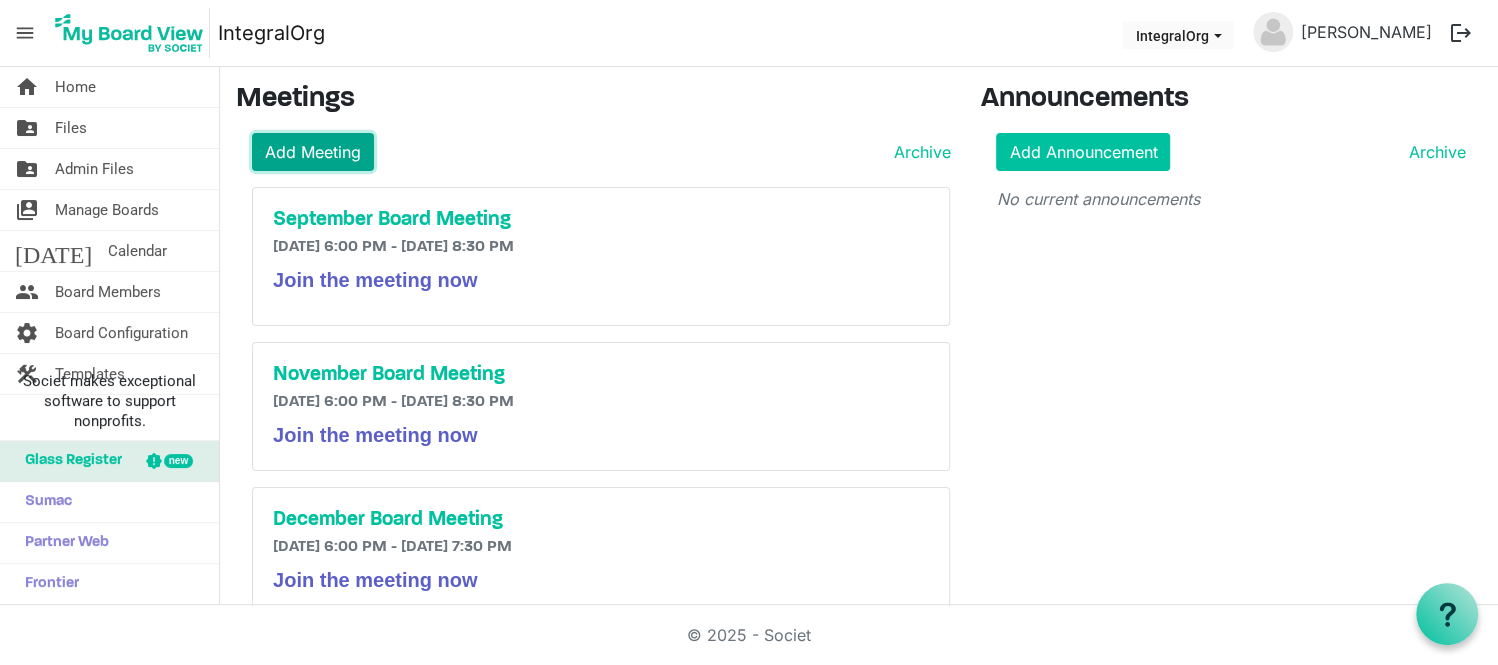 click on "Add Meeting" at bounding box center (313, 152) 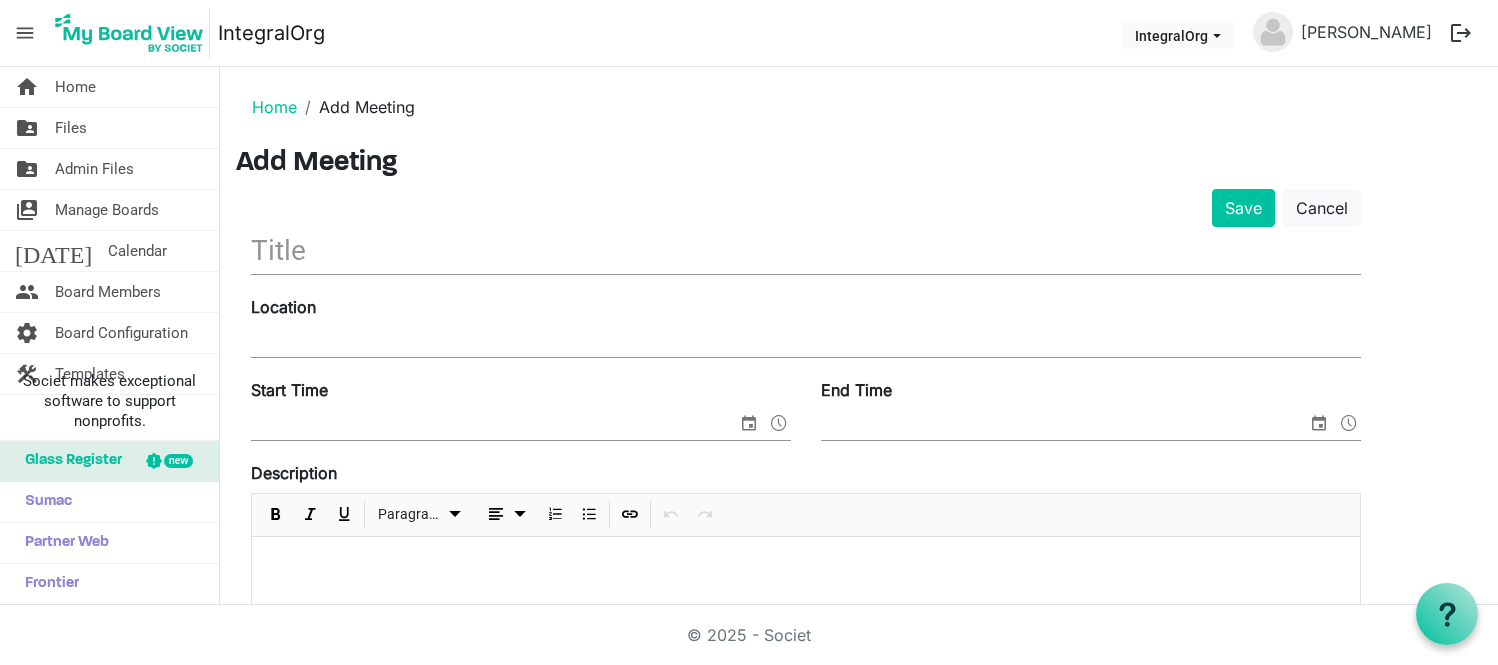 scroll, scrollTop: 0, scrollLeft: 0, axis: both 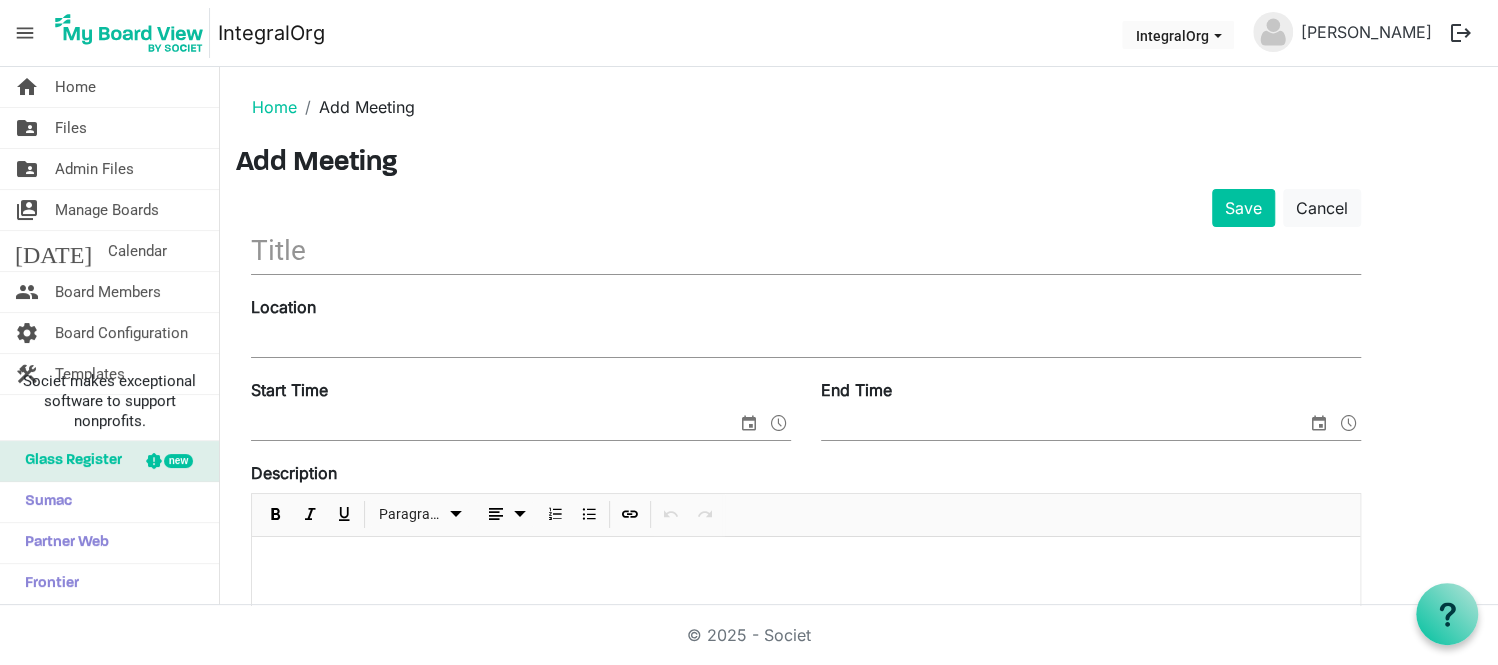 click at bounding box center (806, 250) 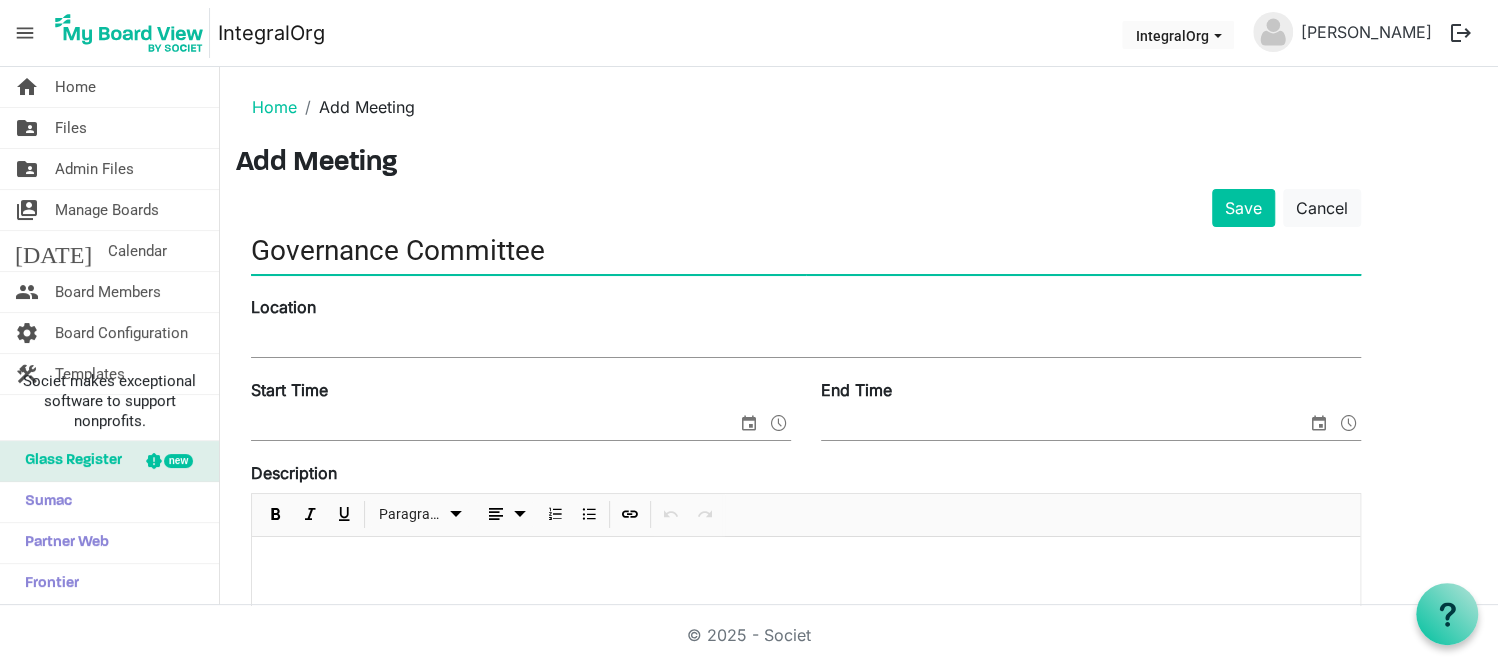 type on "Governance Committee" 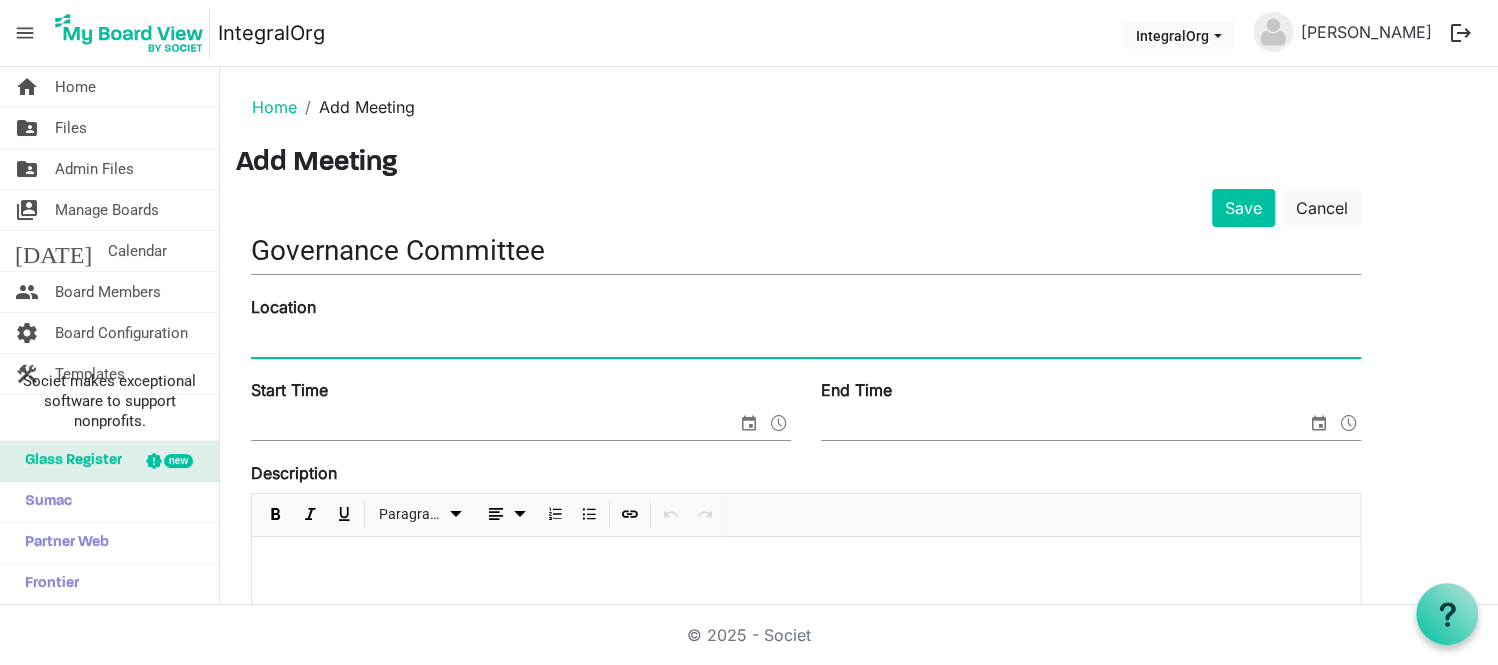 click on "Location" at bounding box center (806, 342) 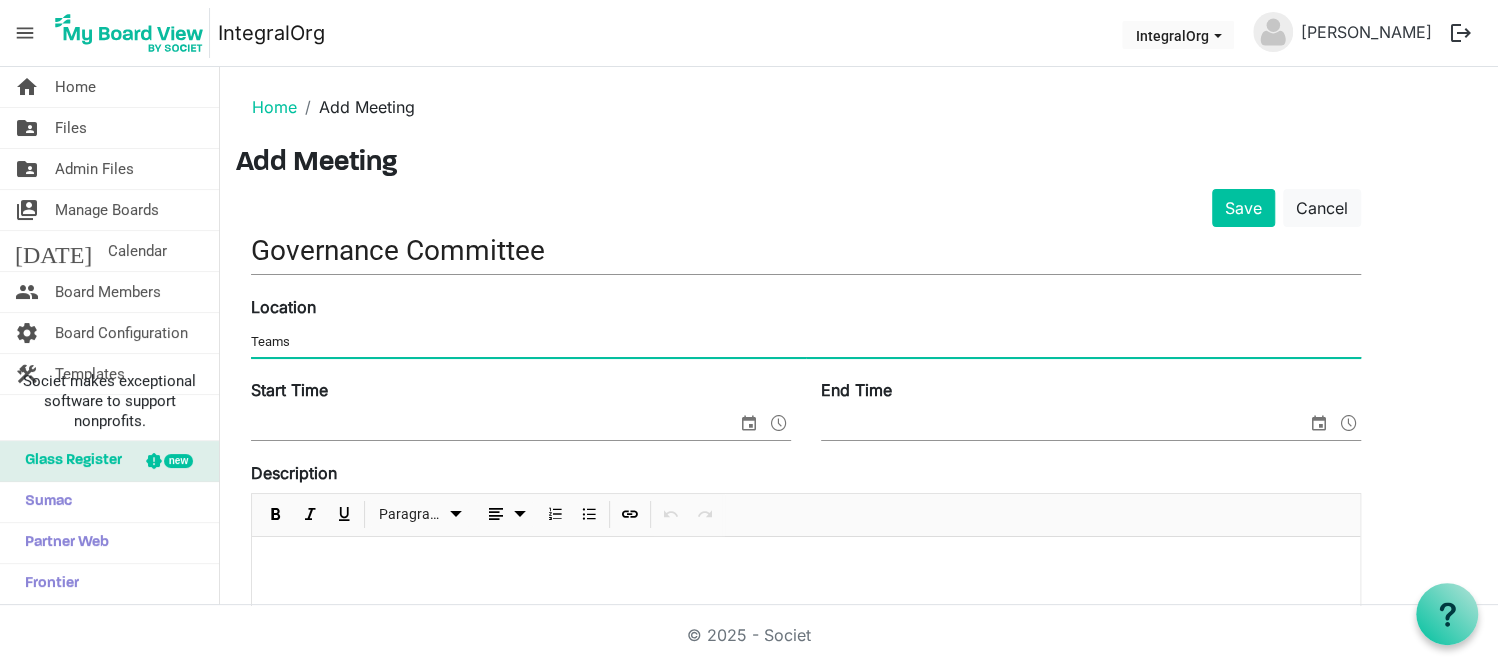 click on "Start Time" at bounding box center (494, 425) 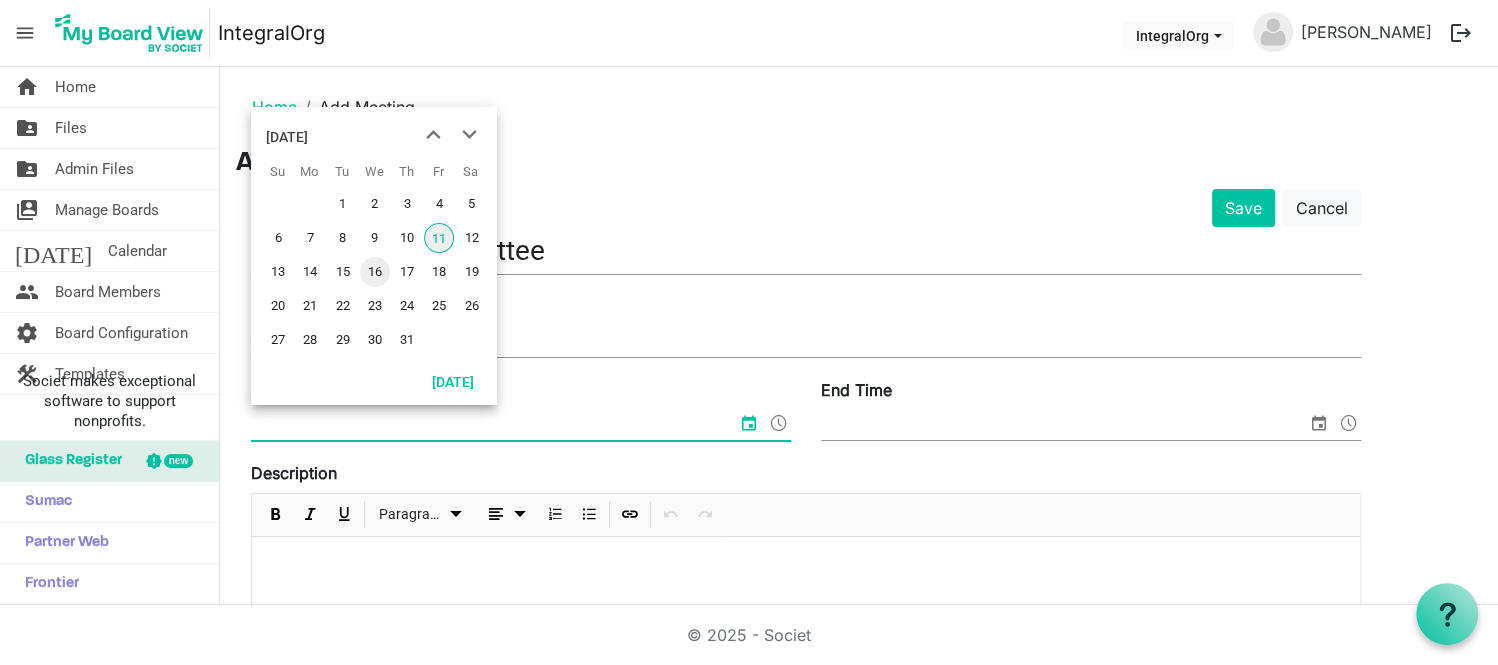 click on "16" at bounding box center [375, 272] 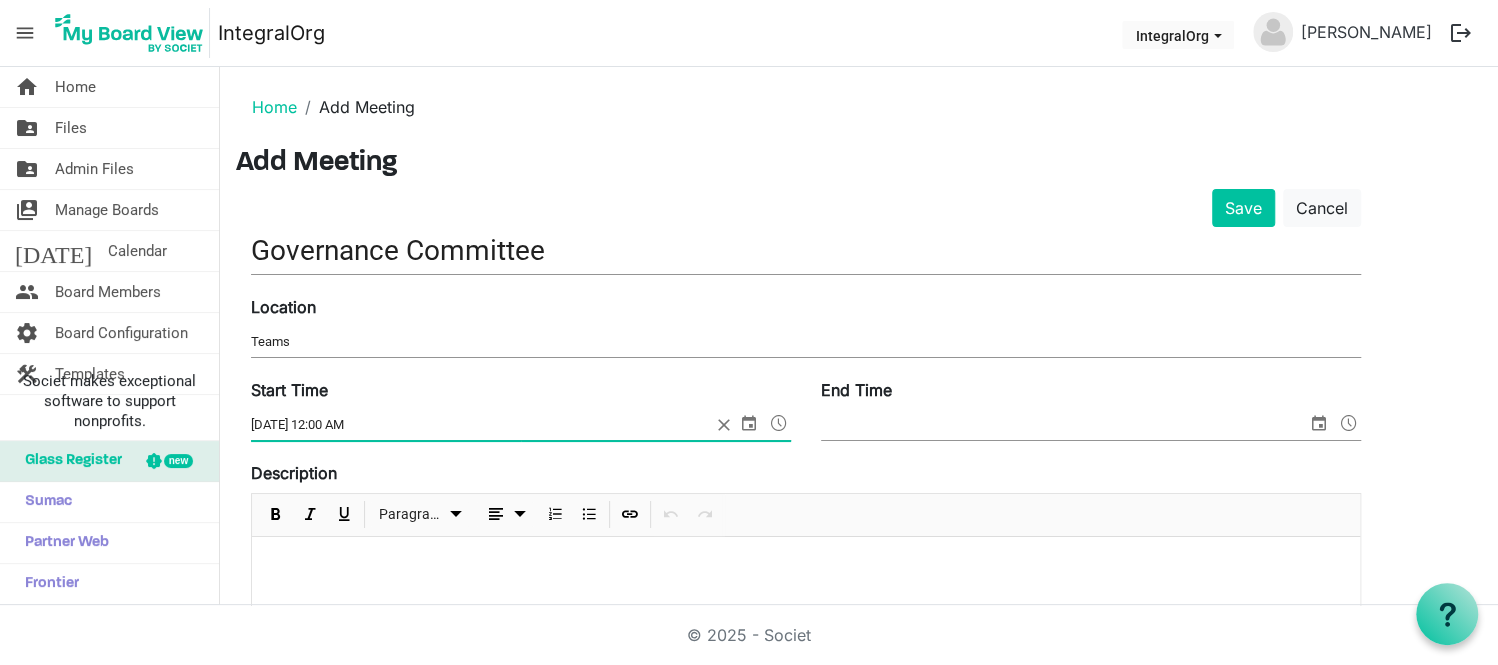 click at bounding box center (779, 423) 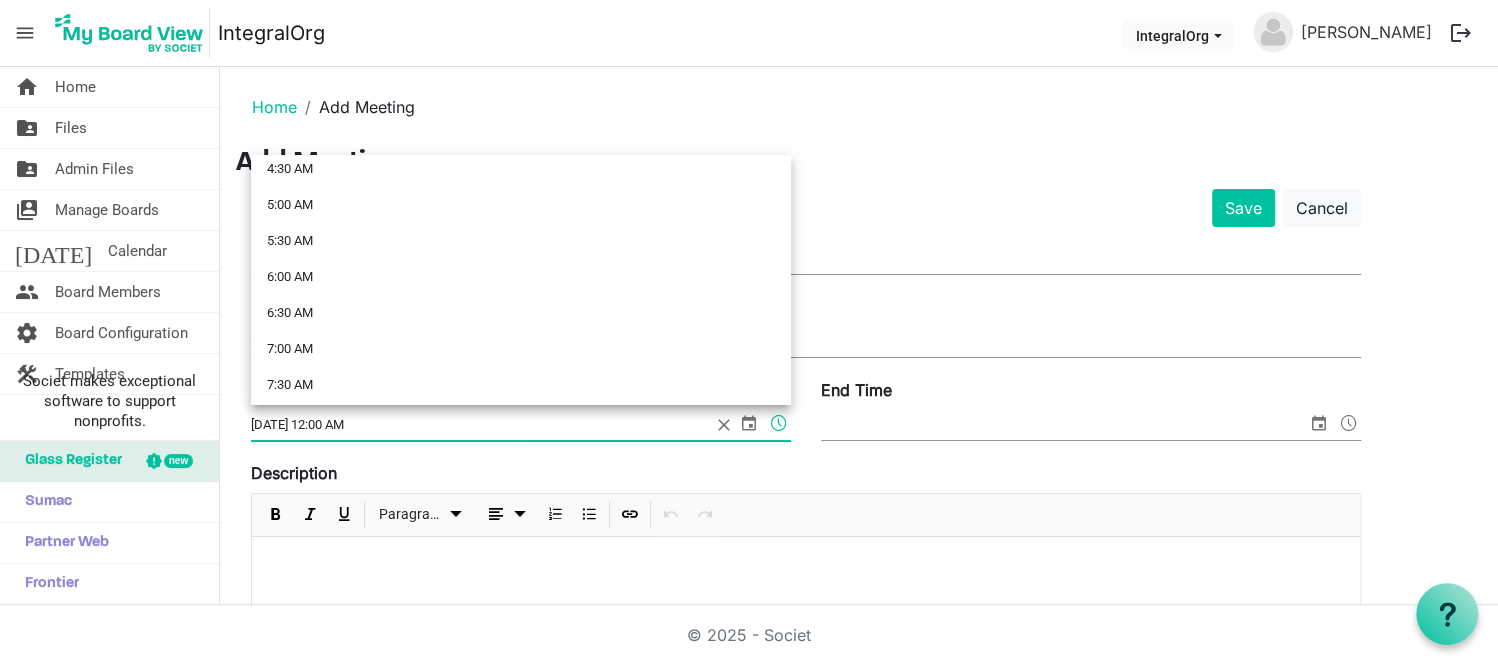 scroll, scrollTop: 399, scrollLeft: 0, axis: vertical 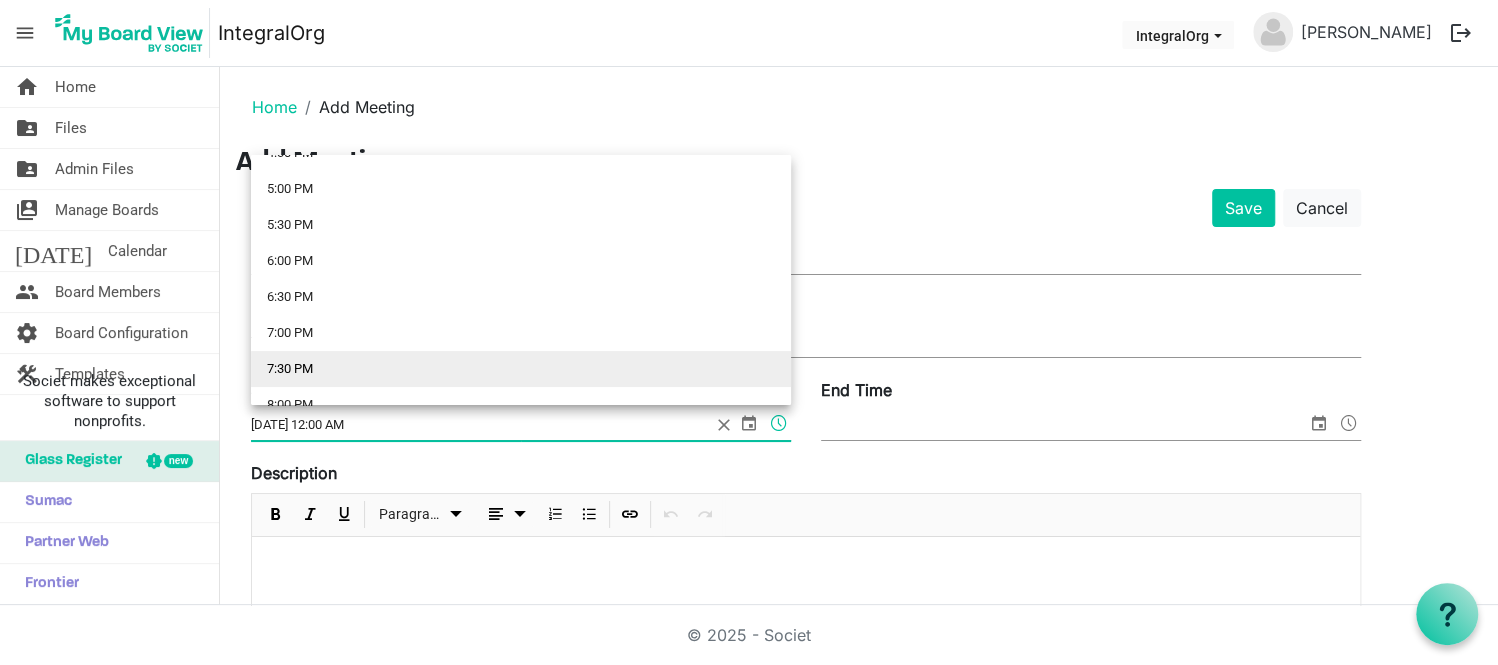 click on "7:30 PM" at bounding box center (521, 369) 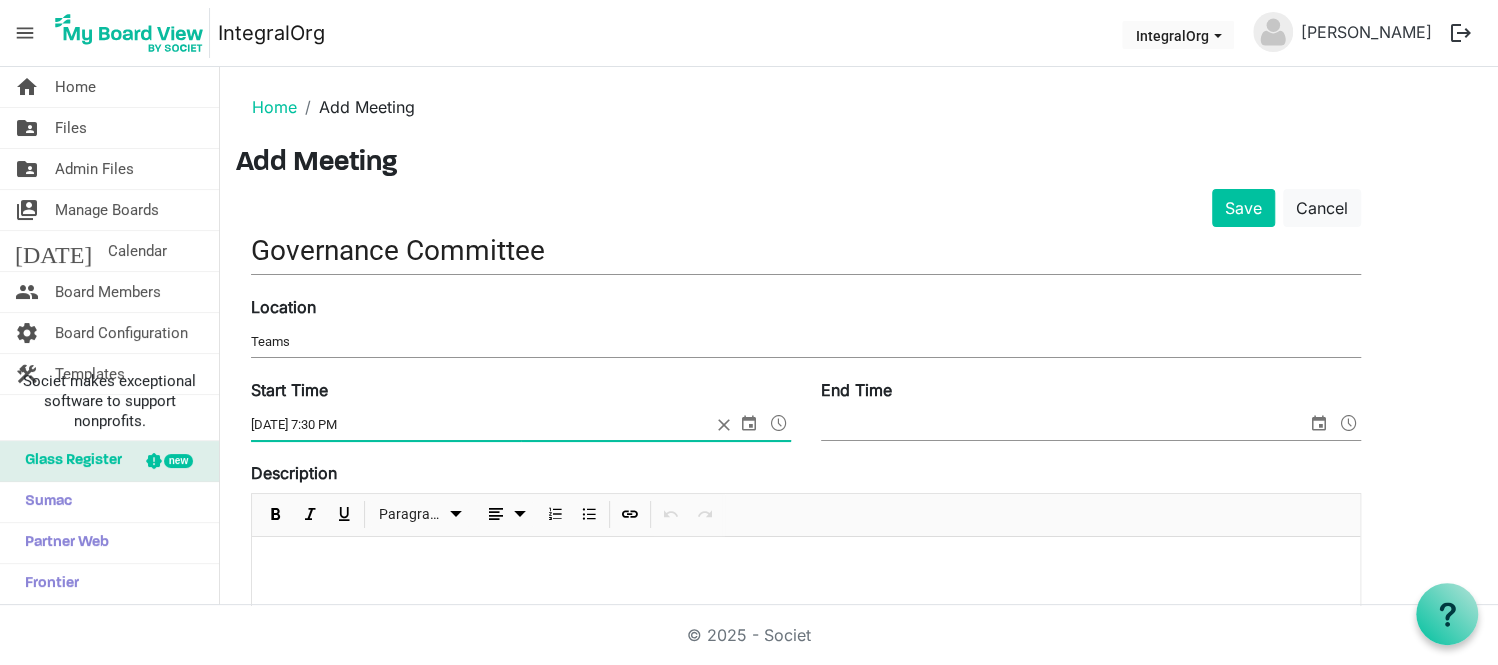 click at bounding box center (1319, 423) 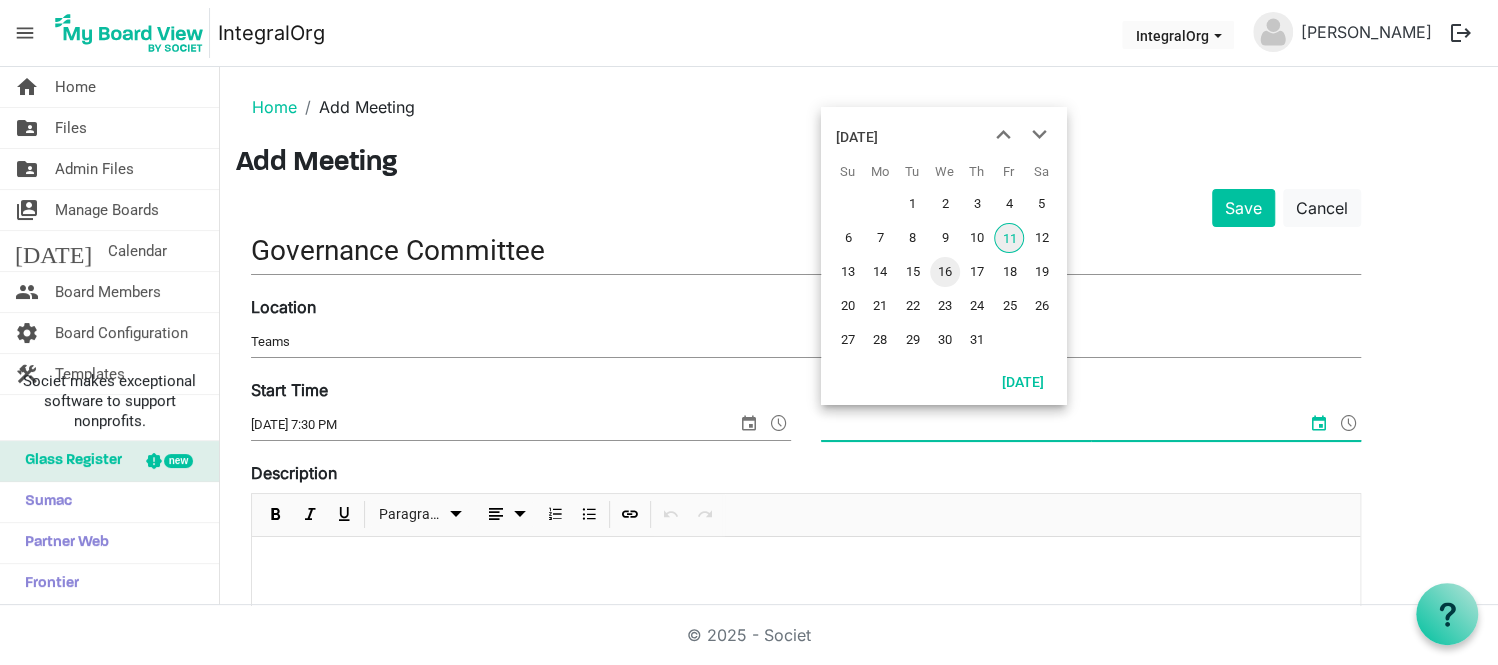 click on "16" at bounding box center [945, 272] 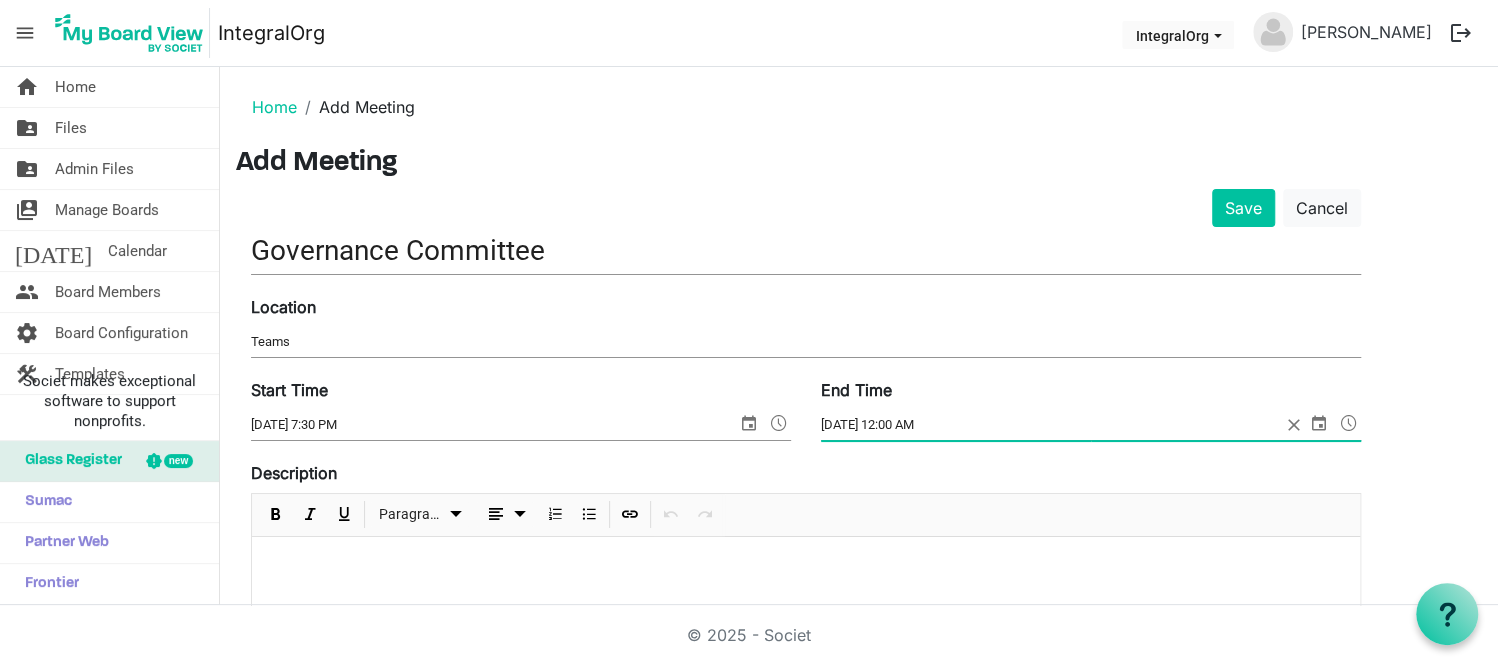 click at bounding box center (1349, 423) 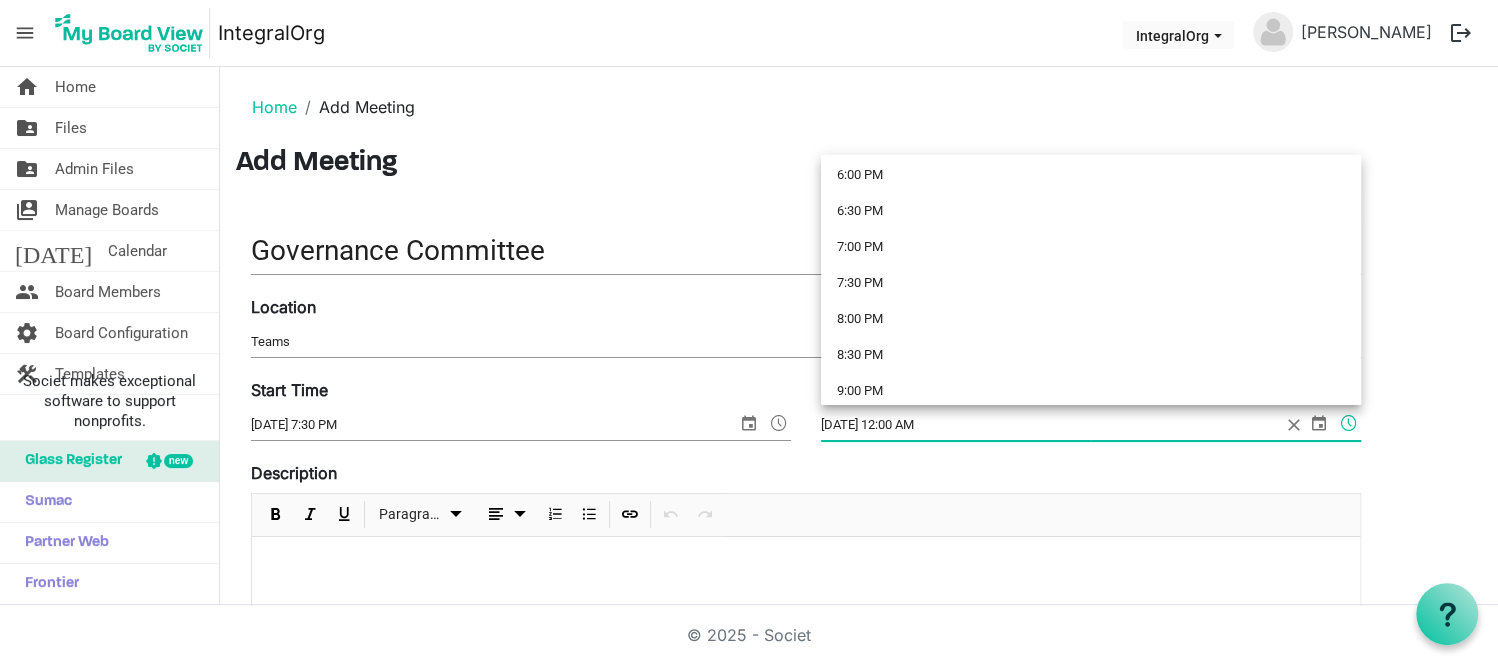 scroll, scrollTop: 1337, scrollLeft: 0, axis: vertical 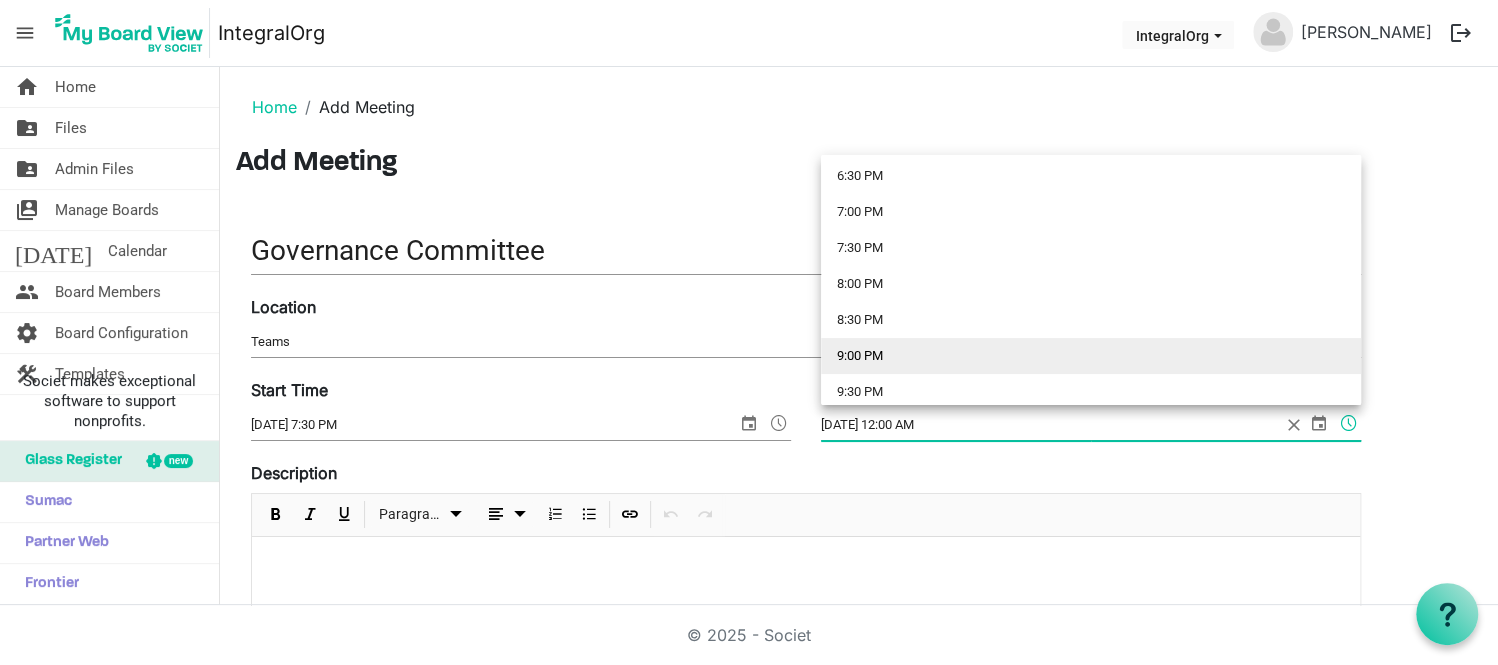 click on "9:00 PM" at bounding box center (1091, 356) 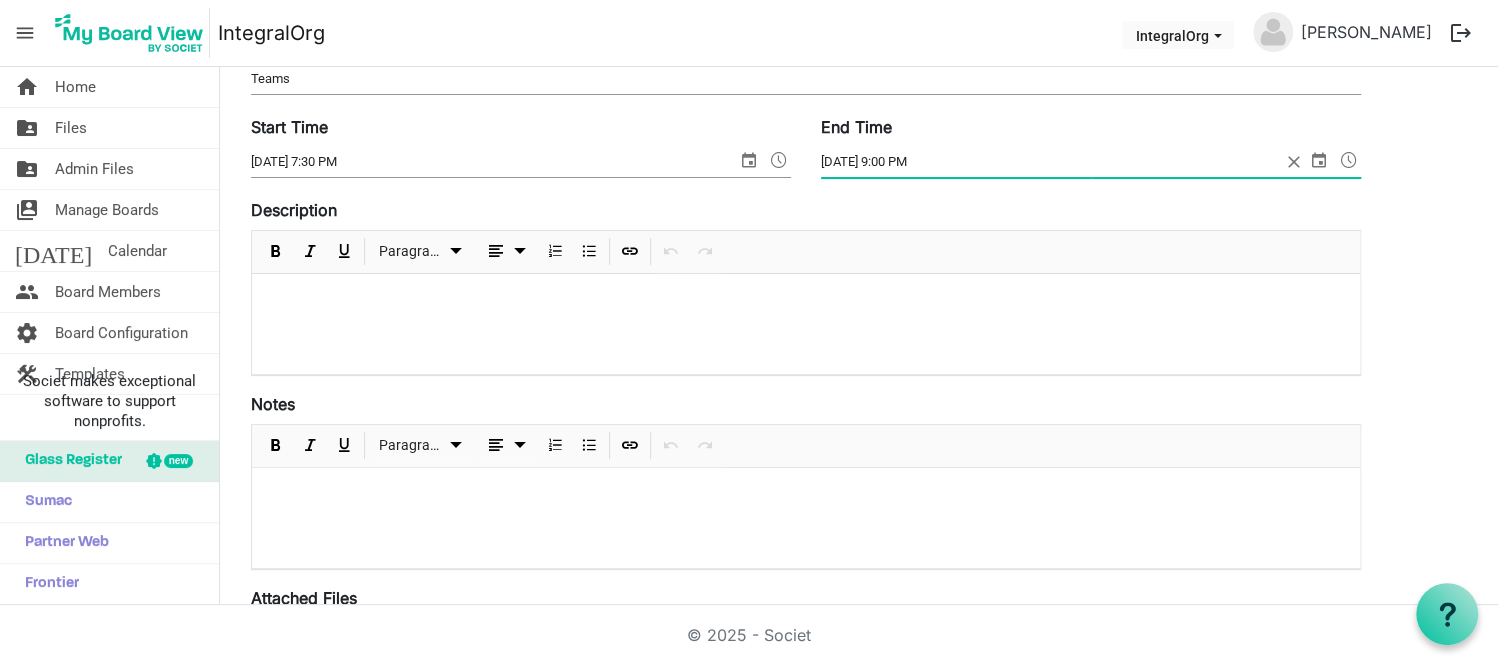 scroll, scrollTop: 418, scrollLeft: 0, axis: vertical 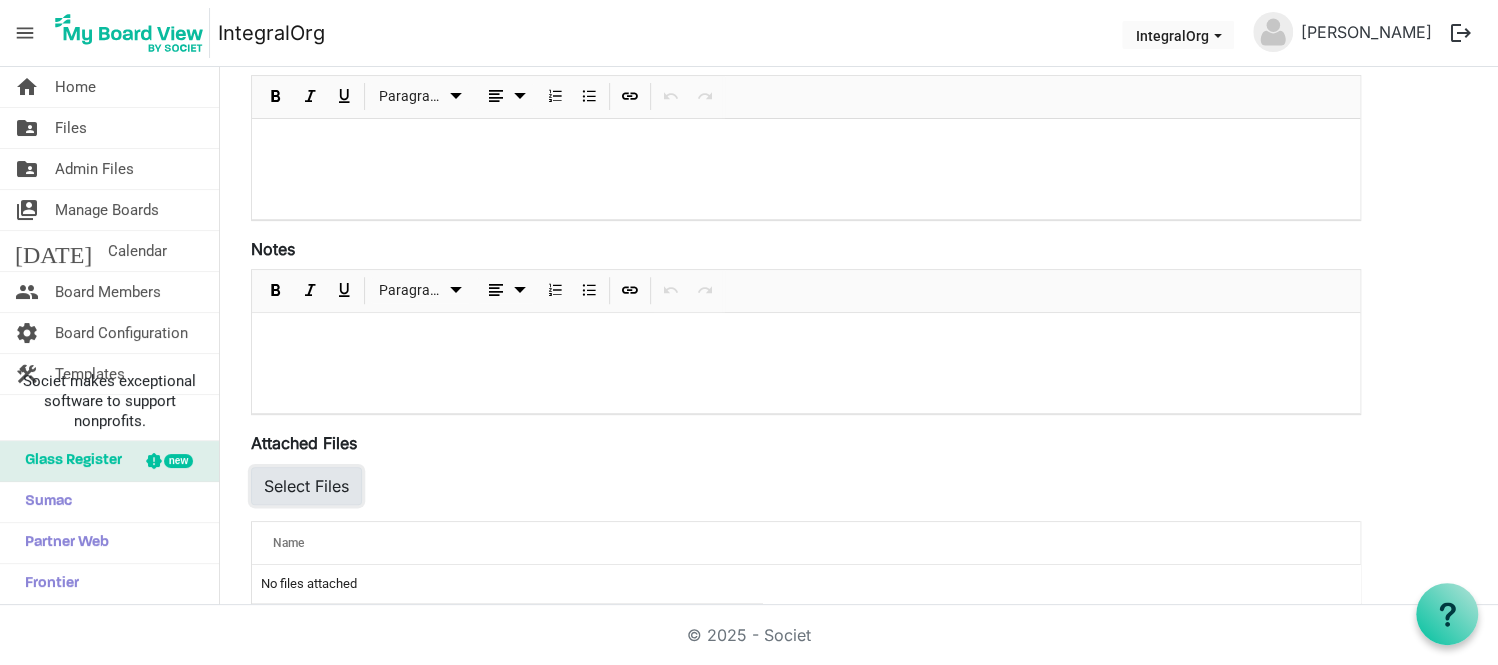 click on "Select Files" at bounding box center (306, 486) 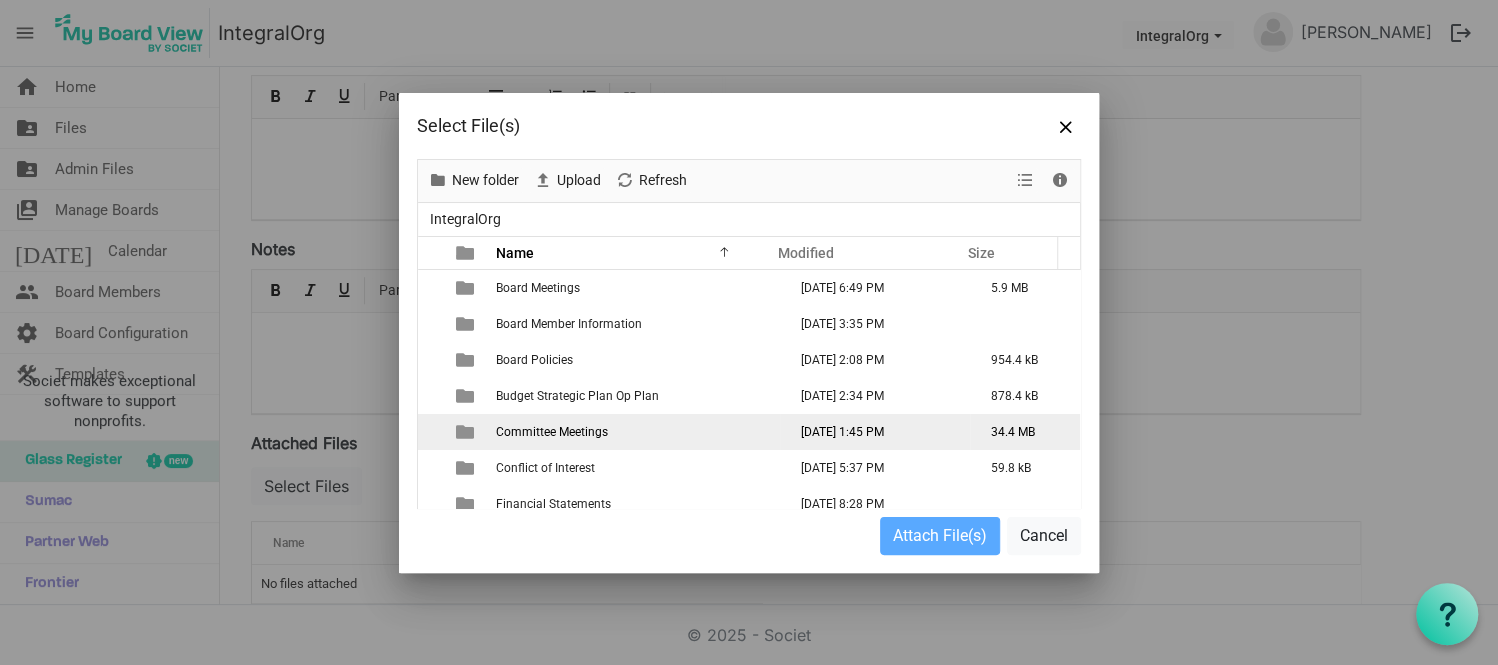click on "Committee Meetings" at bounding box center [552, 432] 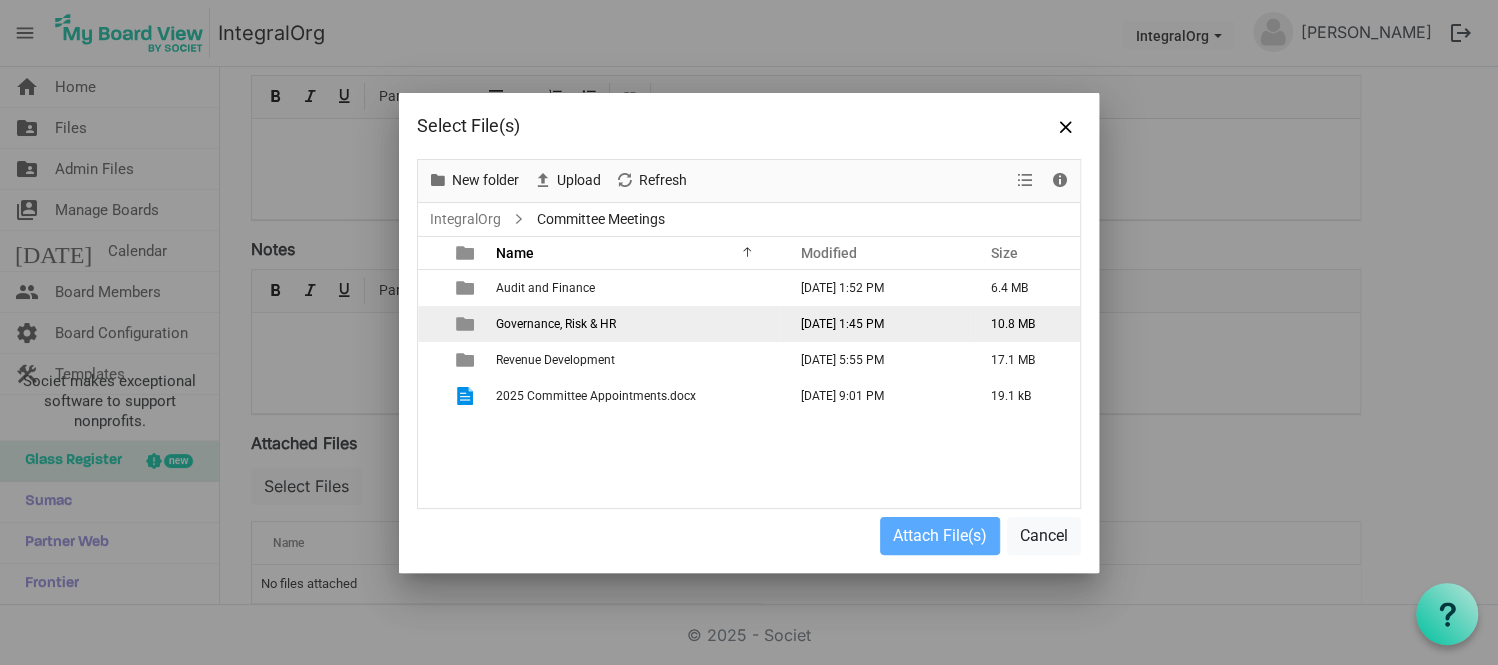 click on "Governance, Risk & HR" at bounding box center [556, 324] 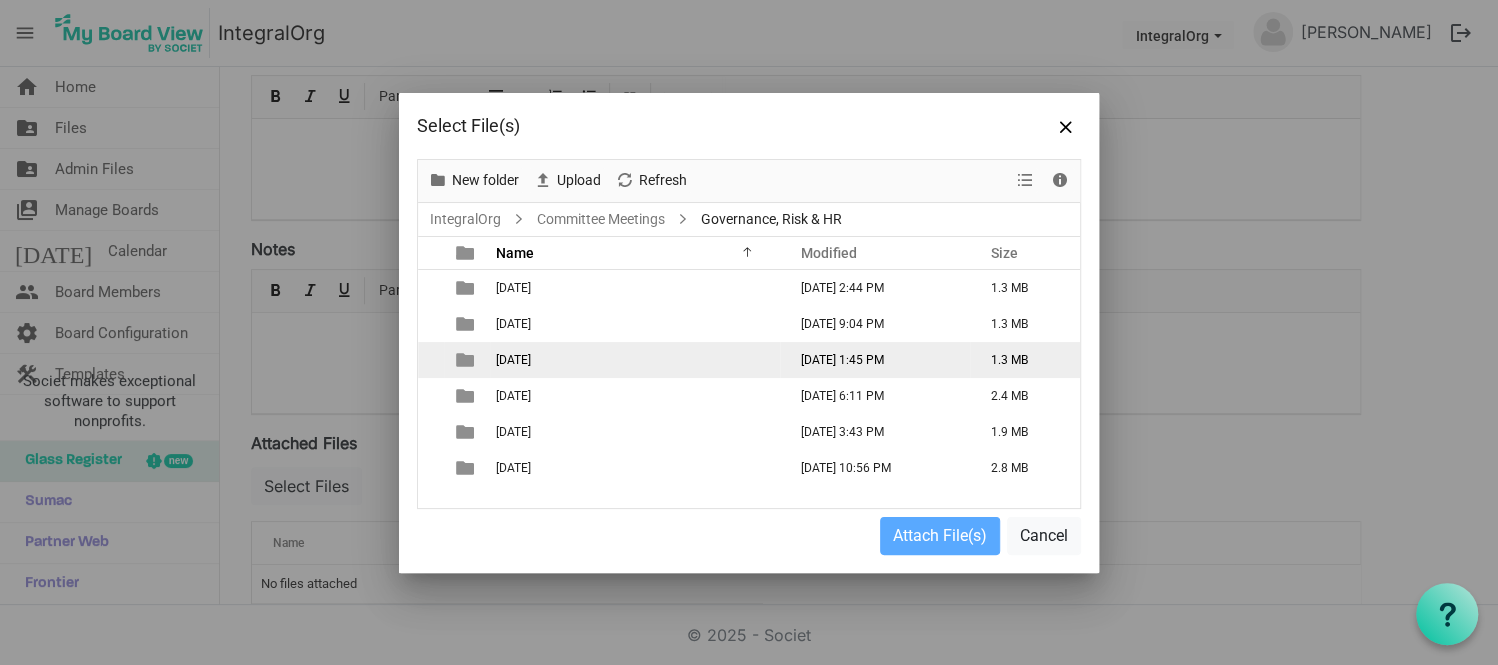 click on "July 16 2025" at bounding box center [513, 360] 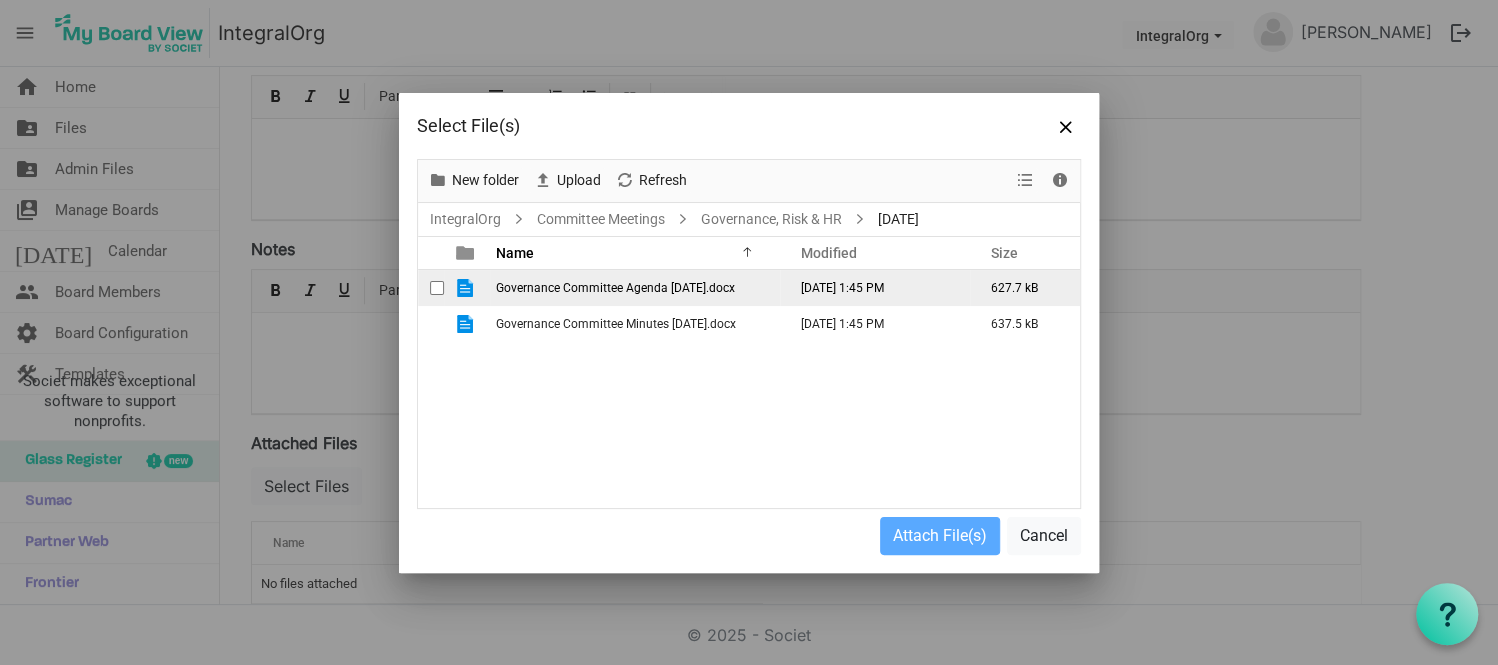 click at bounding box center [467, 288] 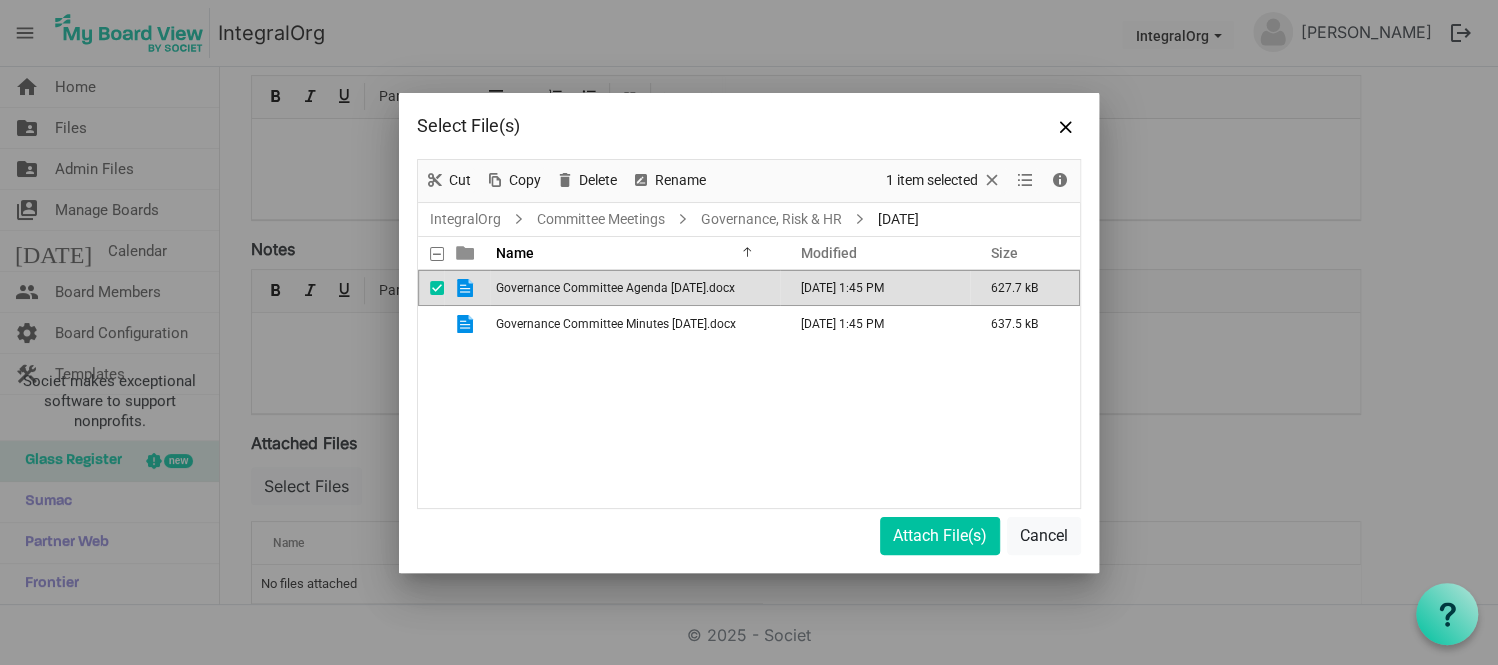 click at bounding box center (442, 288) 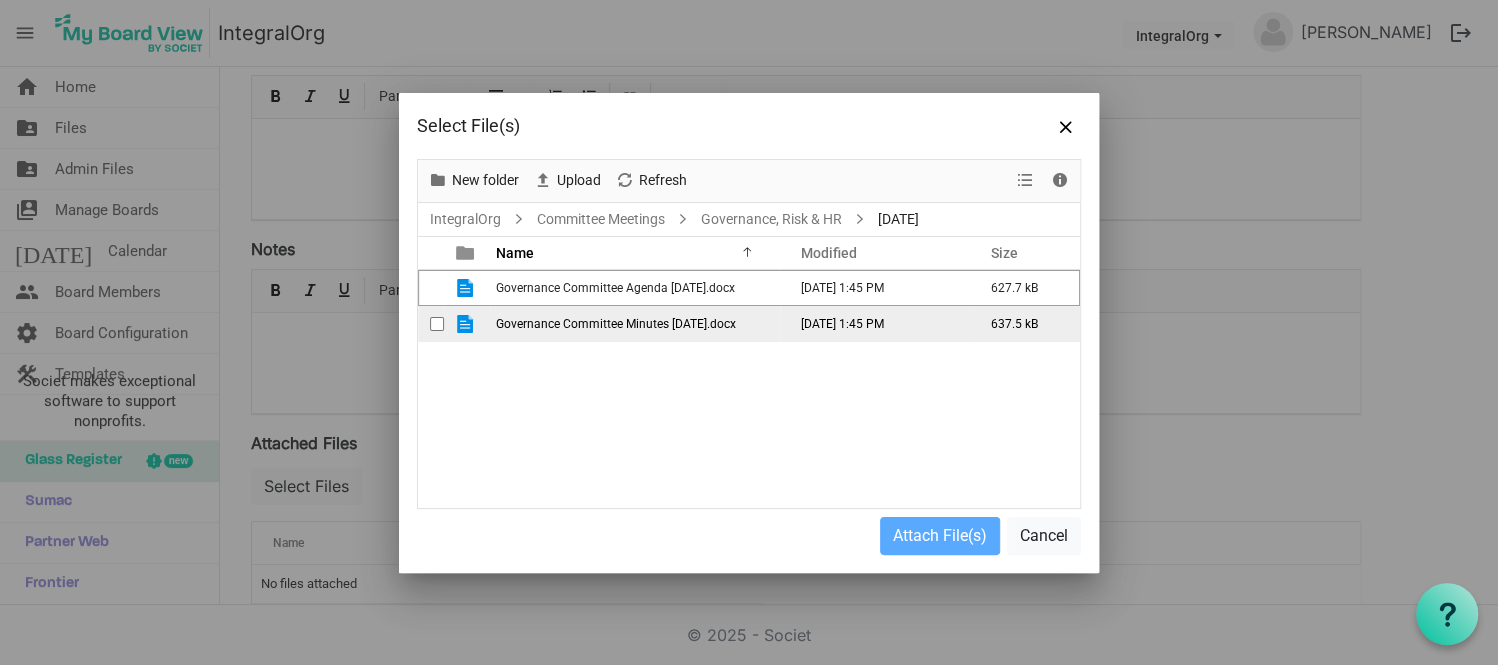 click at bounding box center (437, 324) 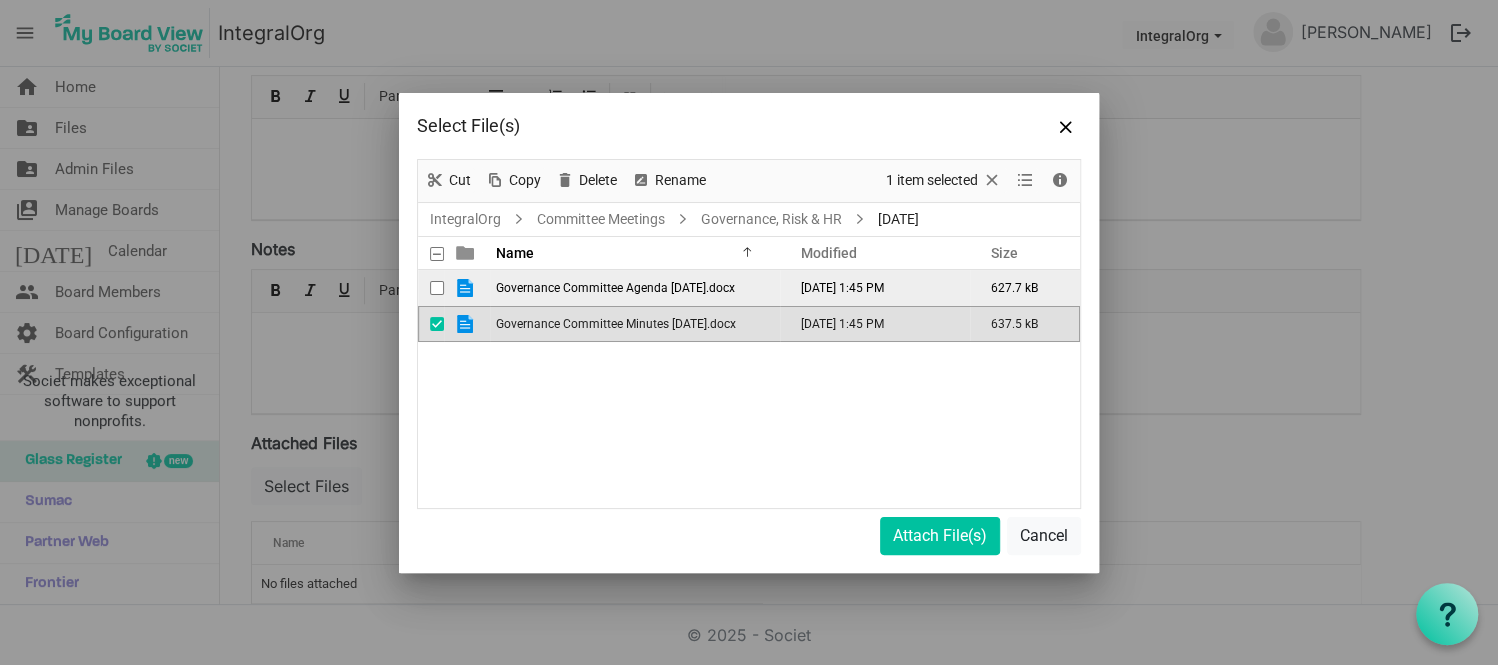 click at bounding box center (437, 288) 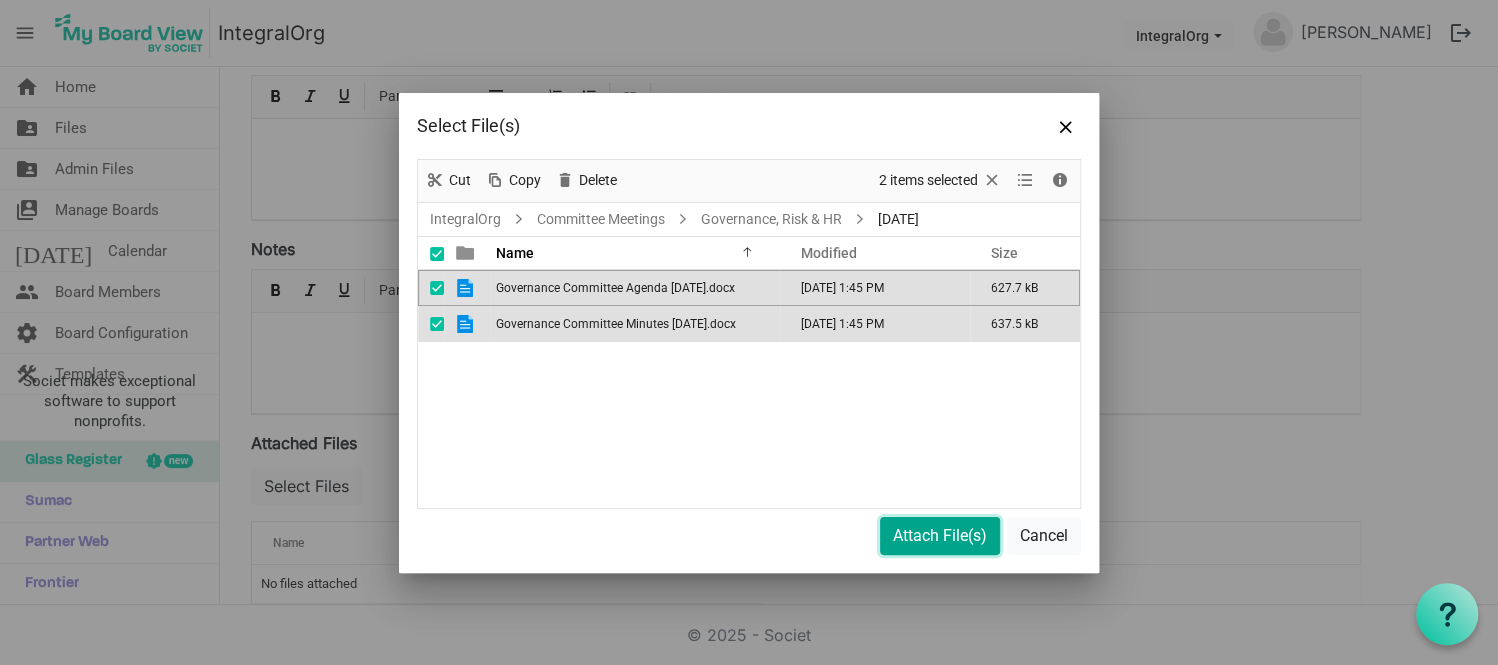 click on "Attach File(s)" at bounding box center [940, 536] 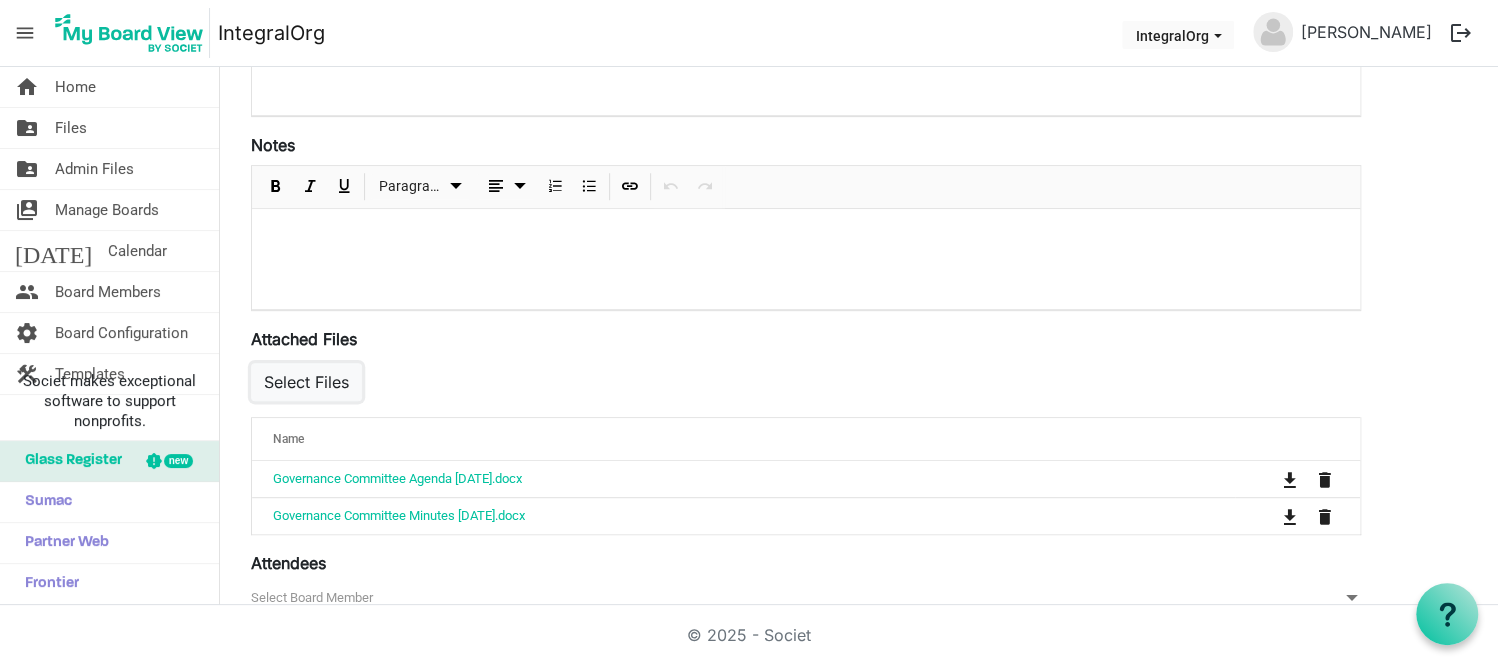 scroll, scrollTop: 702, scrollLeft: 0, axis: vertical 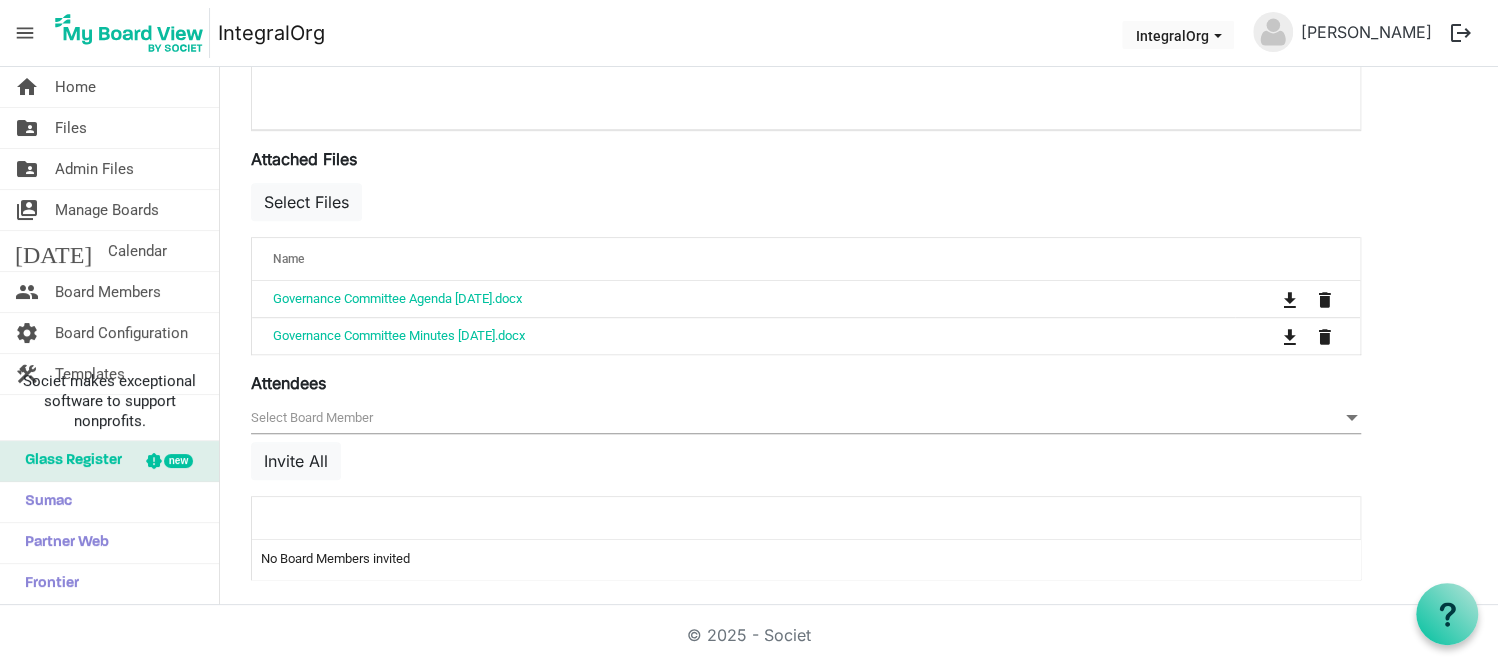 click on "null" at bounding box center [806, 418] 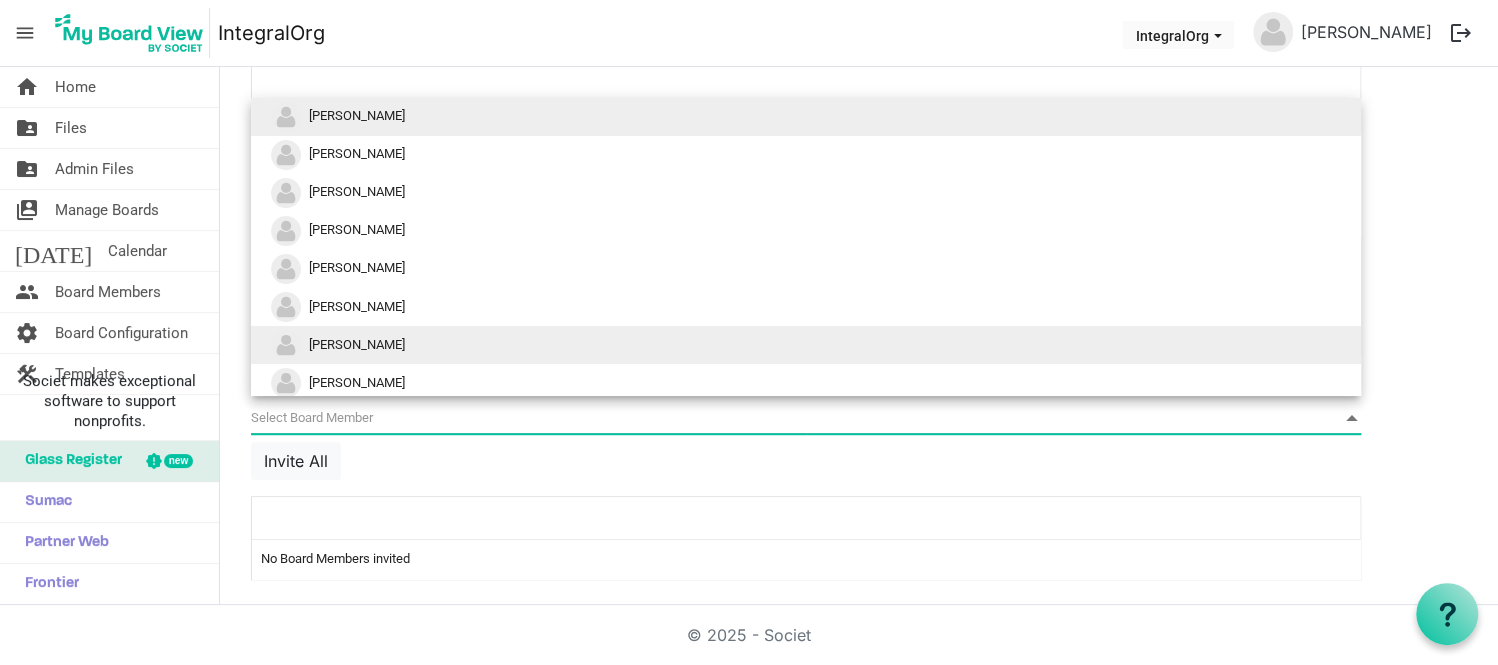 click on "[PERSON_NAME]" at bounding box center [357, 343] 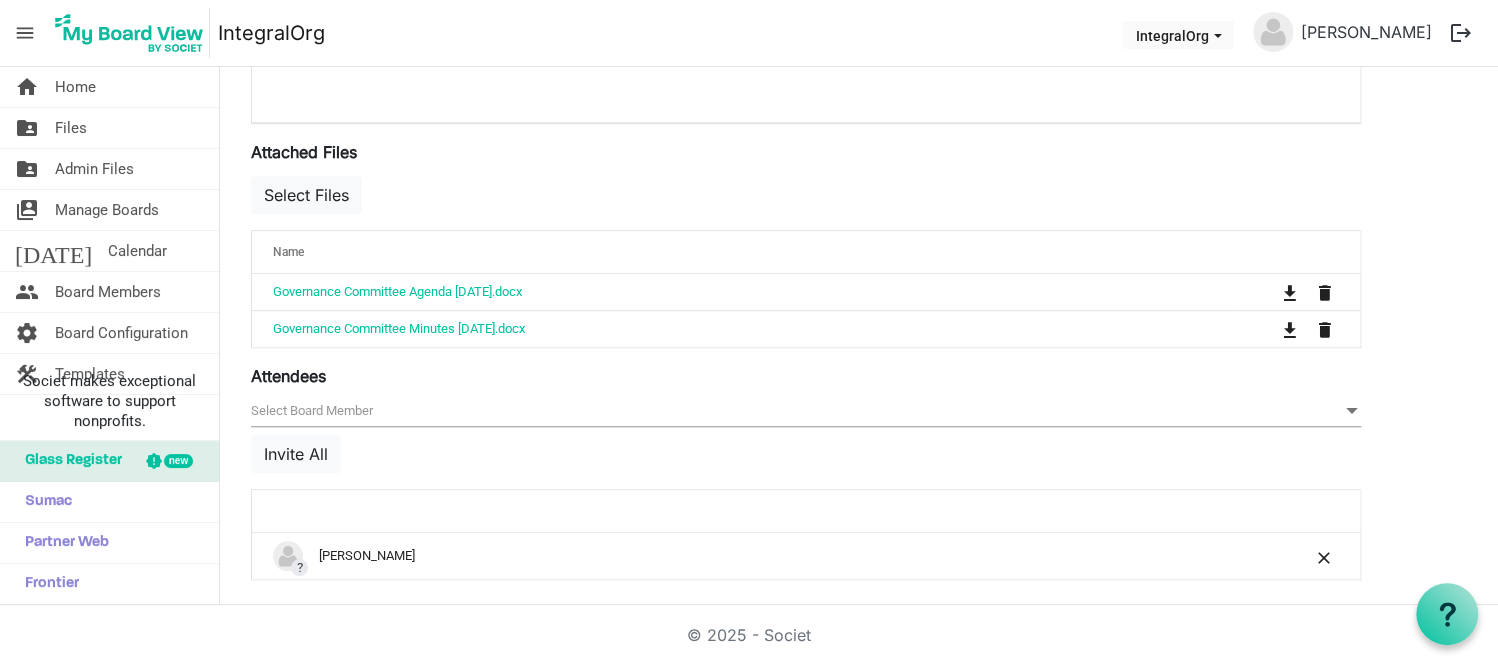 scroll, scrollTop: 710, scrollLeft: 0, axis: vertical 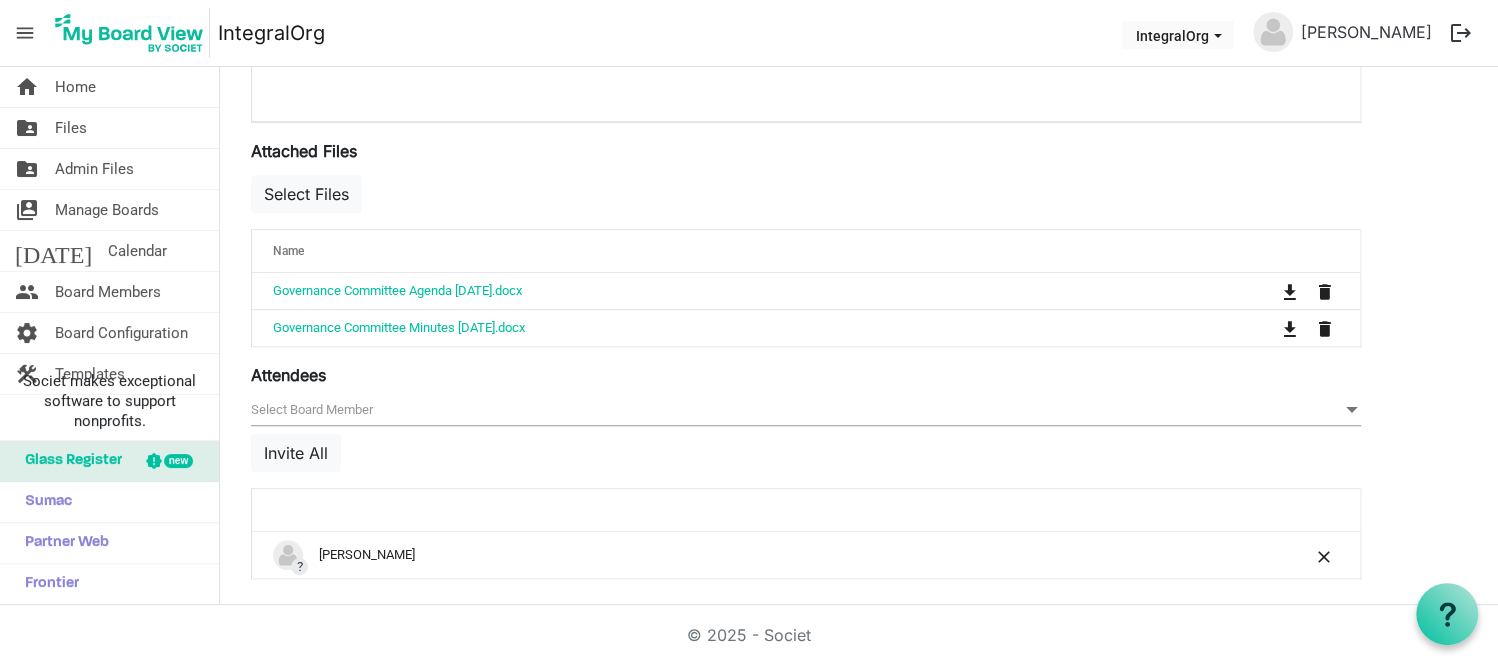 click on "null" at bounding box center [806, 410] 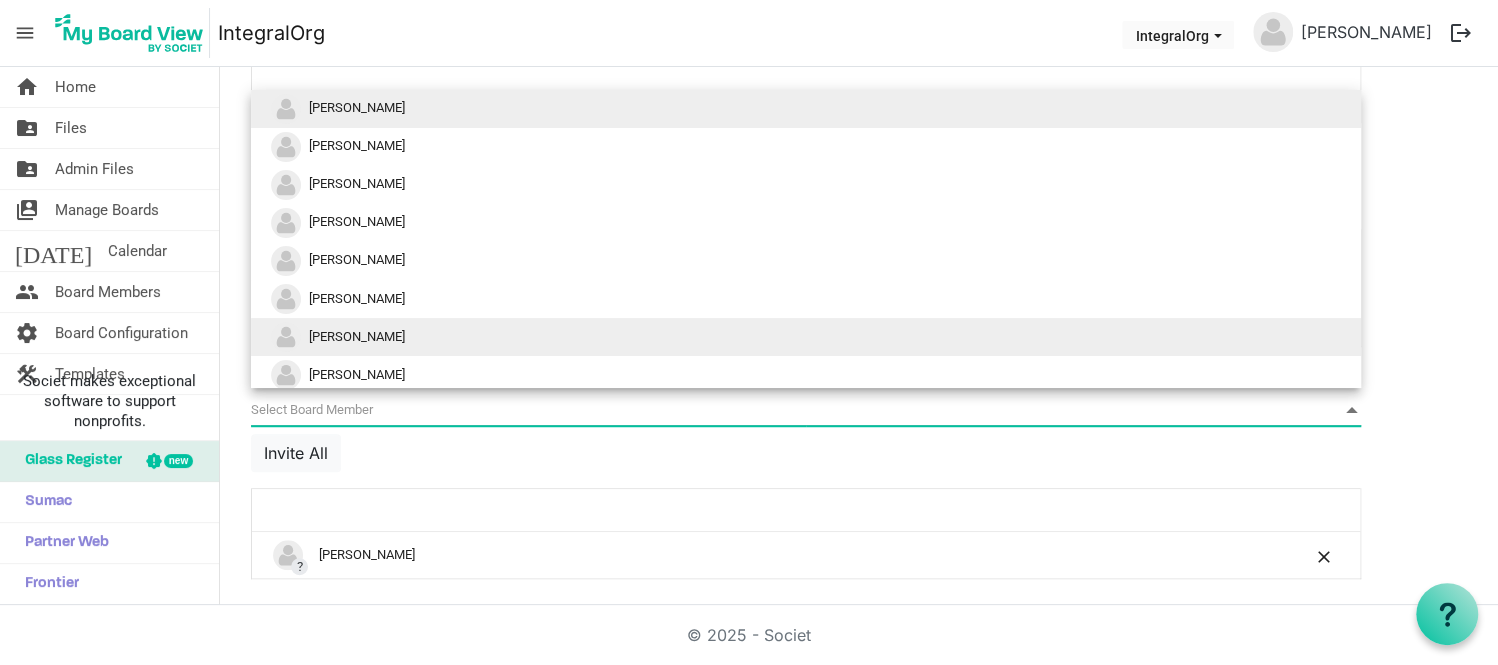 click on "Bob Hawkesworth" at bounding box center (357, 335) 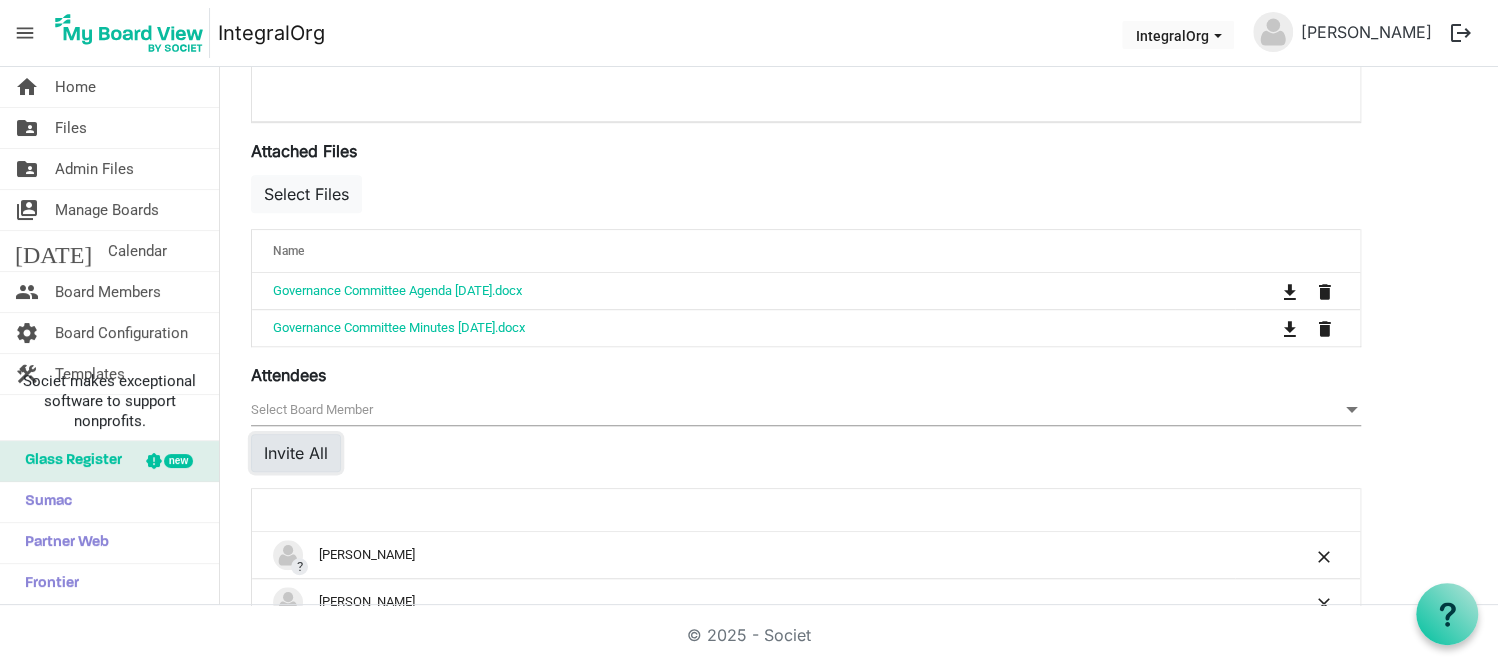 click on "Invite All" at bounding box center [296, 453] 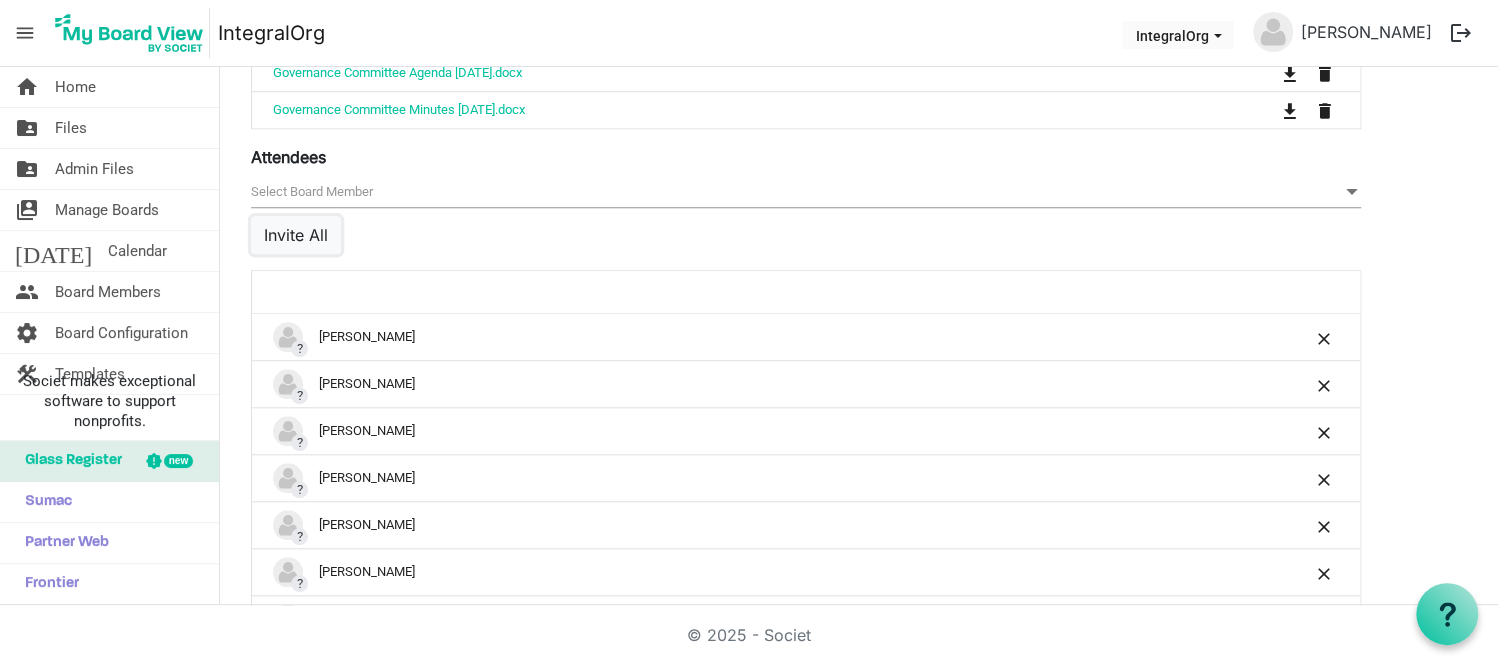 scroll, scrollTop: 958, scrollLeft: 0, axis: vertical 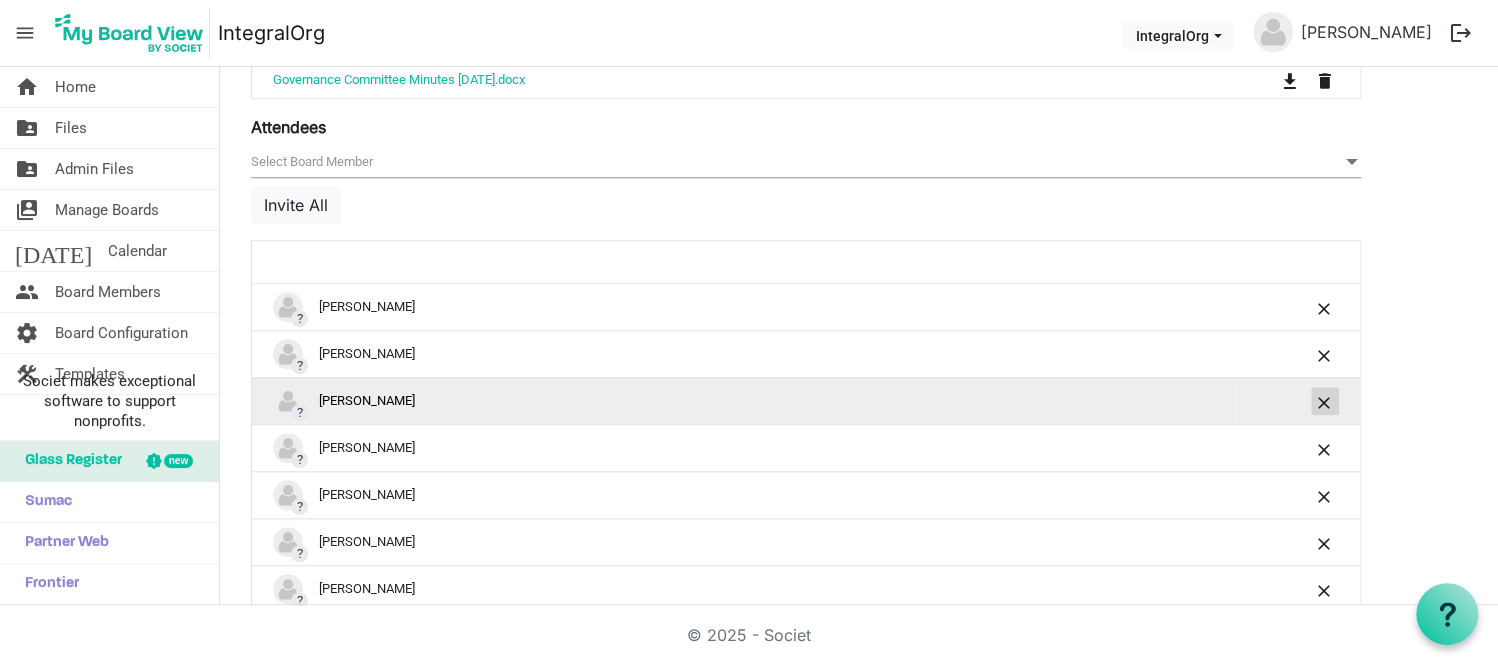 click at bounding box center [1325, 403] 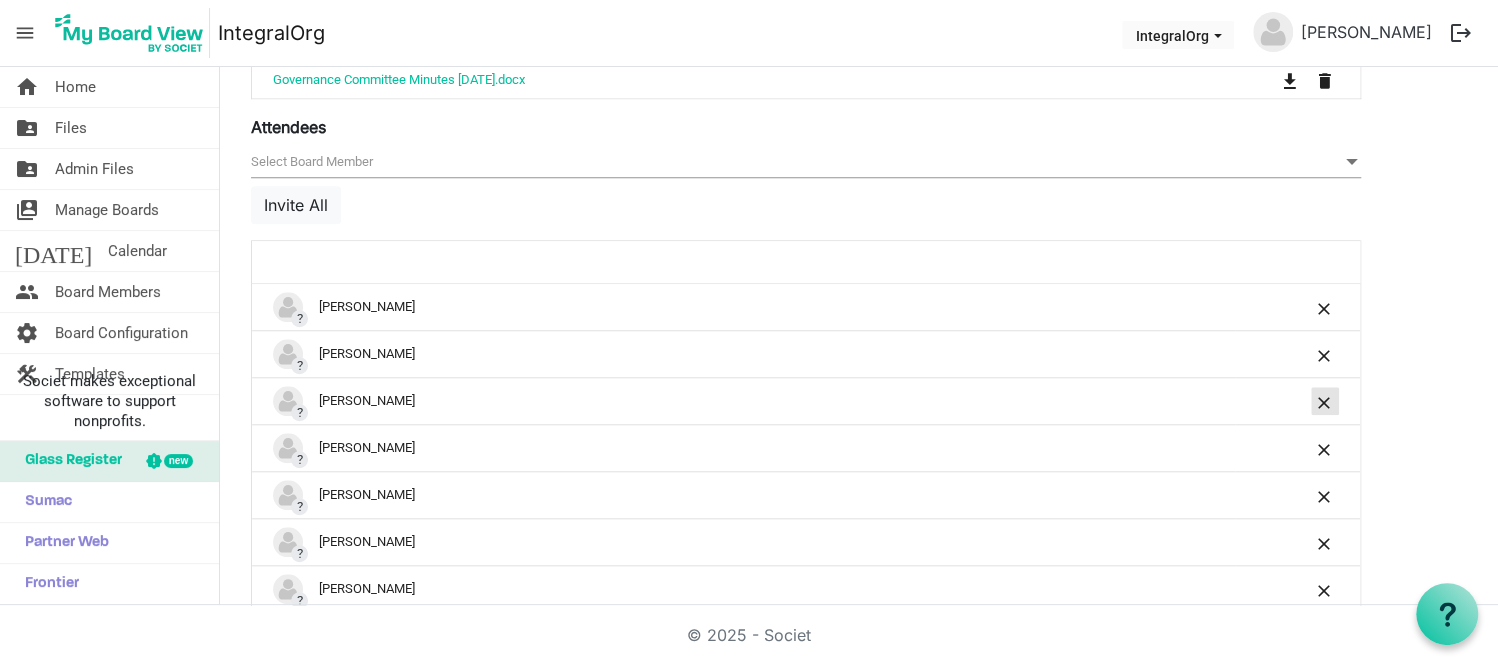 click at bounding box center (1325, 403) 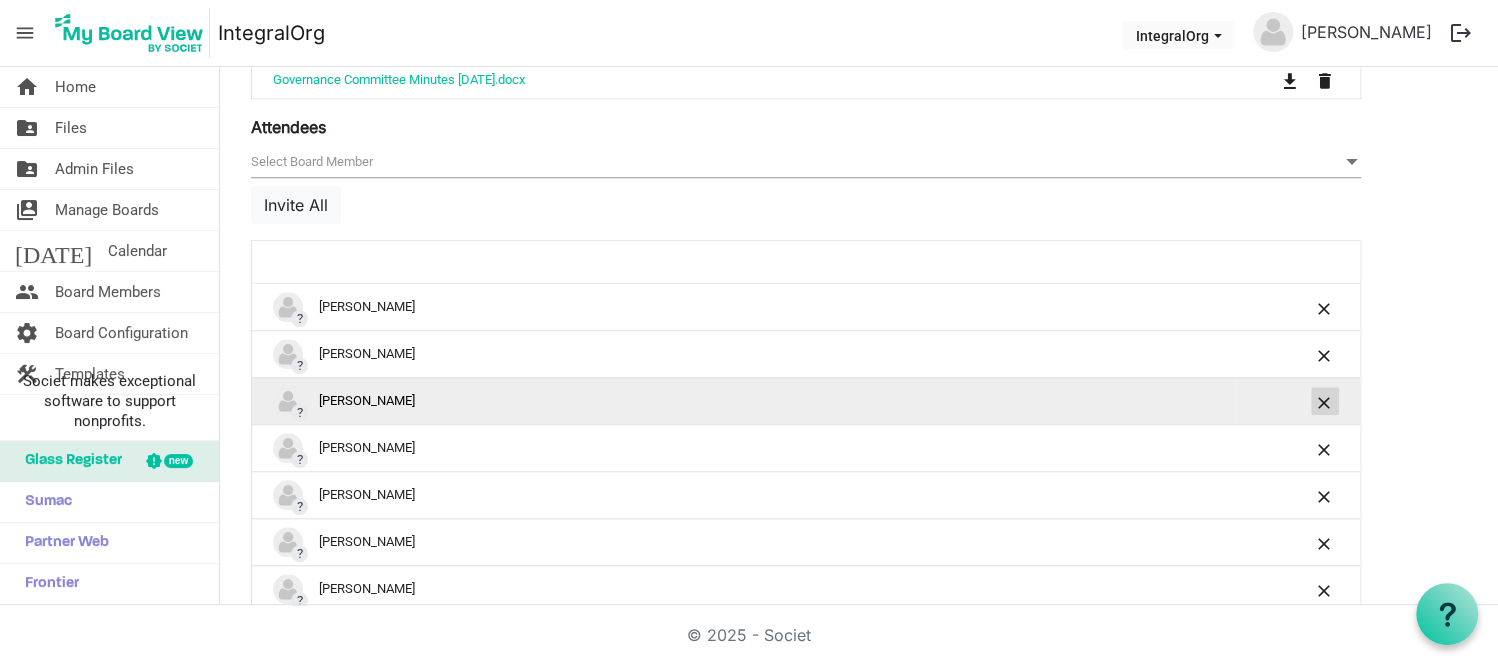 click at bounding box center (1325, 403) 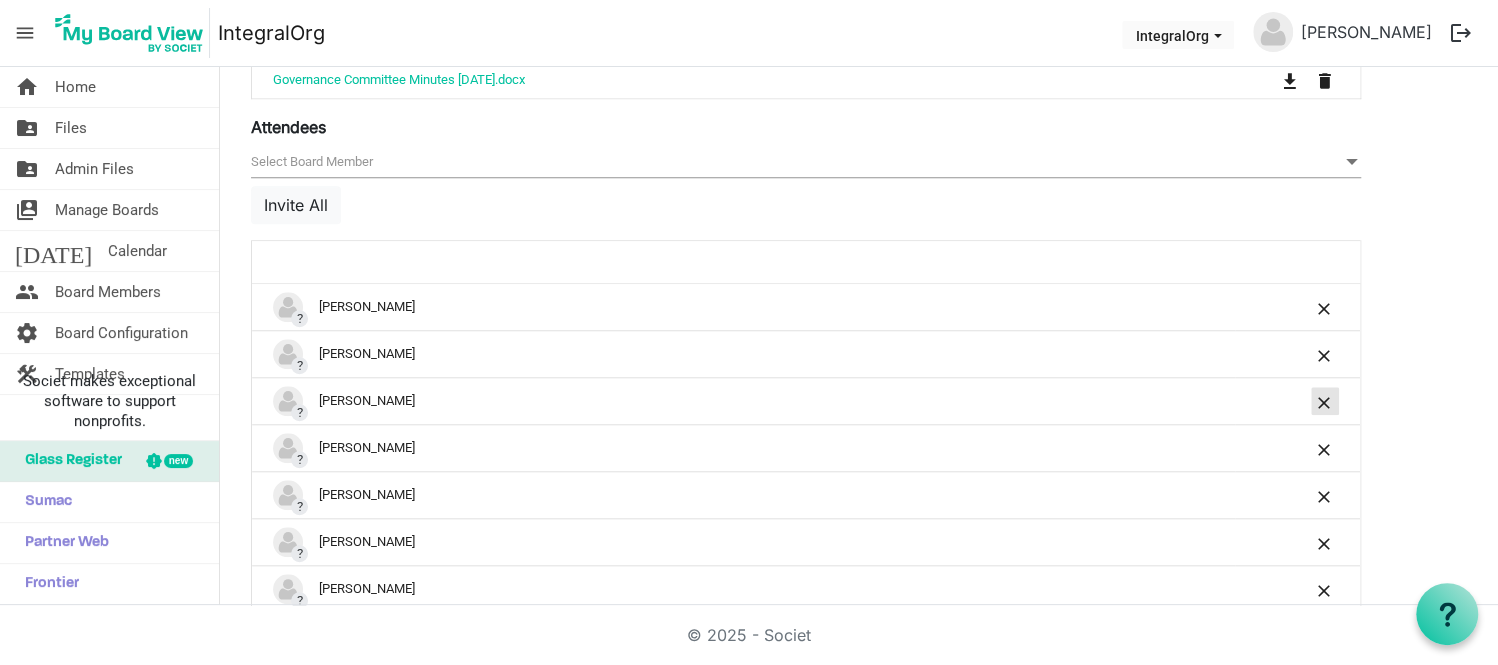click at bounding box center [1325, 403] 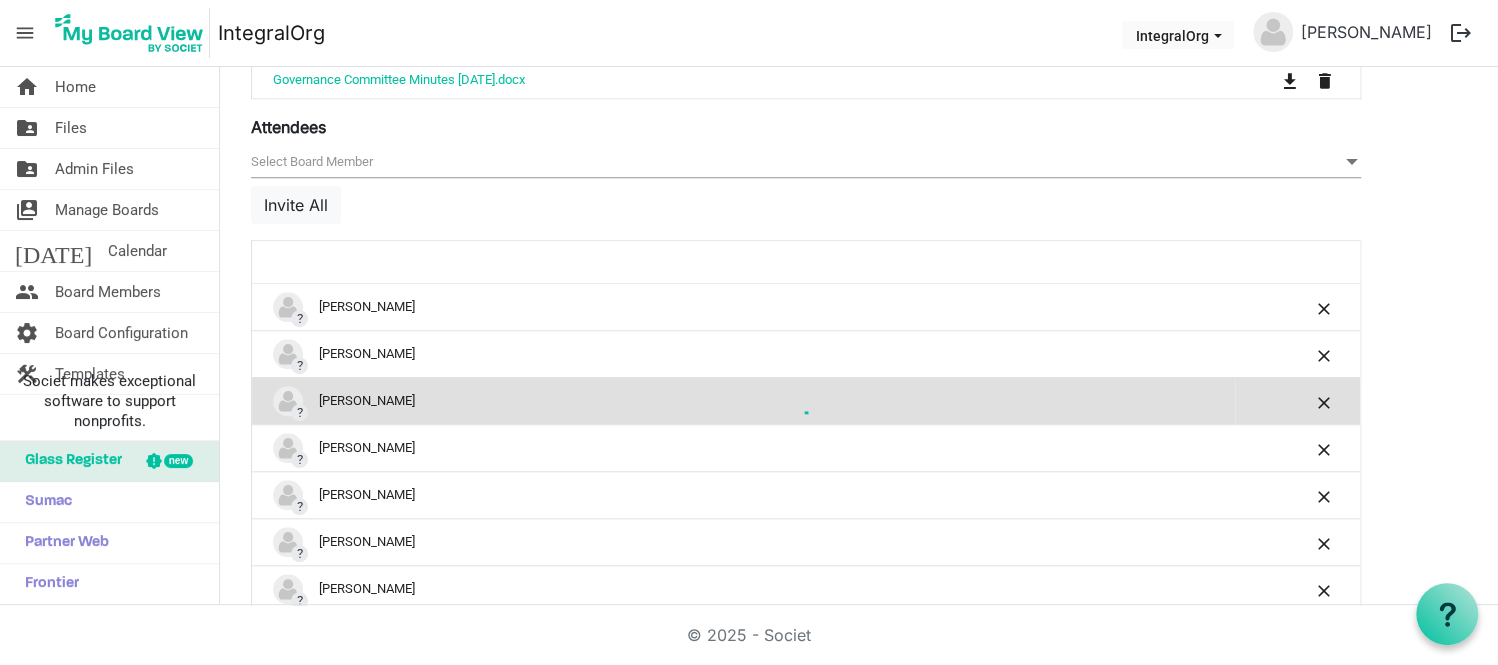 scroll, scrollTop: 944, scrollLeft: 0, axis: vertical 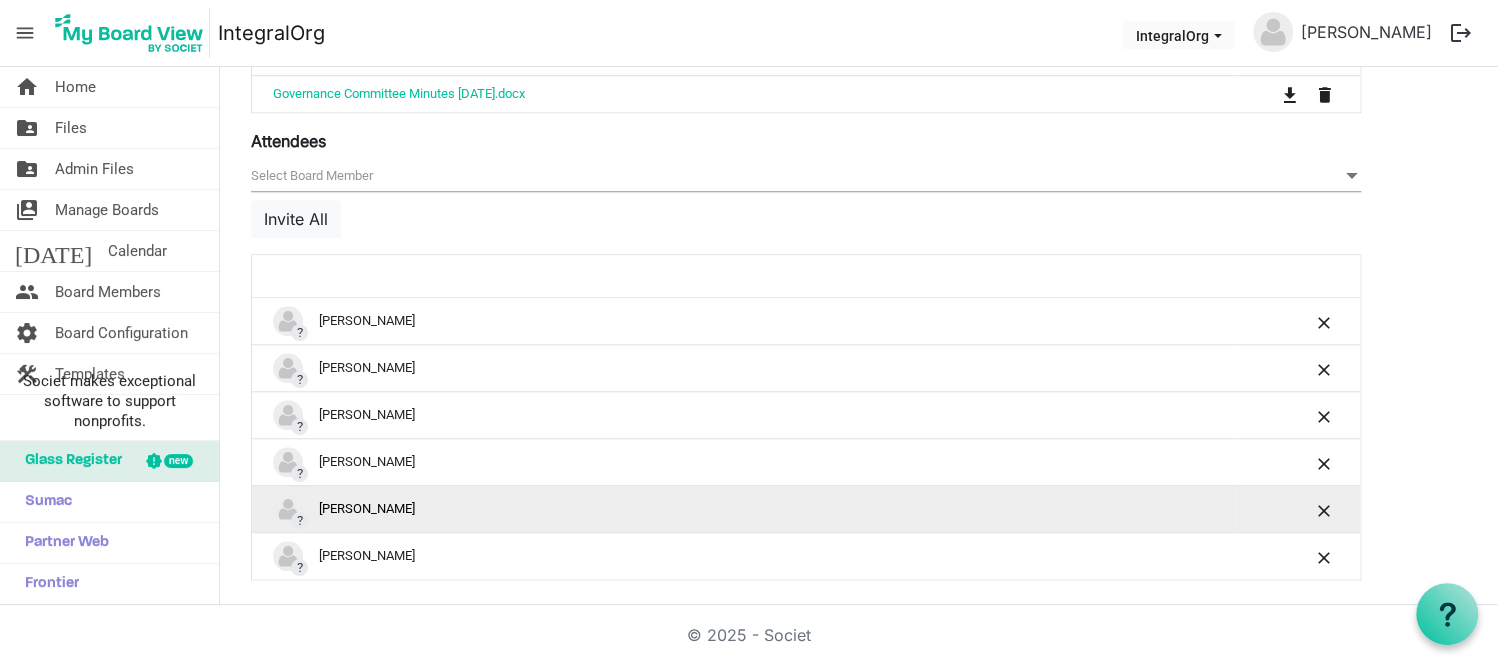 click at bounding box center [1297, 508] 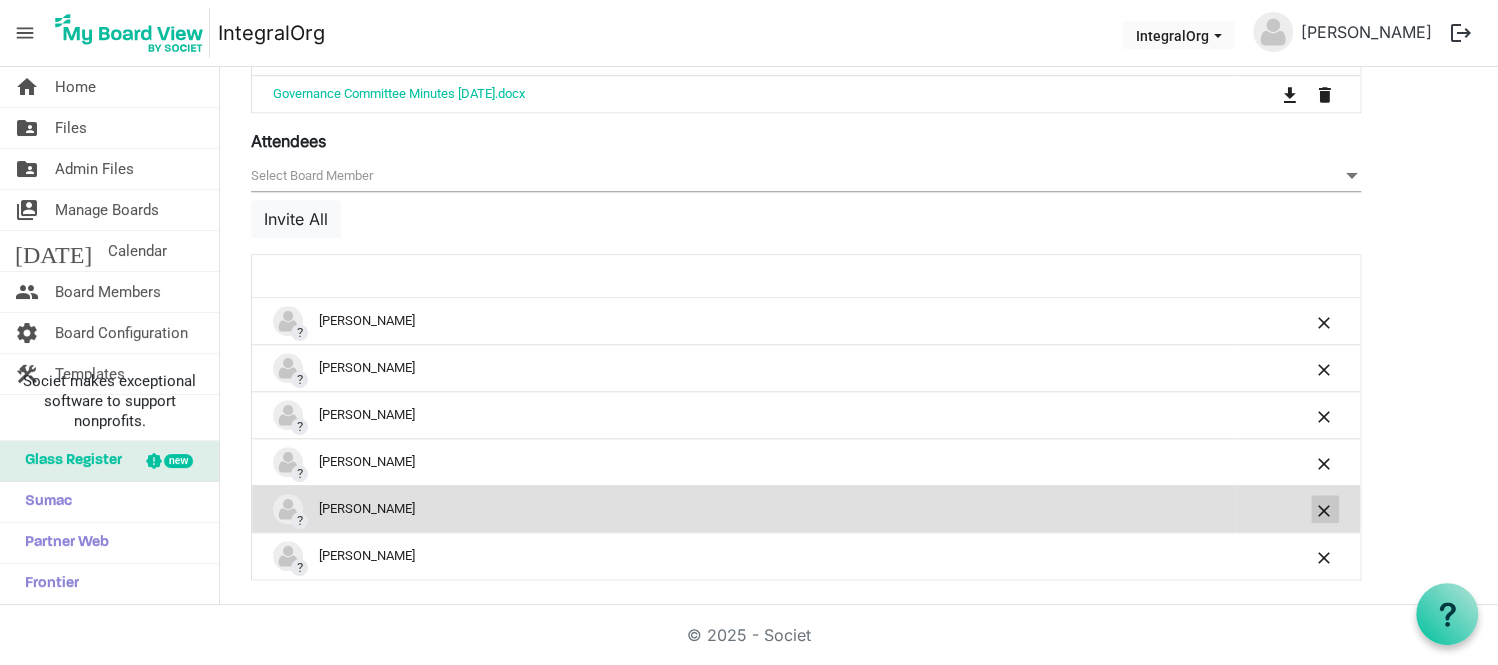click at bounding box center (1325, 511) 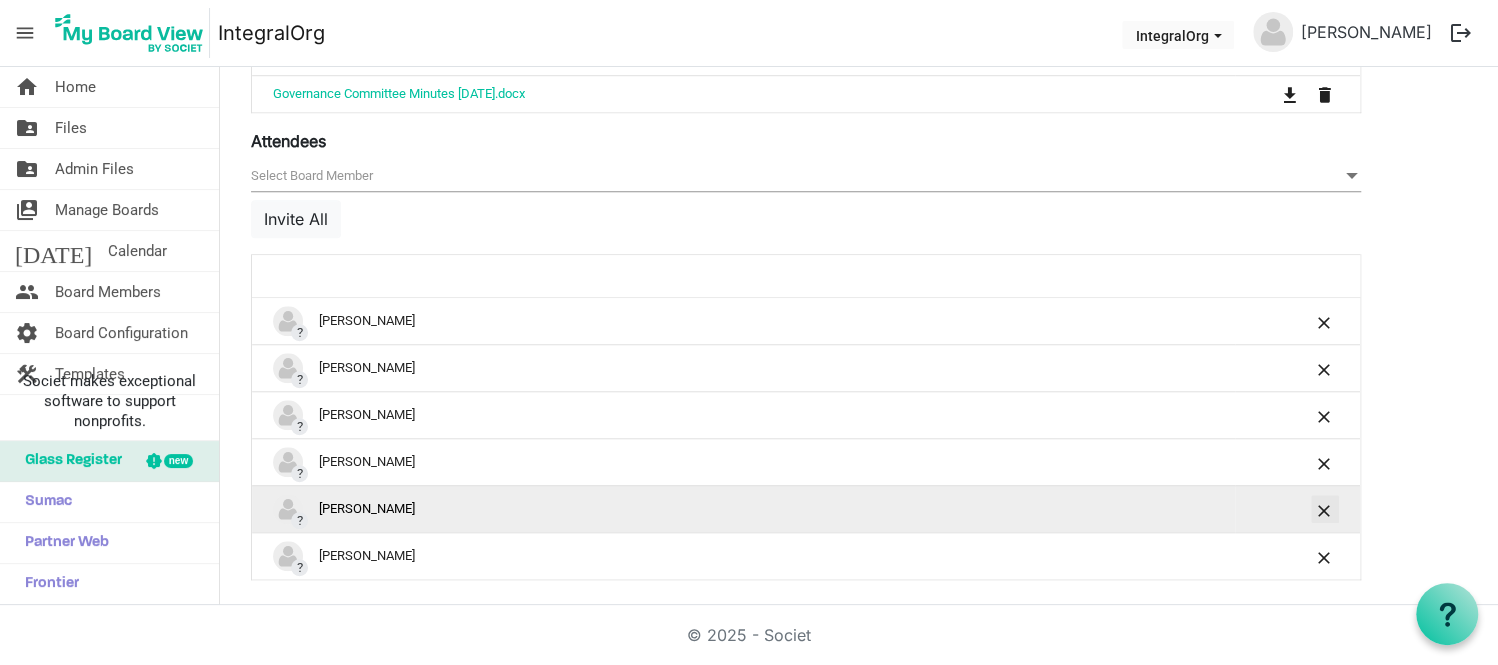 scroll, scrollTop: 897, scrollLeft: 0, axis: vertical 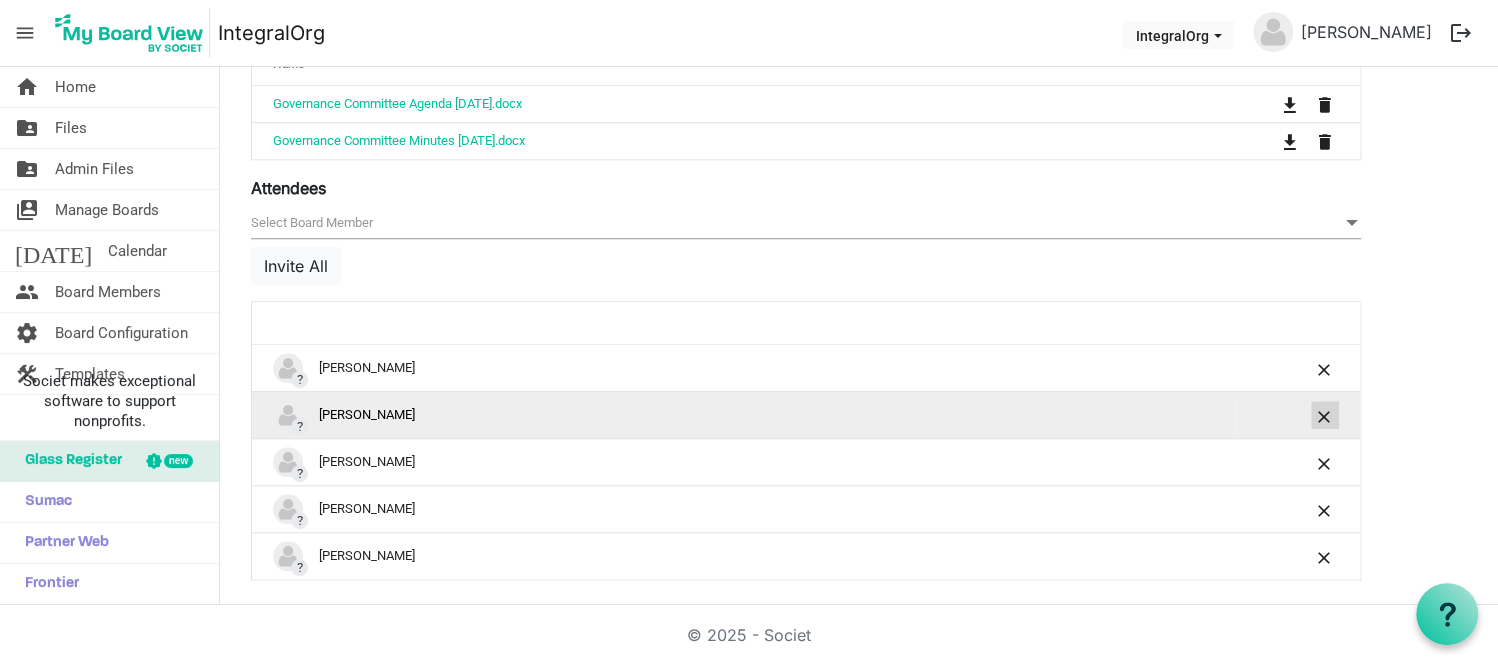 click at bounding box center [1325, 417] 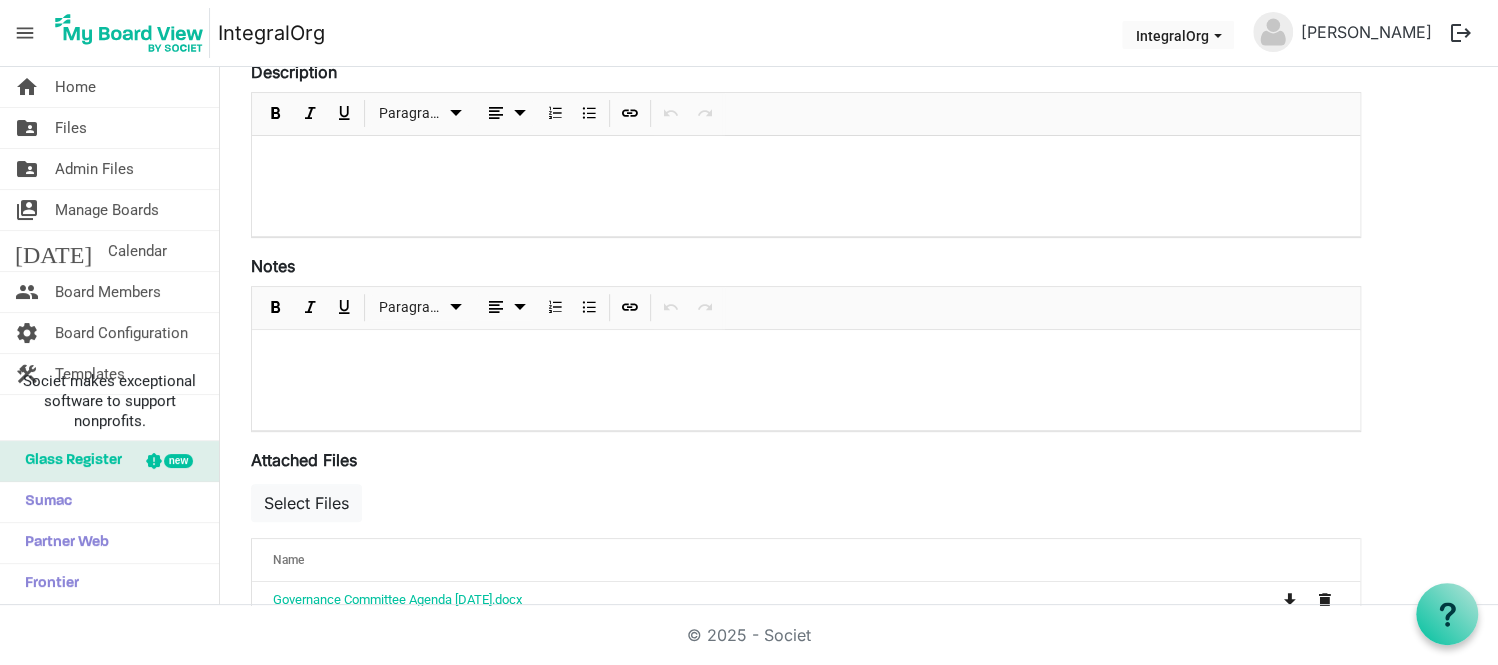 scroll, scrollTop: 0, scrollLeft: 0, axis: both 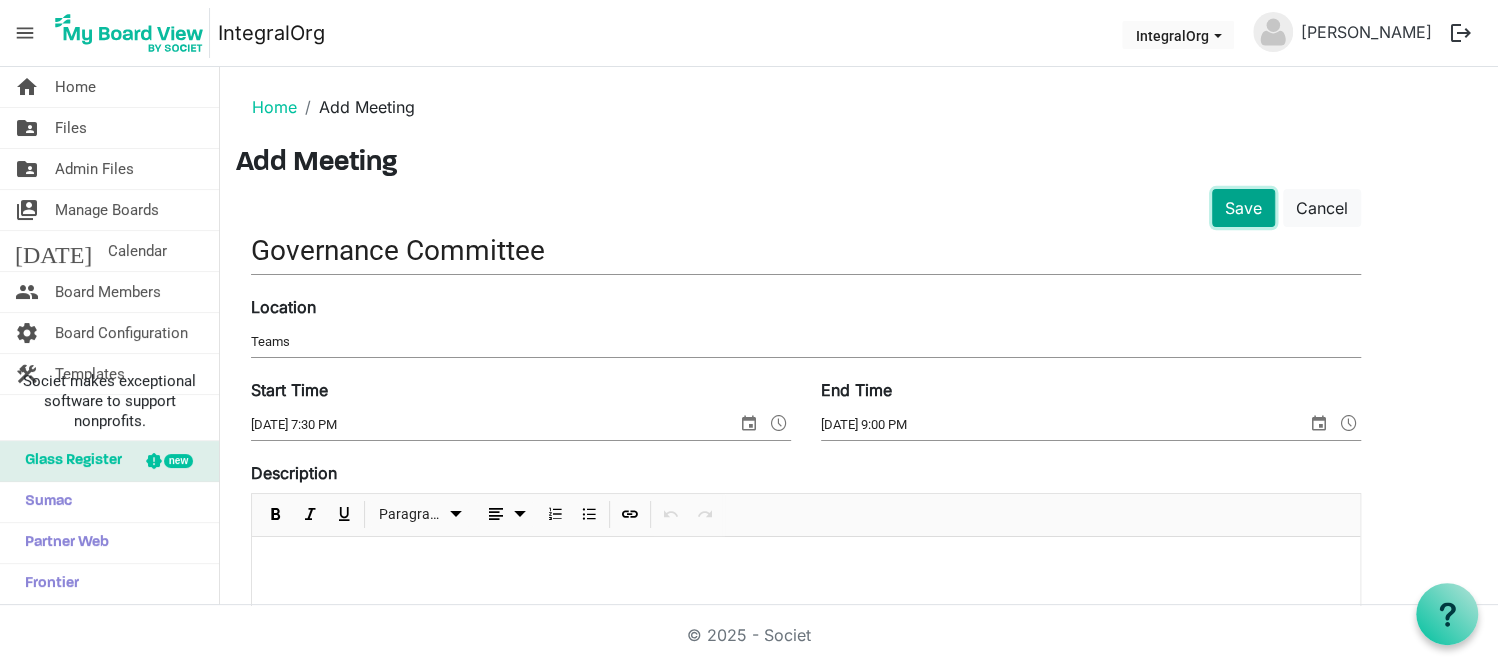 click on "Save" at bounding box center [1243, 208] 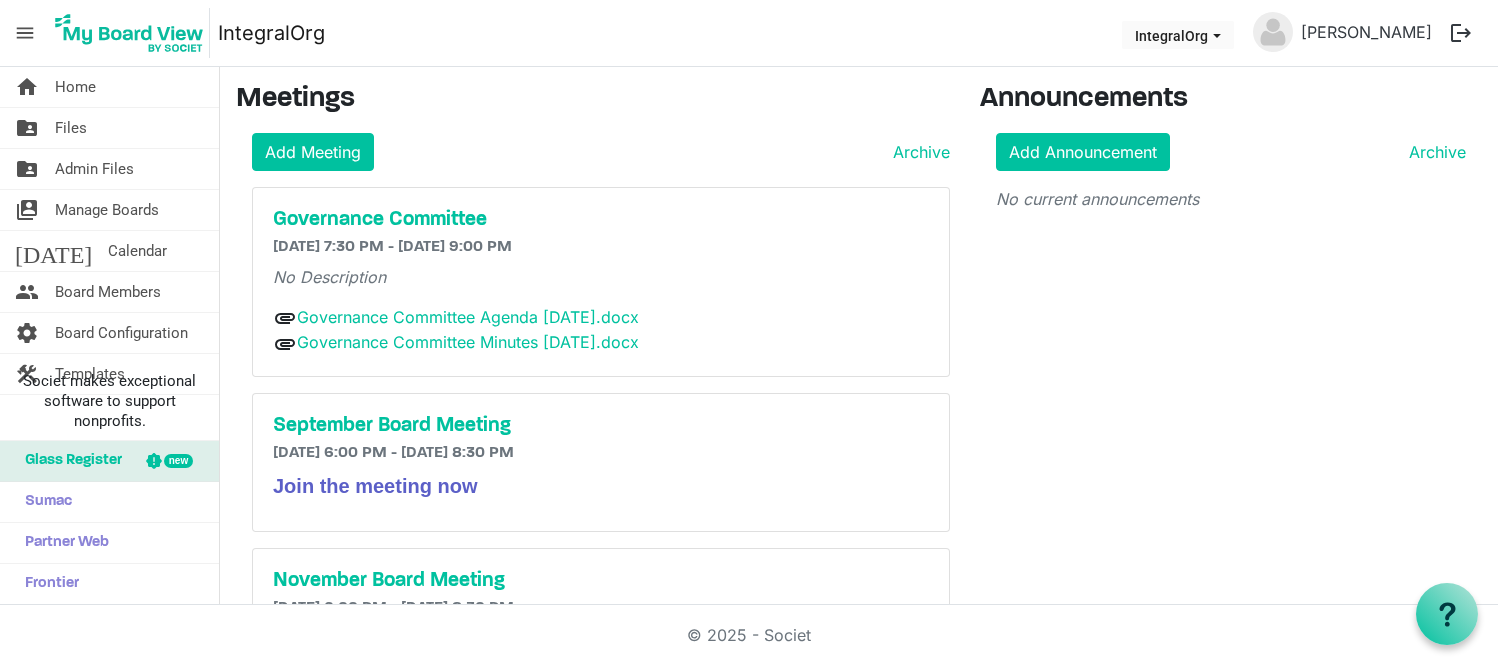 scroll, scrollTop: 0, scrollLeft: 0, axis: both 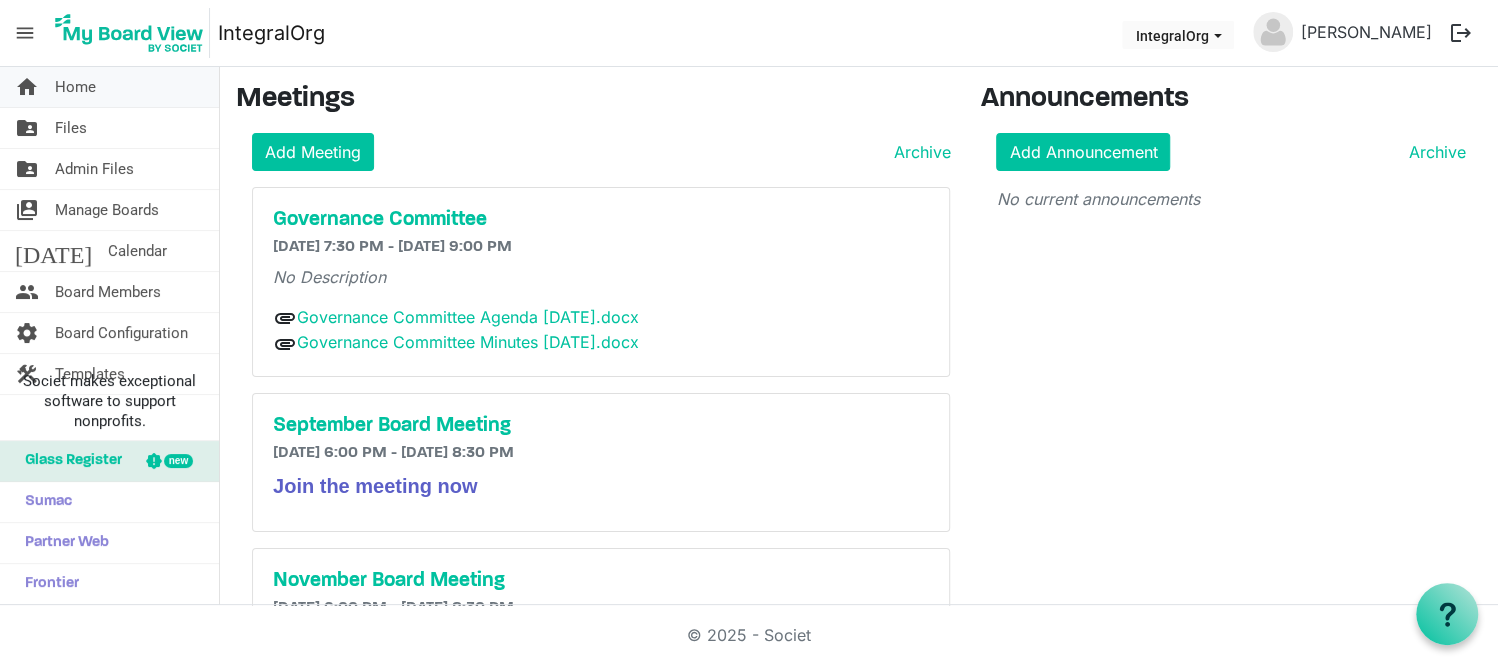 click on "Home" at bounding box center (75, 87) 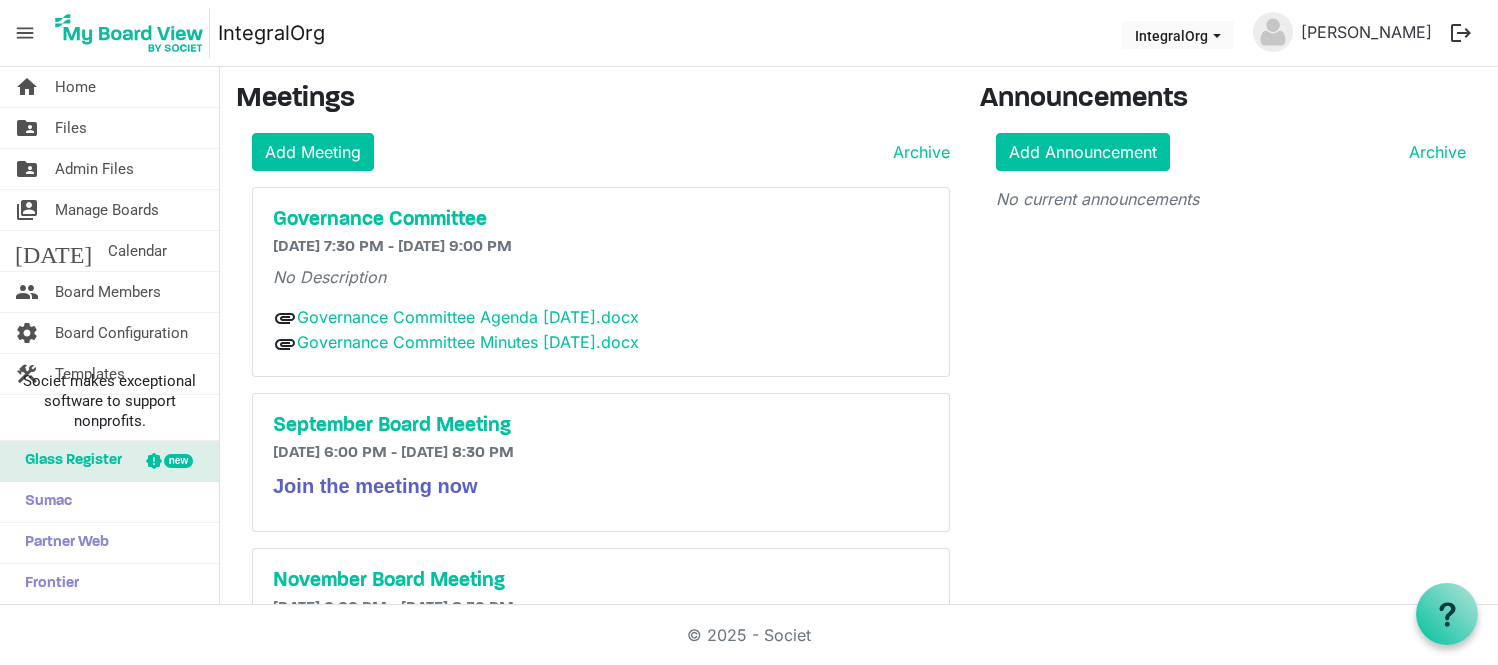 scroll, scrollTop: 0, scrollLeft: 0, axis: both 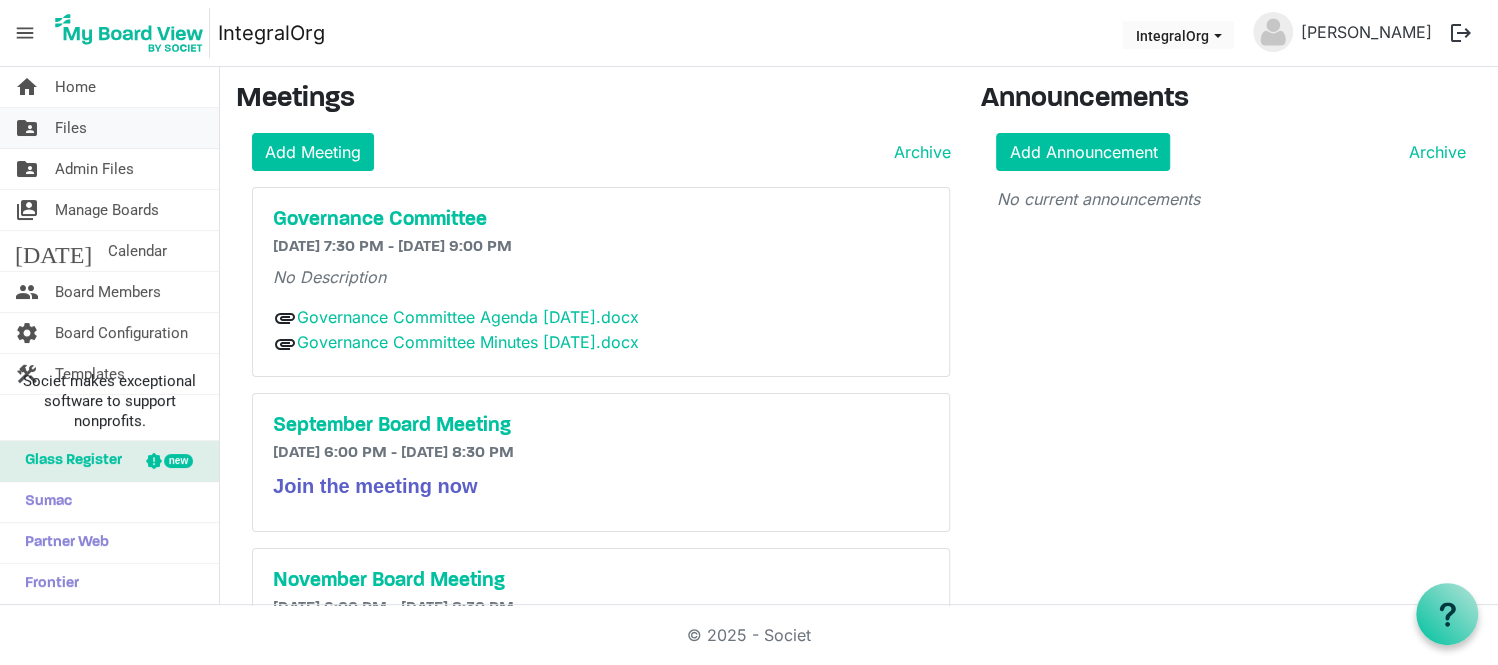 click on "Files" at bounding box center (71, 128) 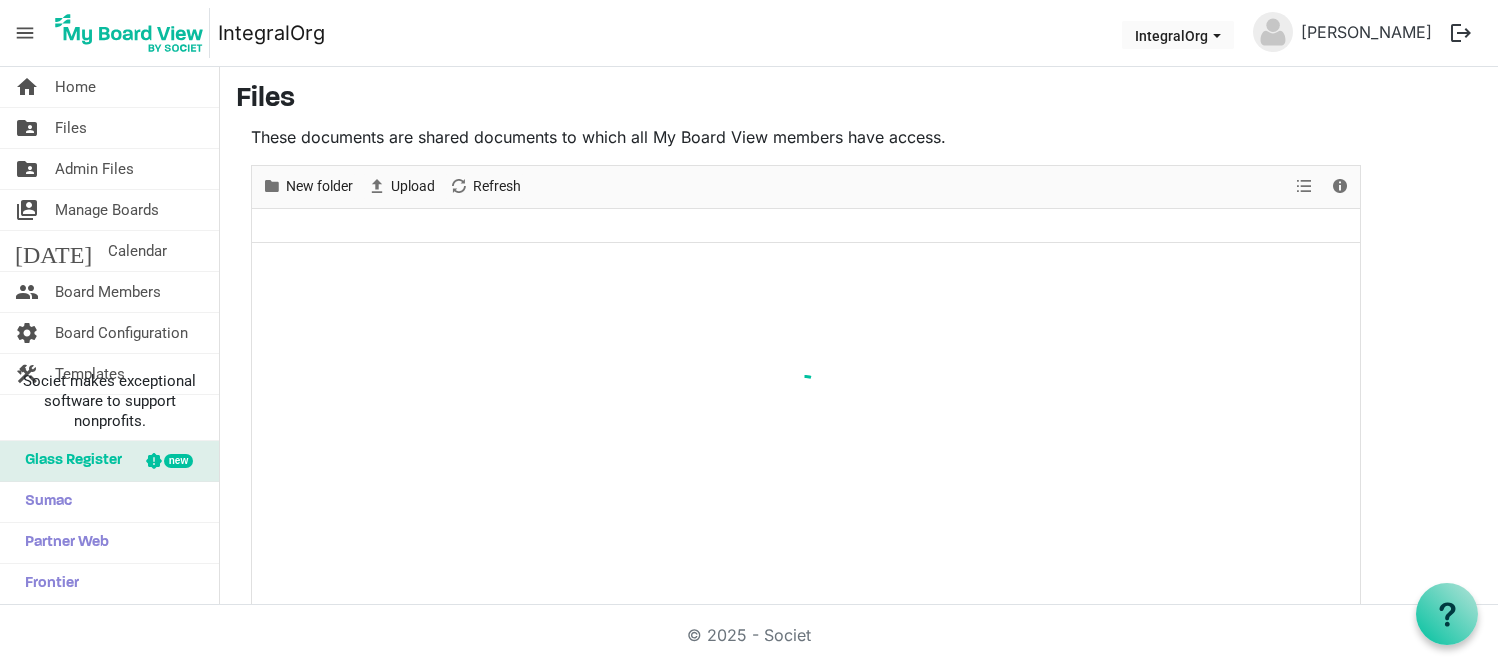 scroll, scrollTop: 0, scrollLeft: 0, axis: both 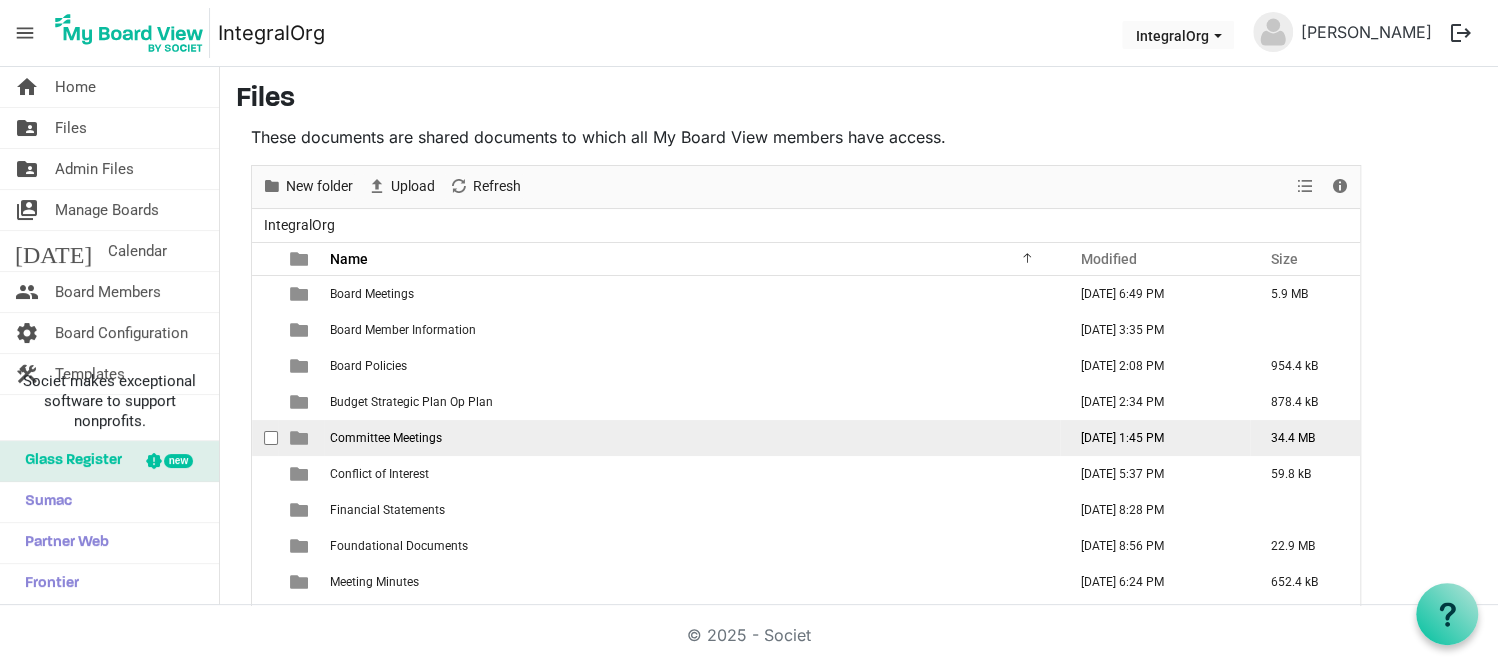 click on "Committee Meetings" at bounding box center (386, 438) 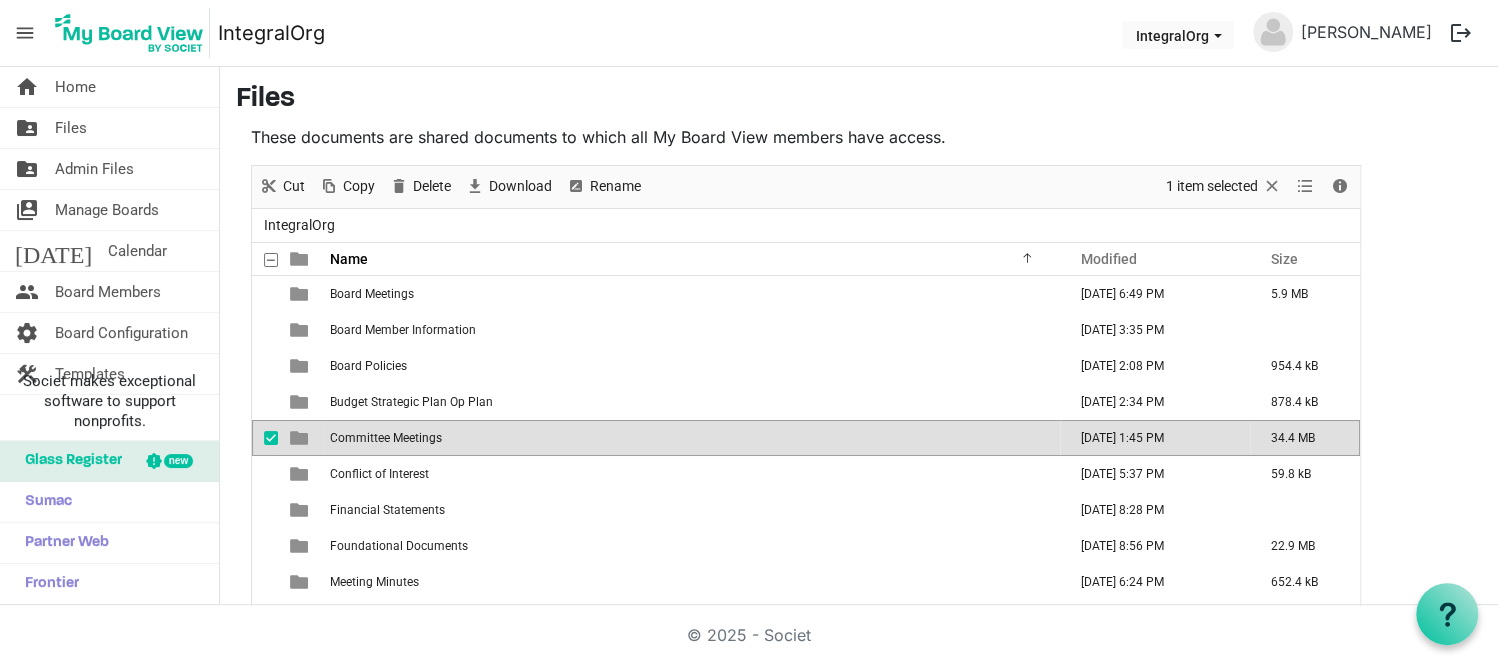 click on "Committee Meetings" at bounding box center [386, 438] 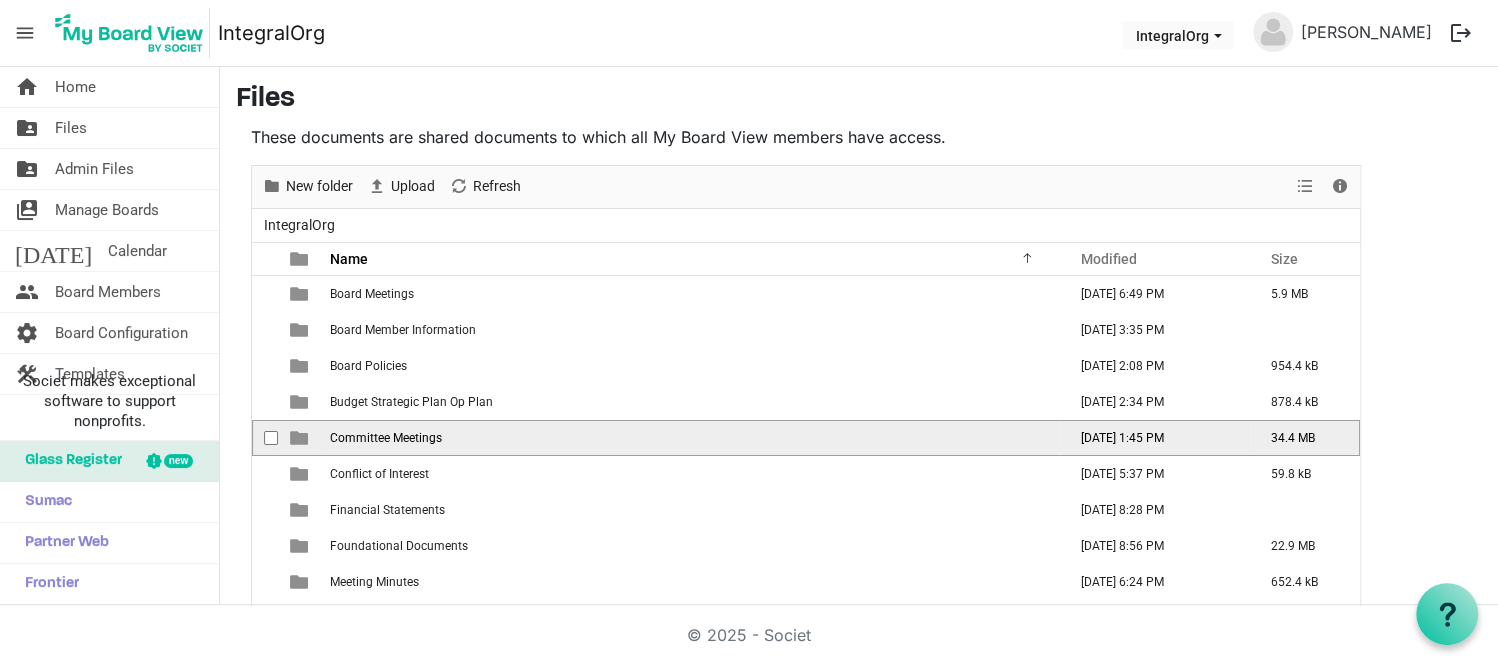 click on "Committee Meetings" at bounding box center (386, 438) 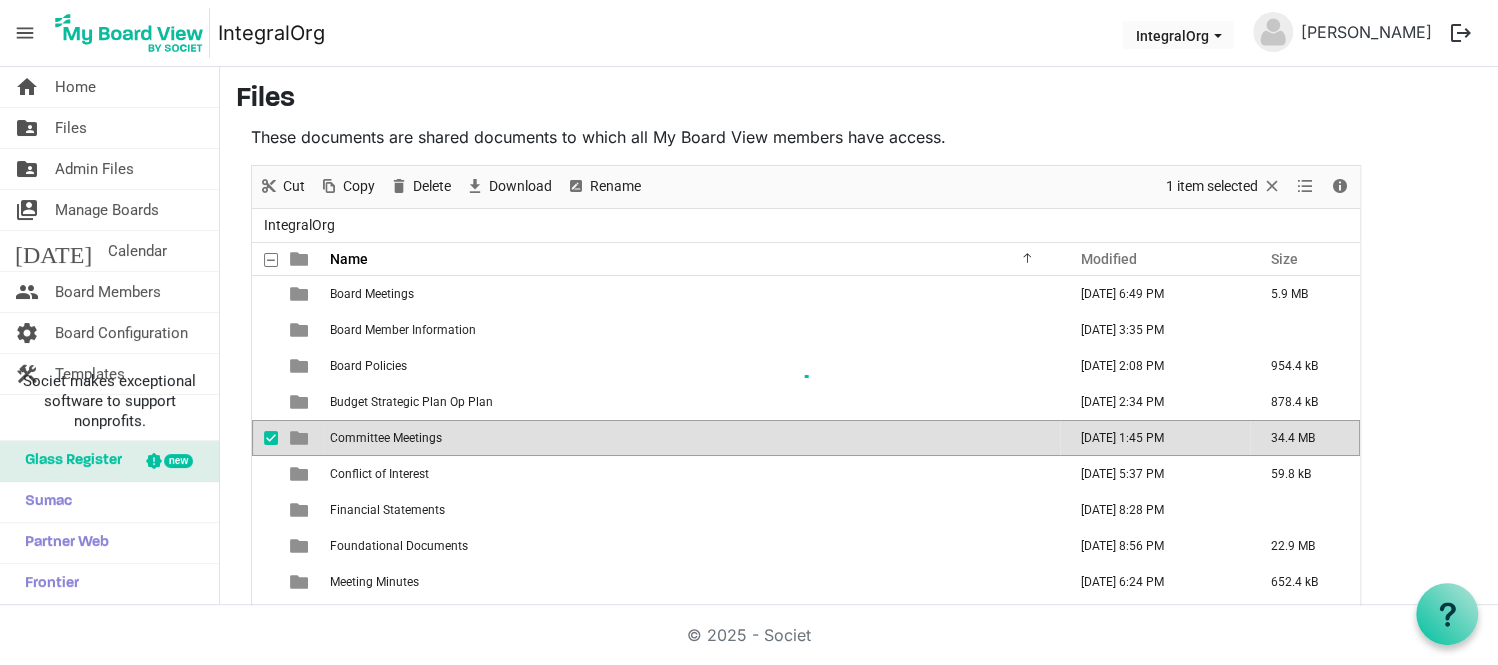 scroll, scrollTop: 8, scrollLeft: 0, axis: vertical 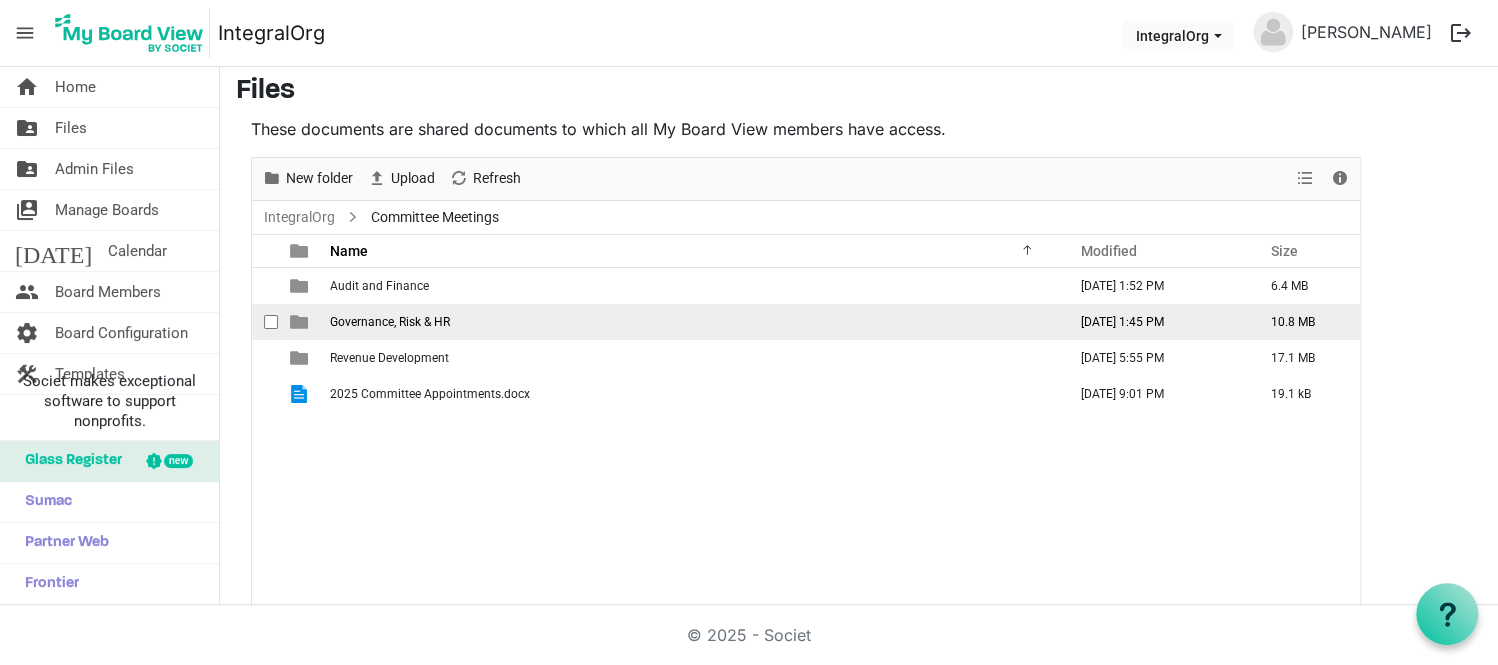 click on "Governance, Risk & HR" at bounding box center [390, 322] 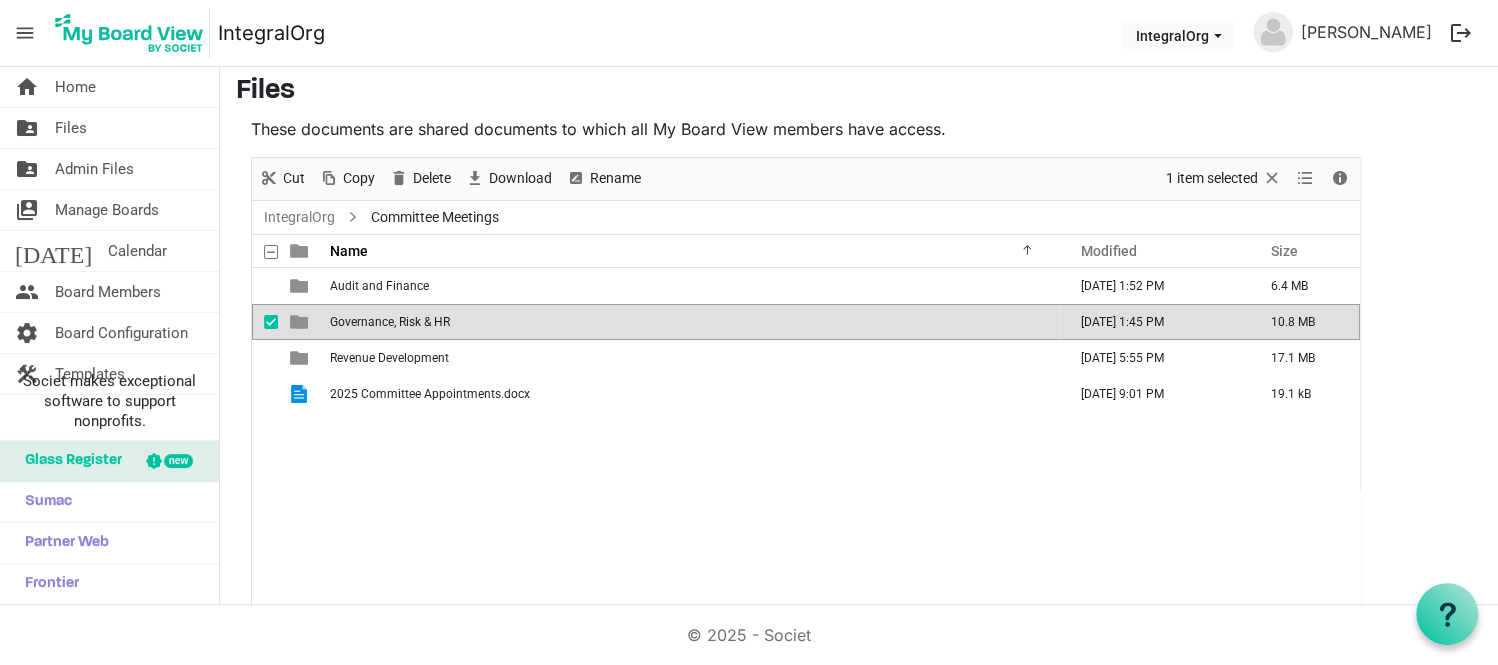 click on "Governance, Risk & HR" at bounding box center (390, 322) 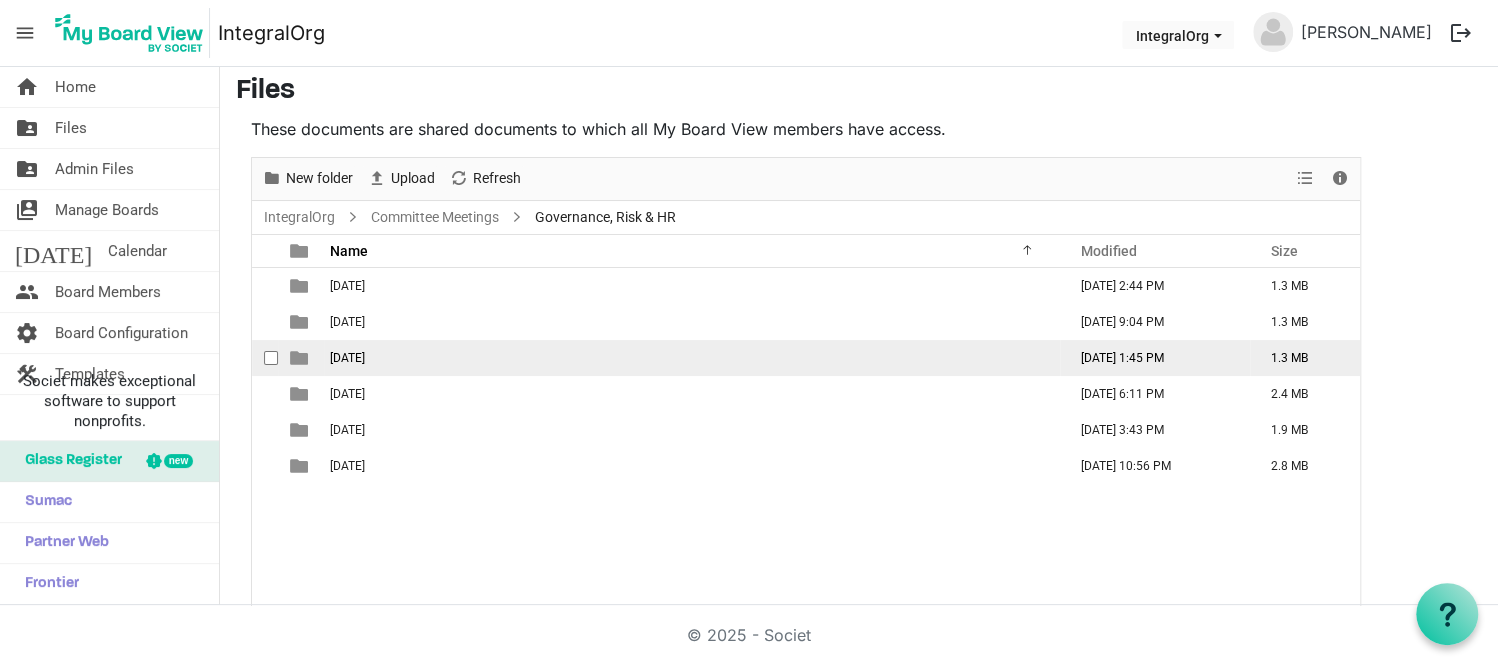 click on "July 16 2025" at bounding box center [347, 358] 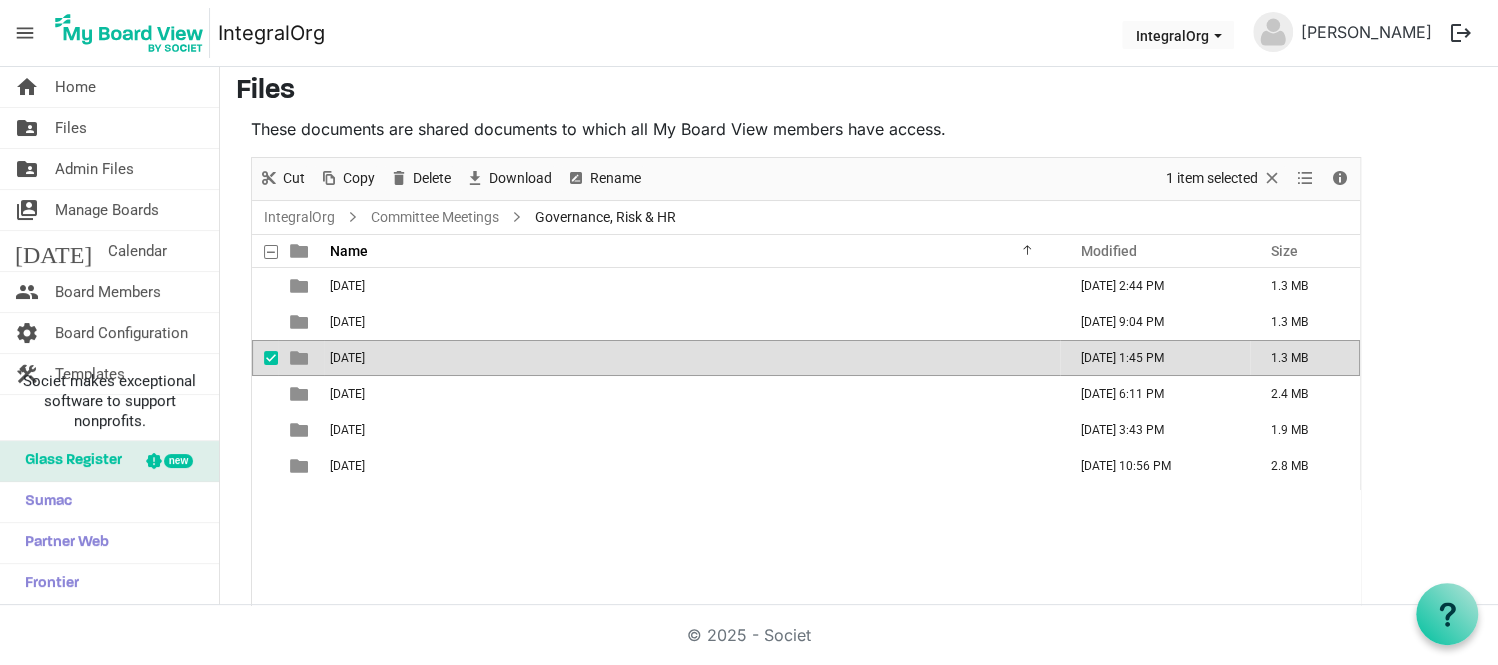 click on "July 16 2025" at bounding box center (347, 358) 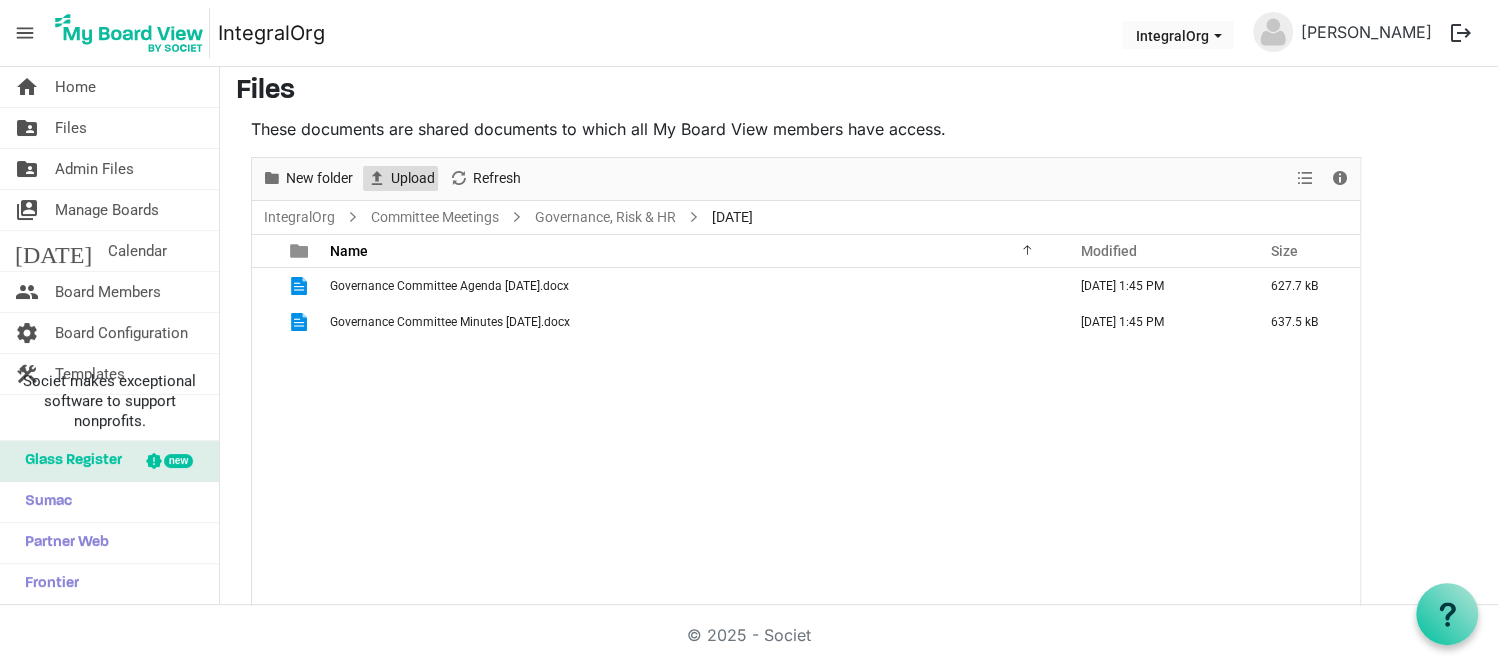 click on "Upload" at bounding box center (413, 178) 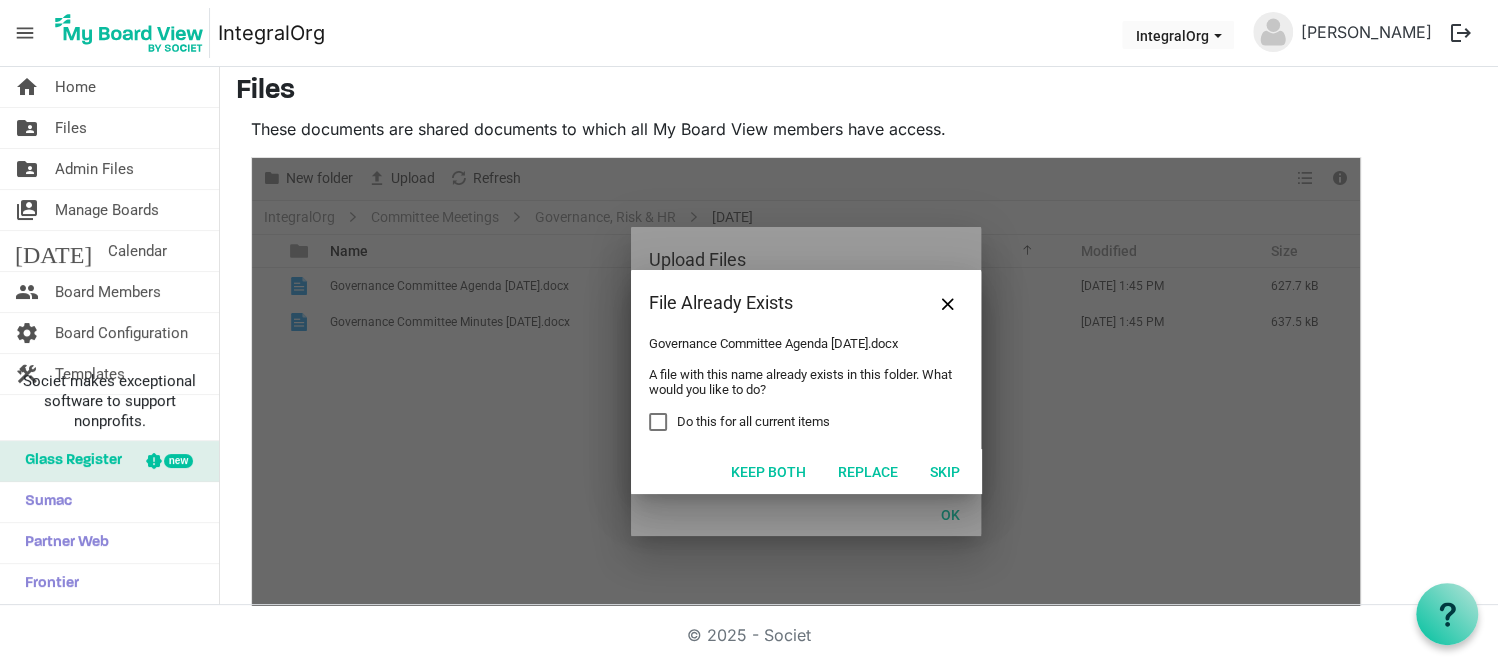 click on "Keep both Replace Skip" at bounding box center [806, 471] 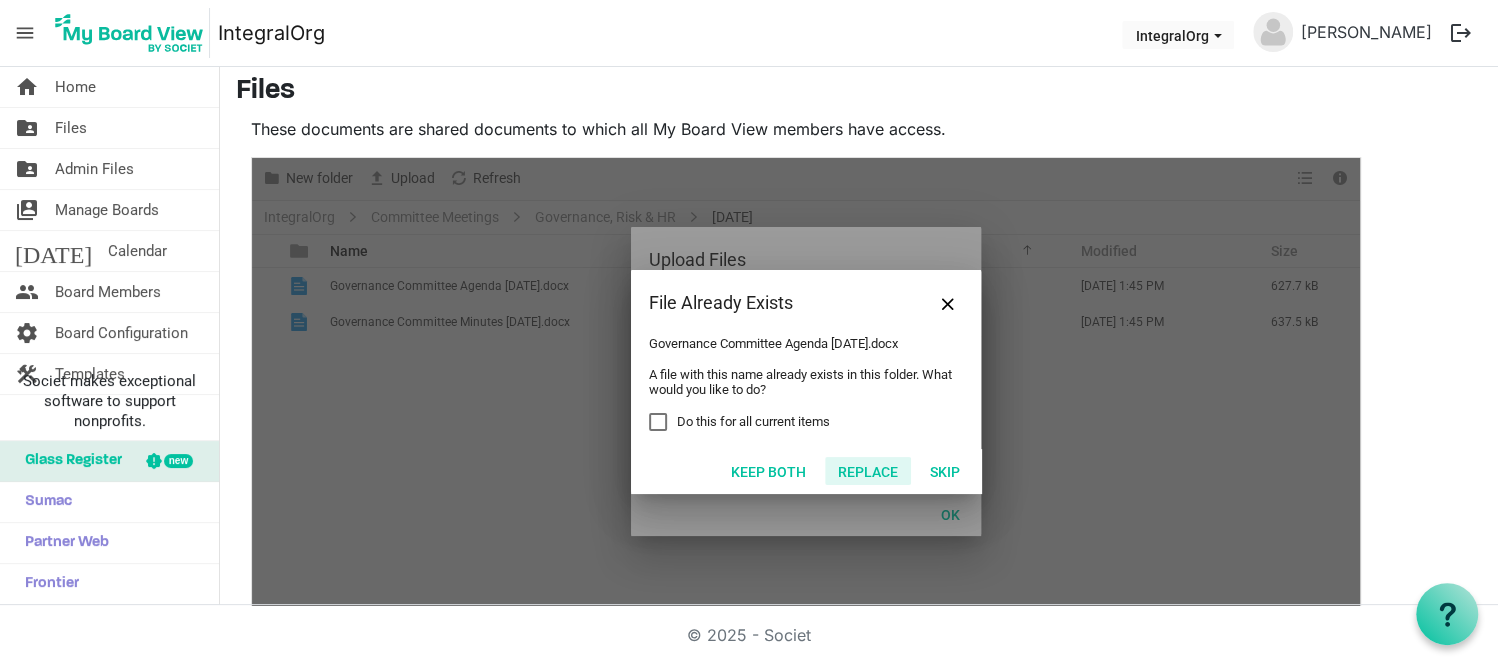 click on "Replace" at bounding box center (868, 471) 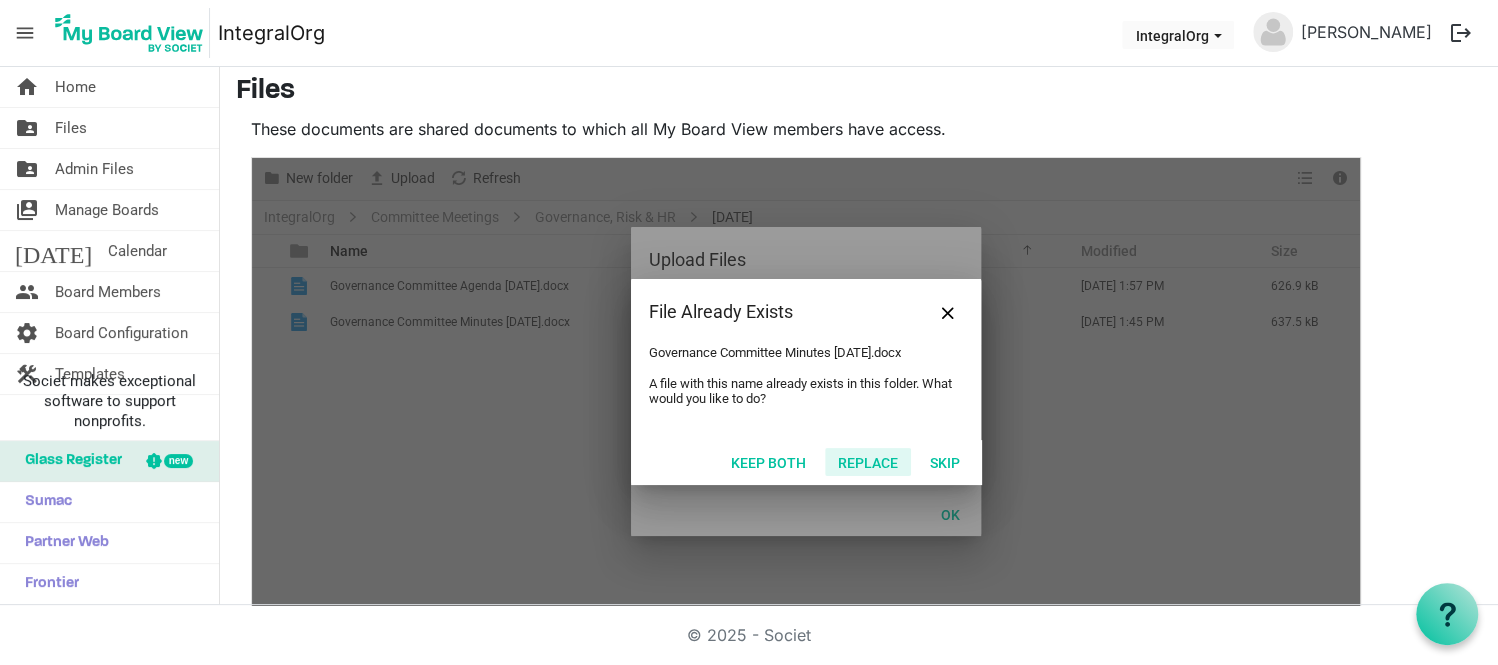 click on "Replace" at bounding box center [868, 462] 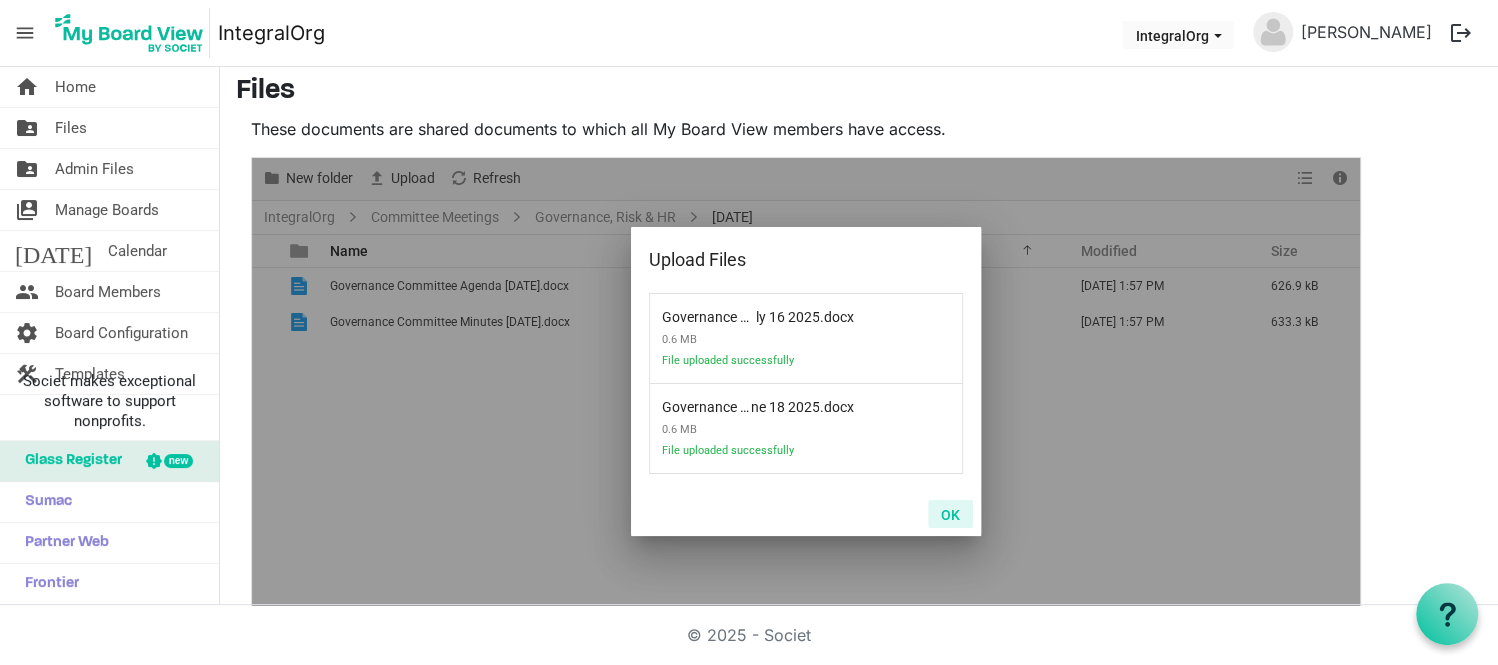 click on "OK" at bounding box center (950, 514) 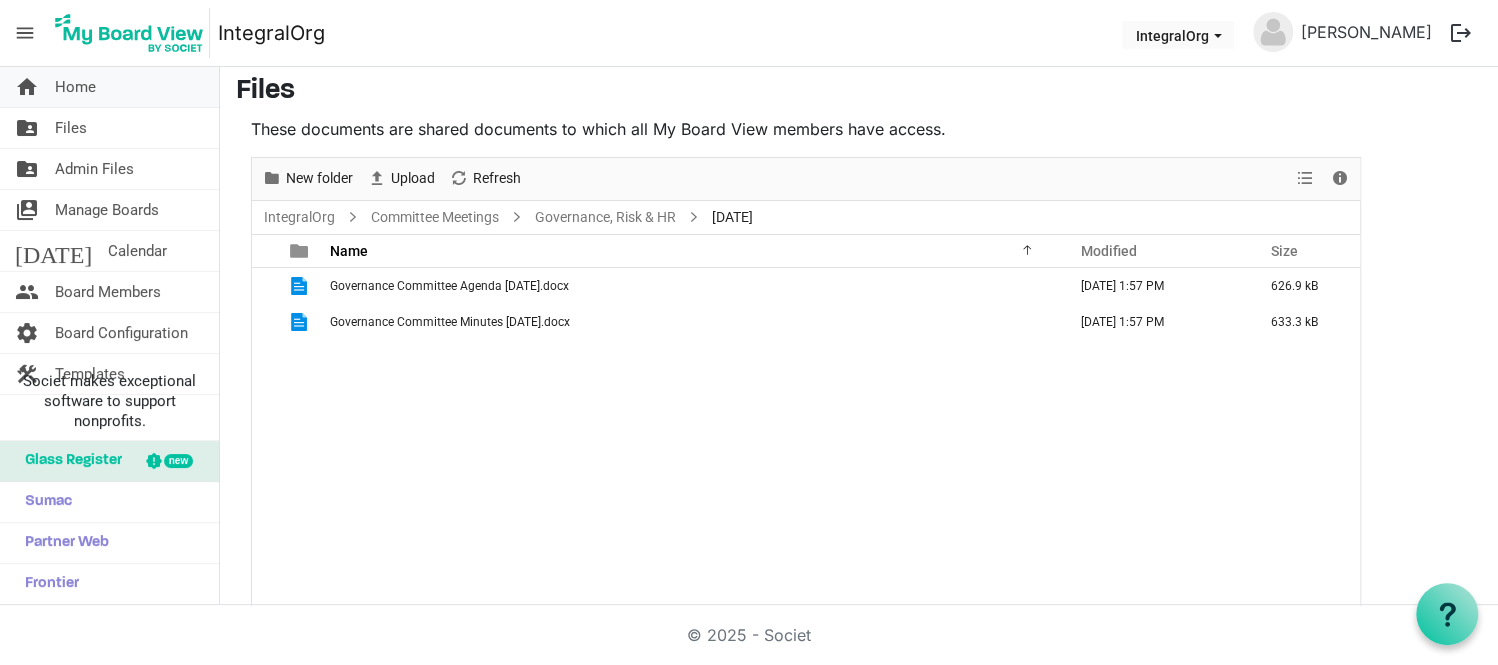 click on "Home" at bounding box center (75, 87) 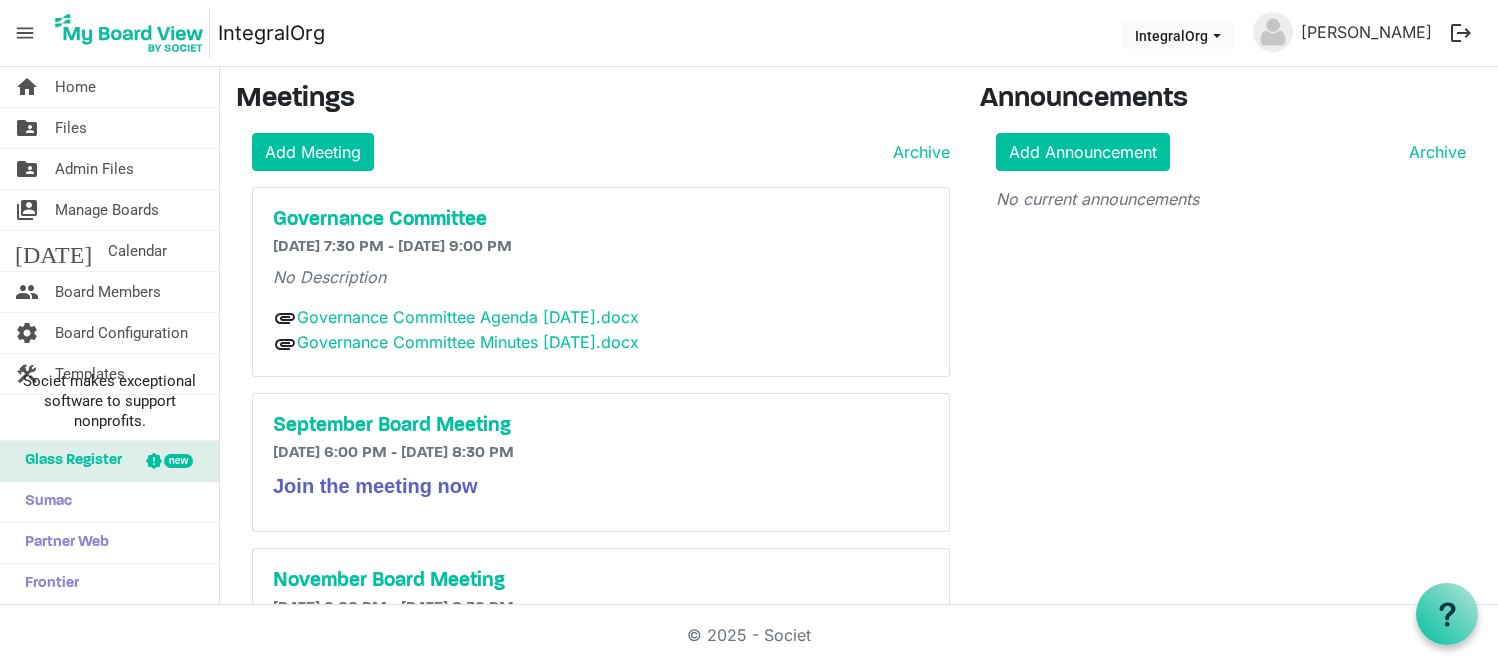 scroll, scrollTop: 0, scrollLeft: 0, axis: both 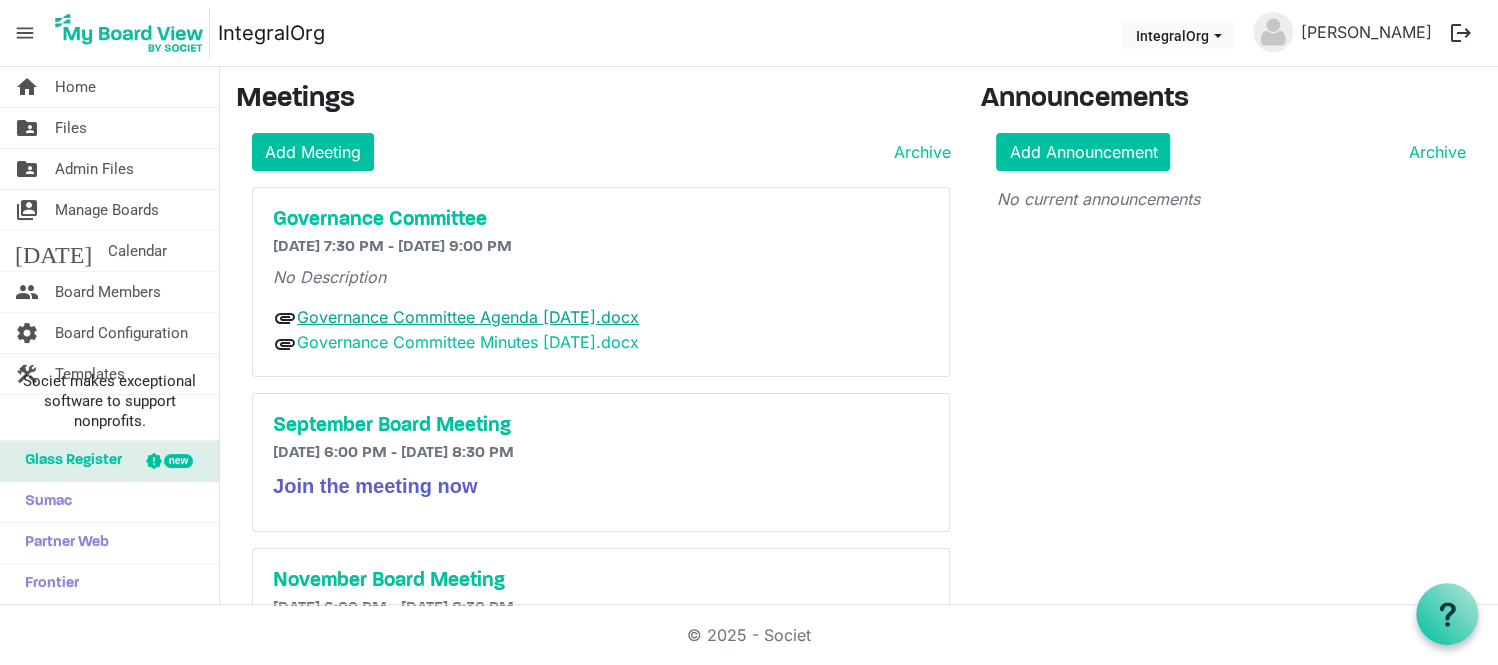 click on "Governance Committee Agenda [DATE].docx" at bounding box center (468, 317) 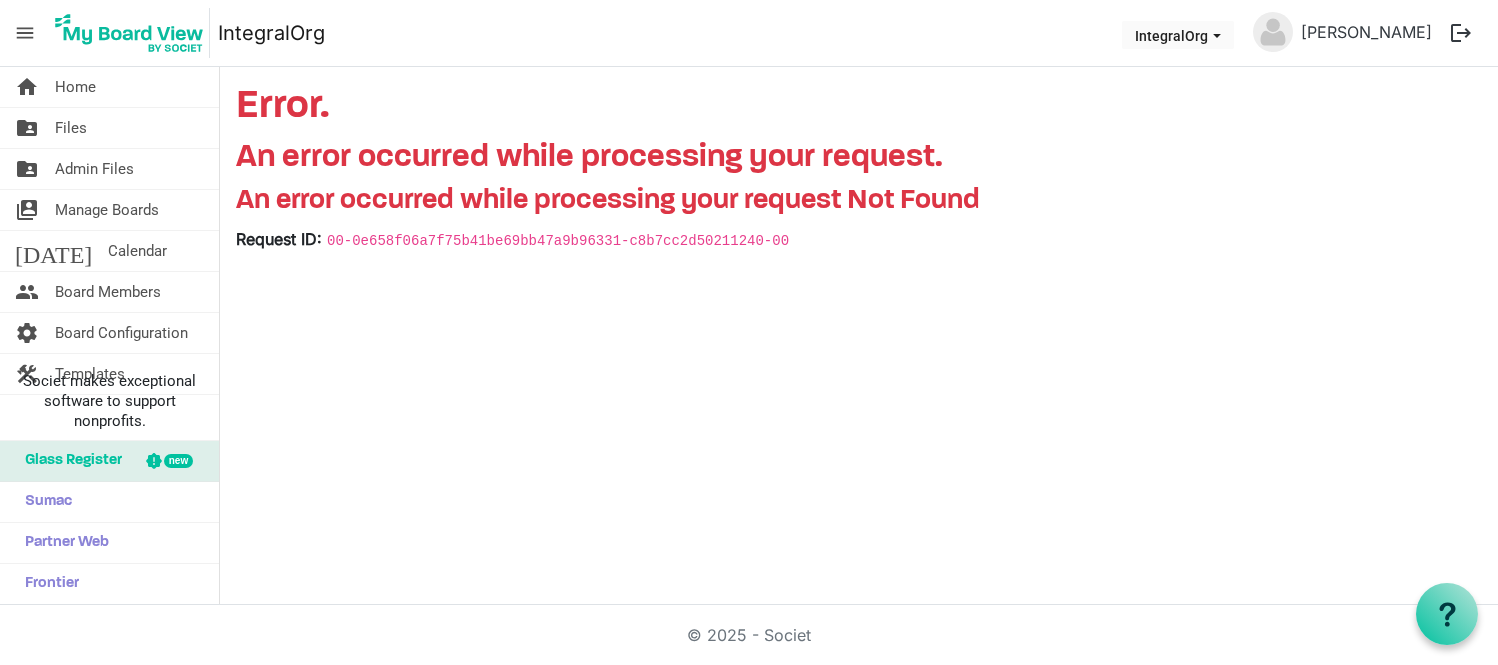 scroll, scrollTop: 0, scrollLeft: 0, axis: both 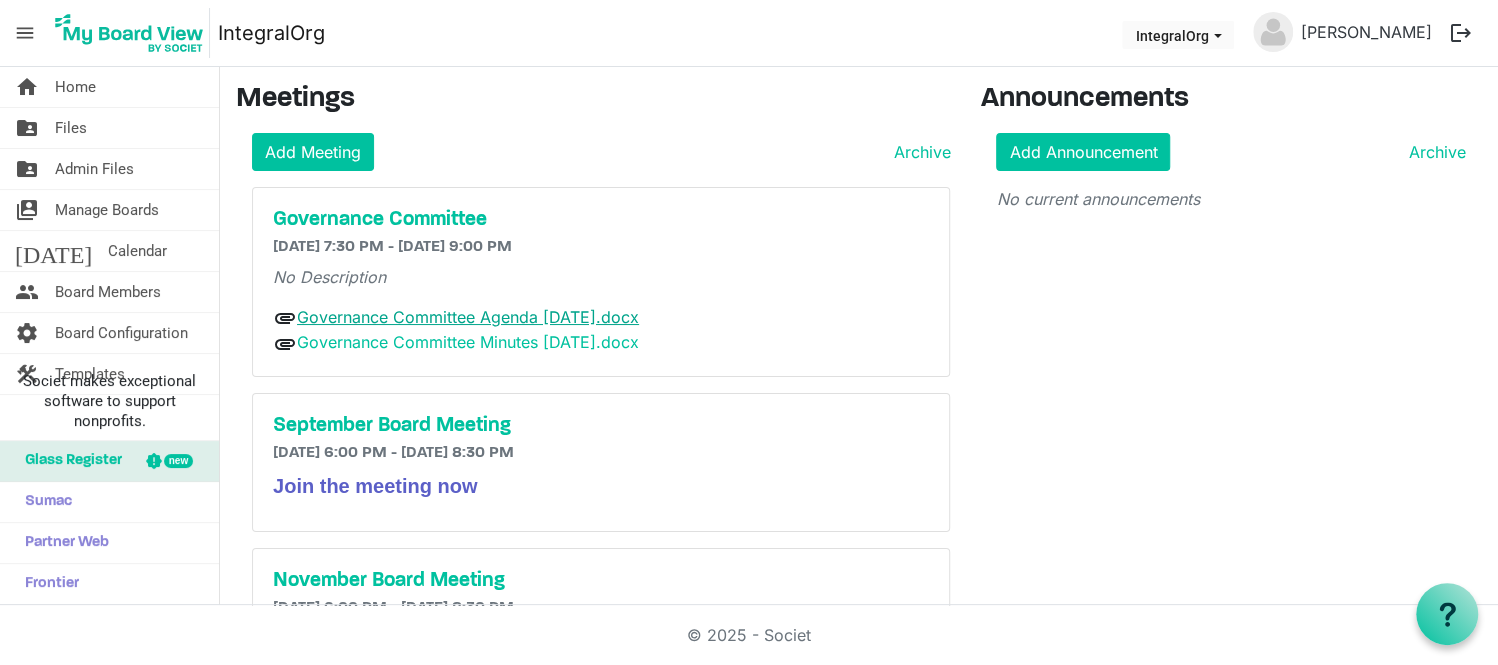 click on "Governance Committee Agenda [DATE].docx" at bounding box center [468, 317] 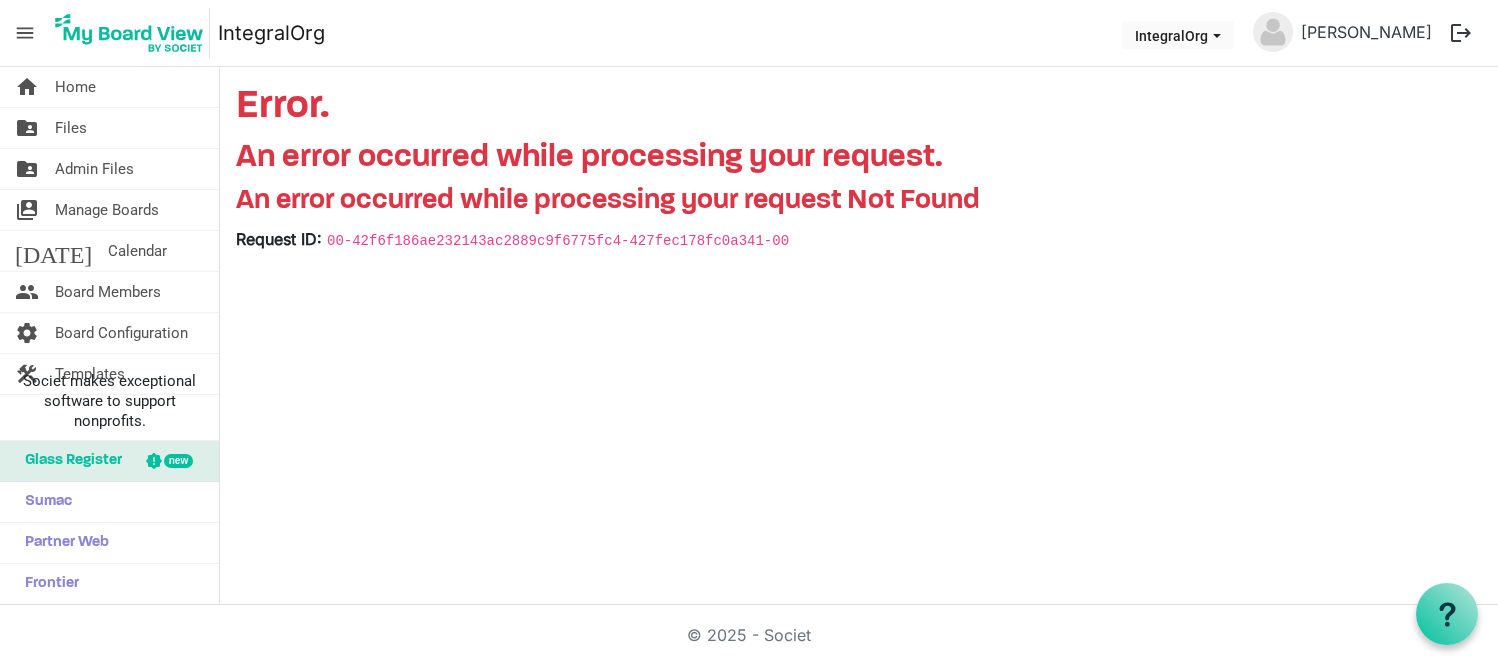 scroll, scrollTop: 0, scrollLeft: 0, axis: both 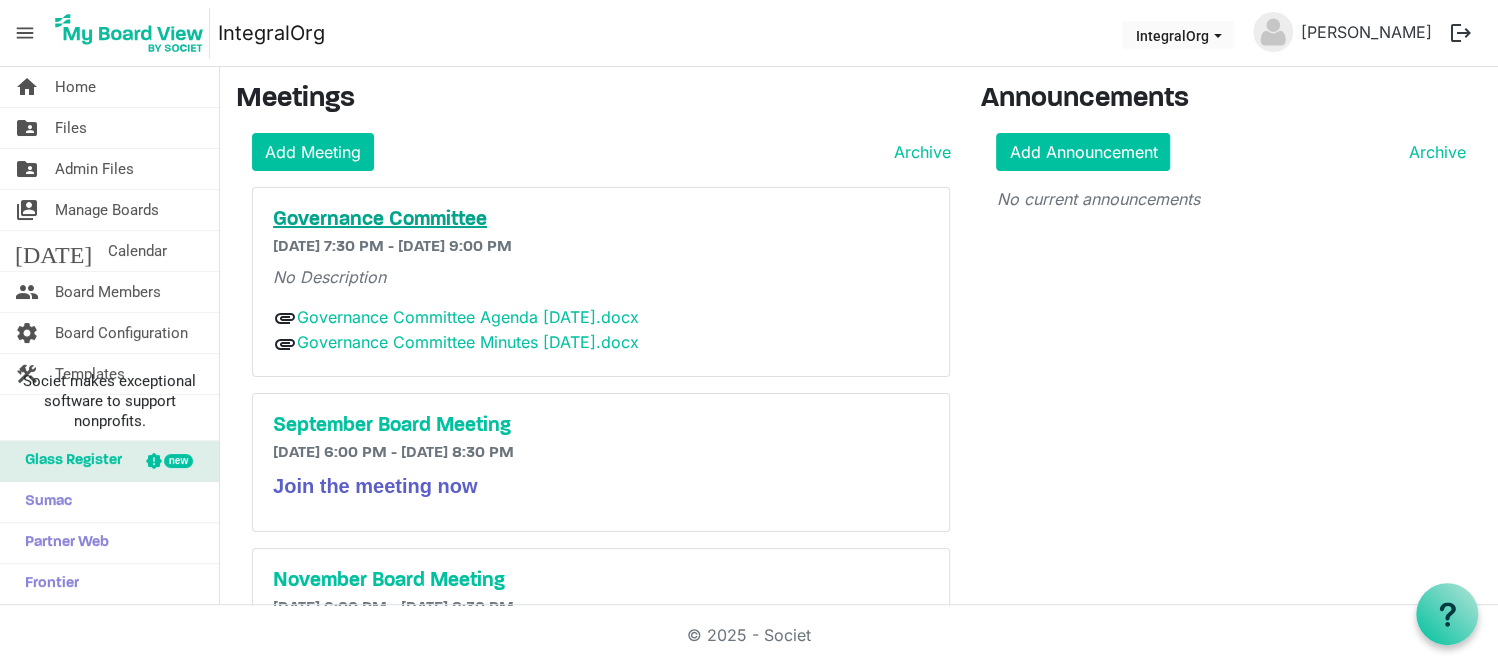 click on "Governance Committee" at bounding box center [601, 220] 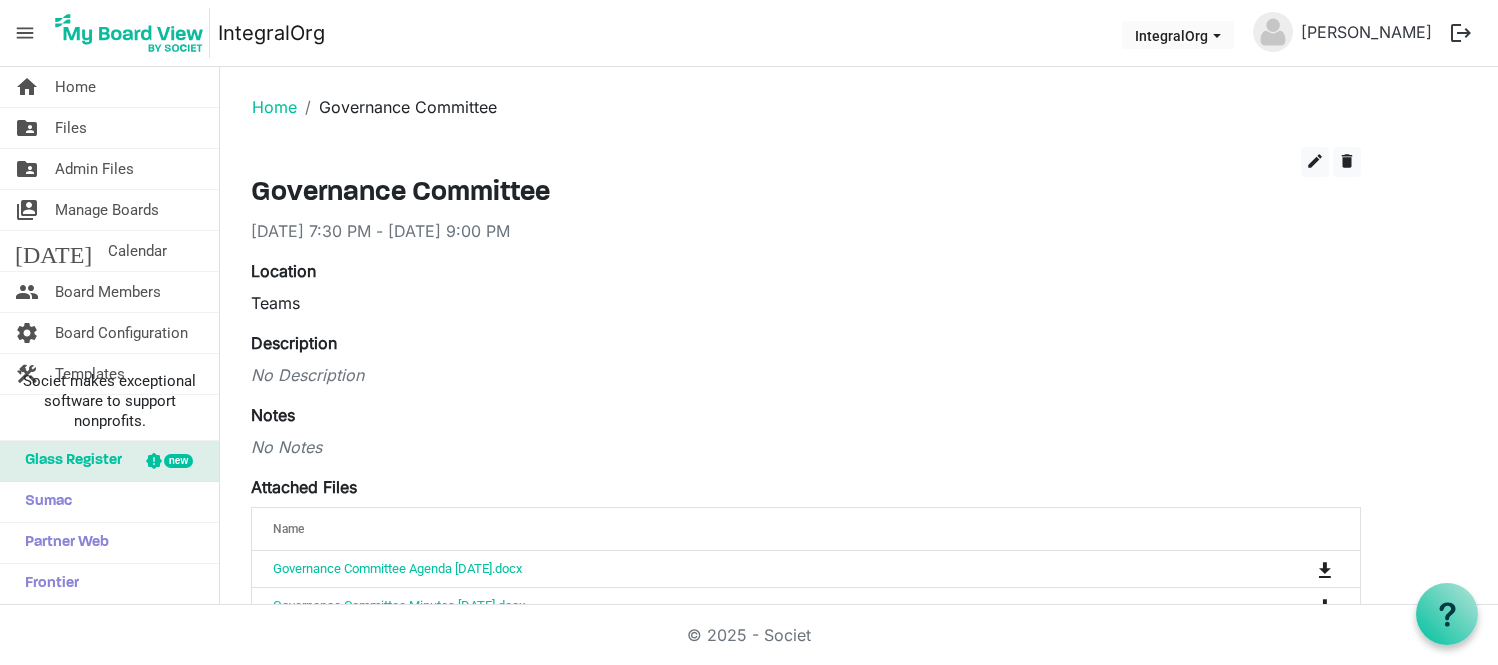 scroll, scrollTop: 0, scrollLeft: 0, axis: both 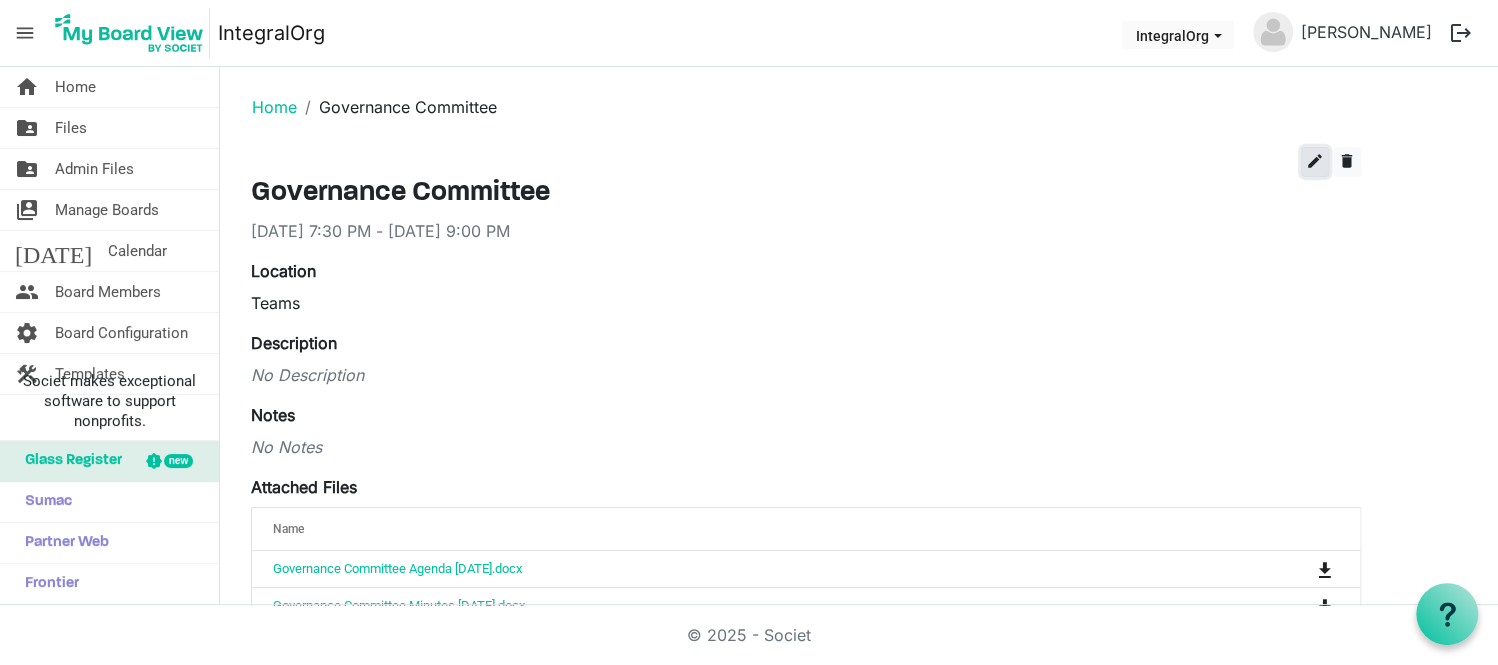 click on "edit" at bounding box center (1315, 161) 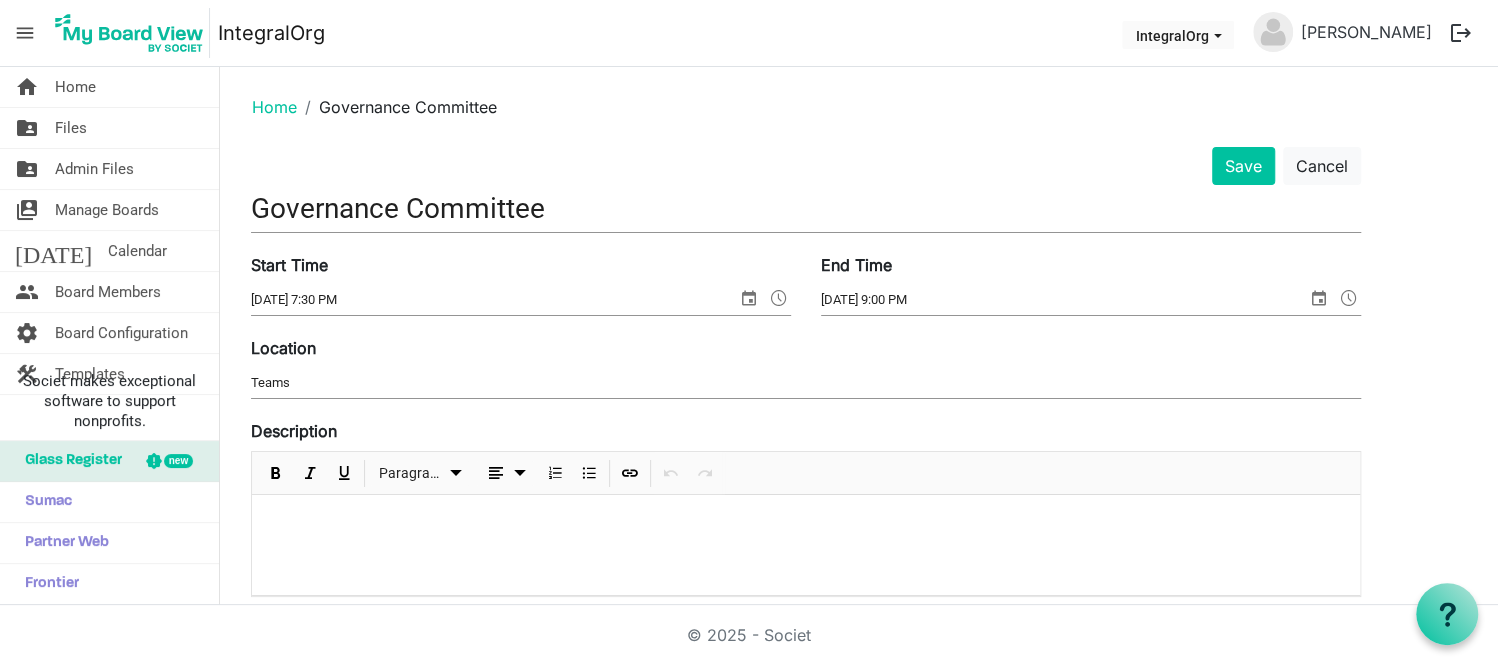 scroll, scrollTop: 450, scrollLeft: 0, axis: vertical 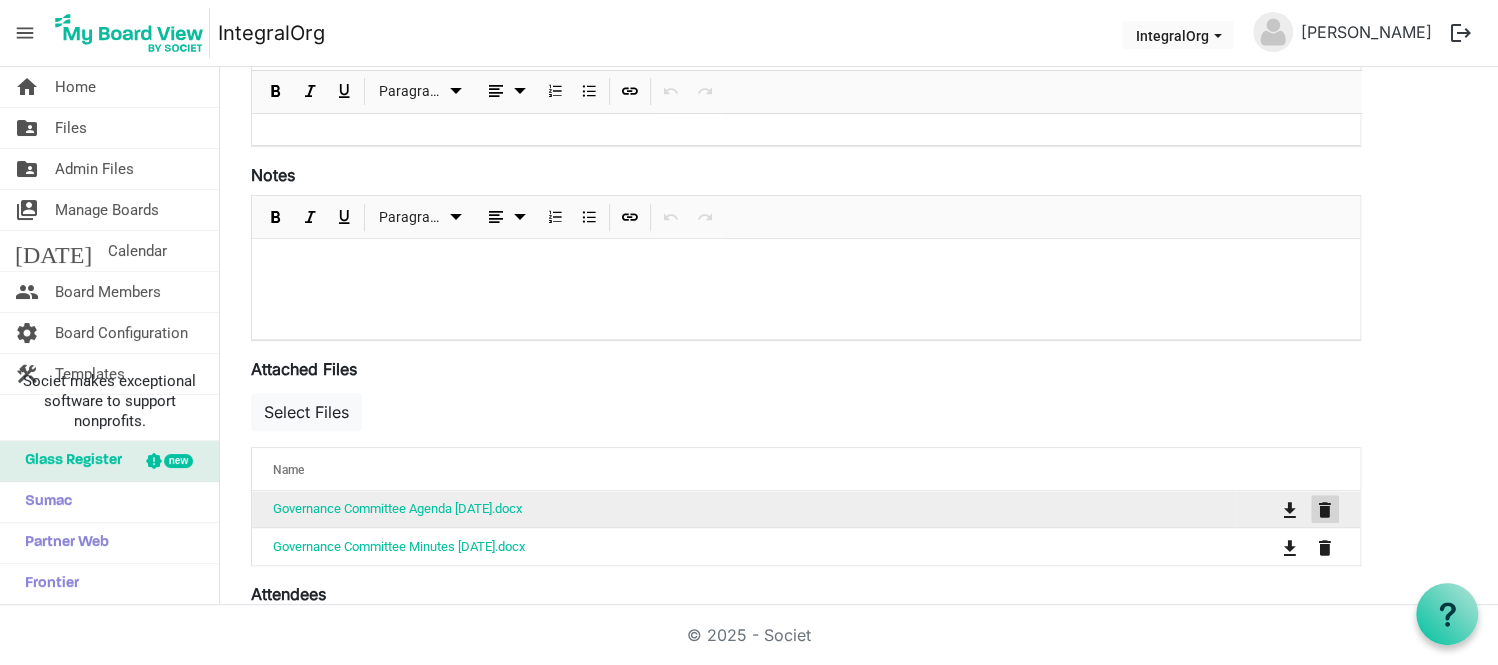 click at bounding box center (1325, 510) 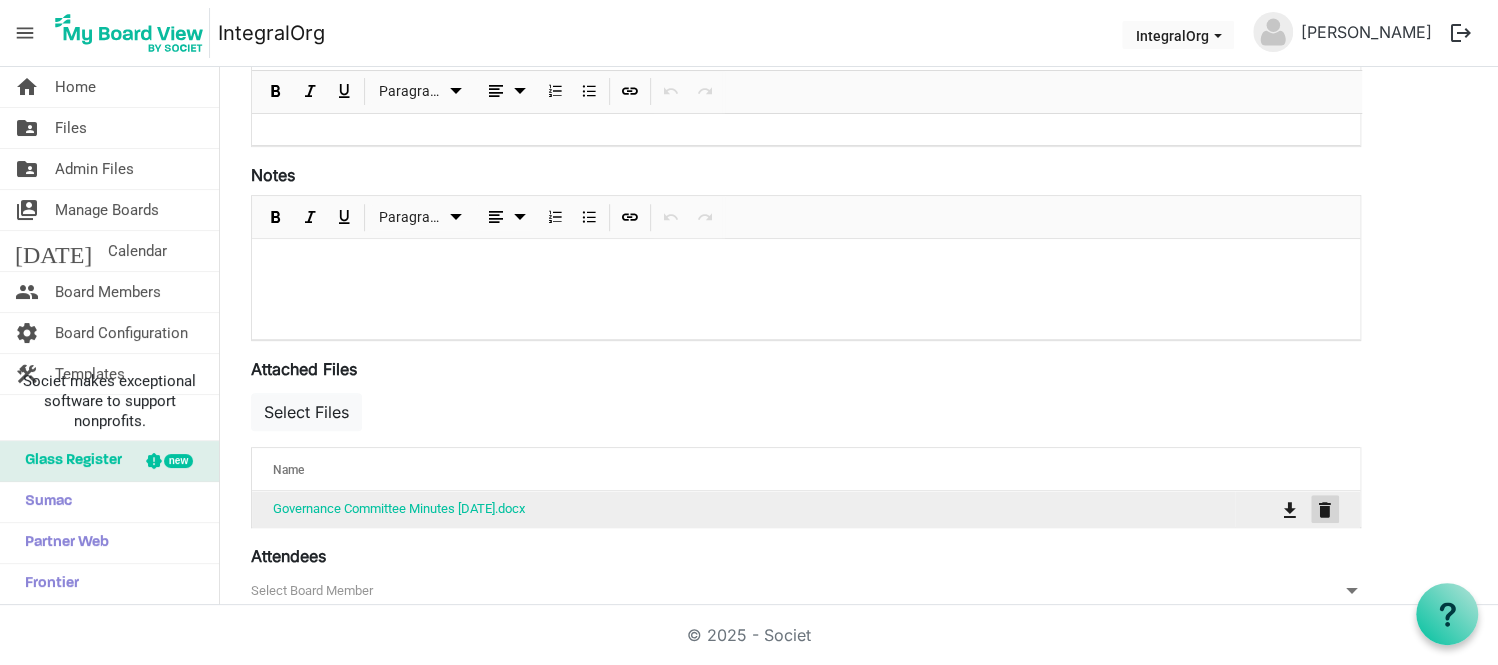 click at bounding box center (1325, 510) 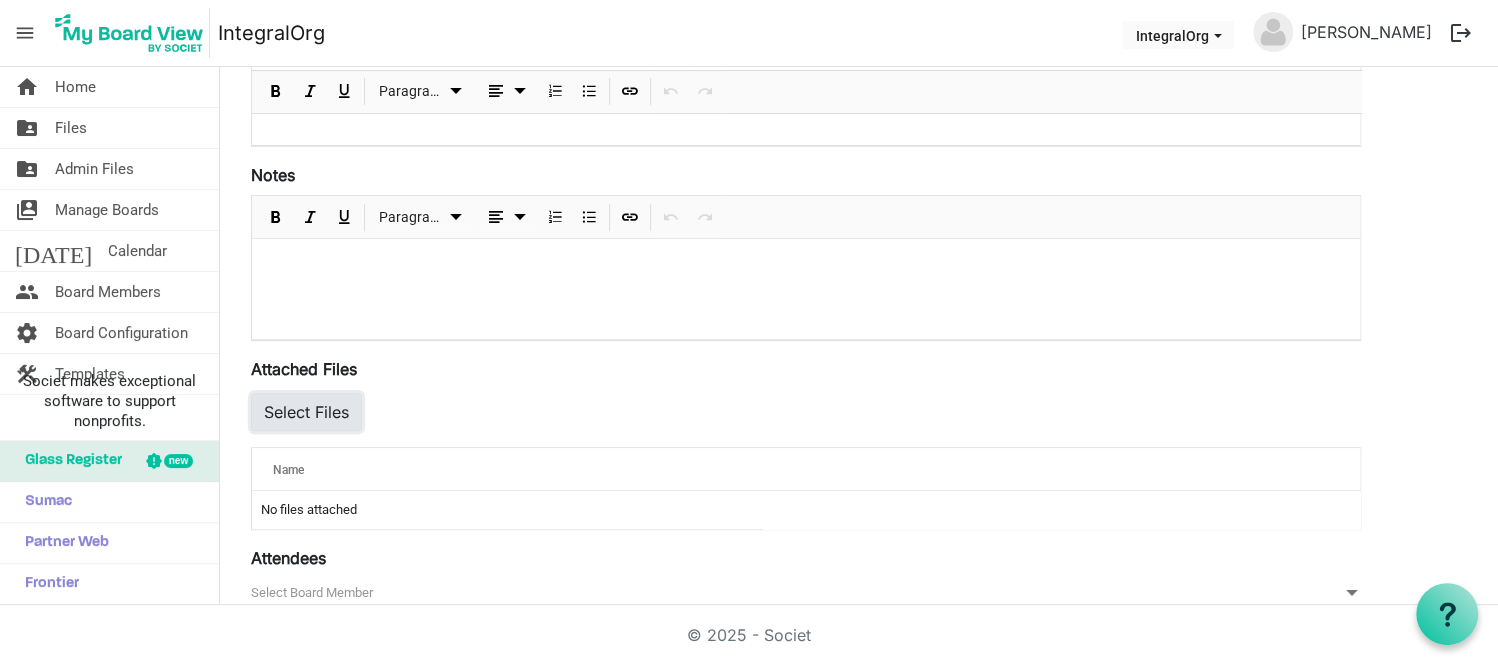 click on "Select Files" at bounding box center [306, 412] 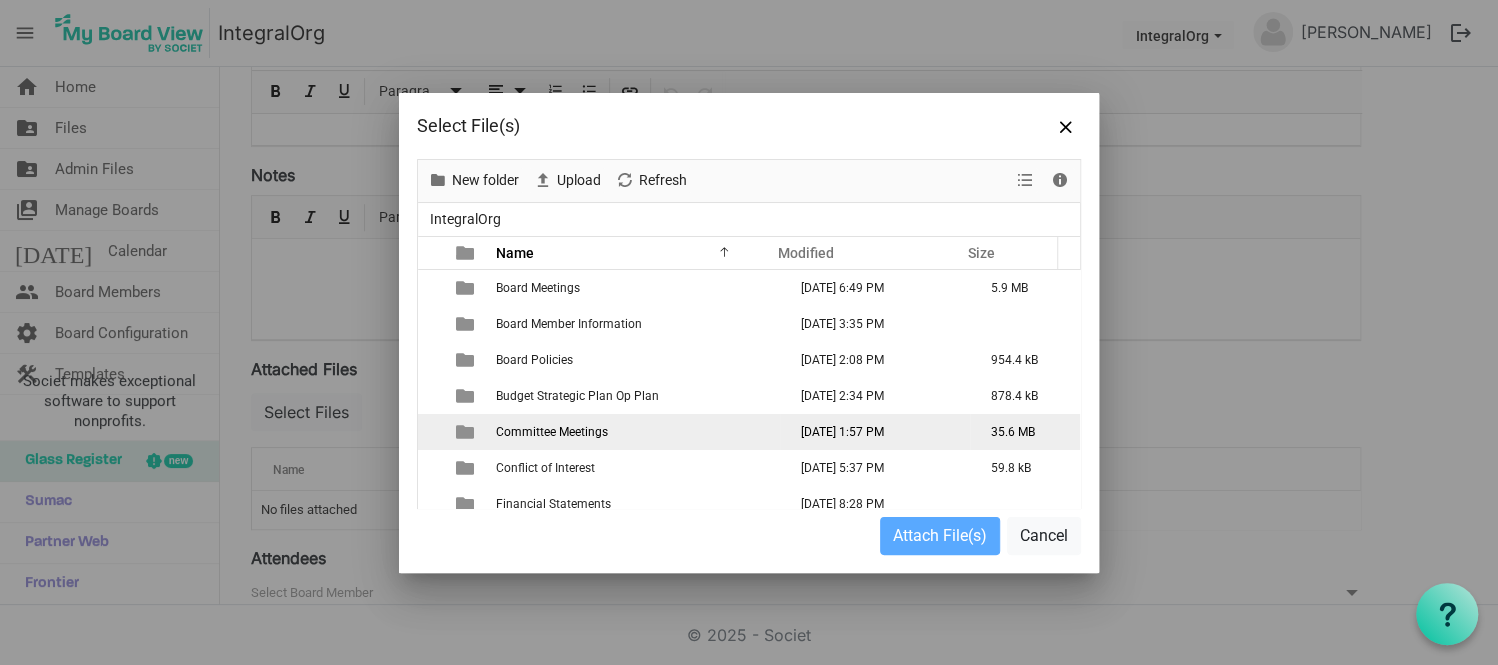 click on "Committee Meetings" at bounding box center (552, 432) 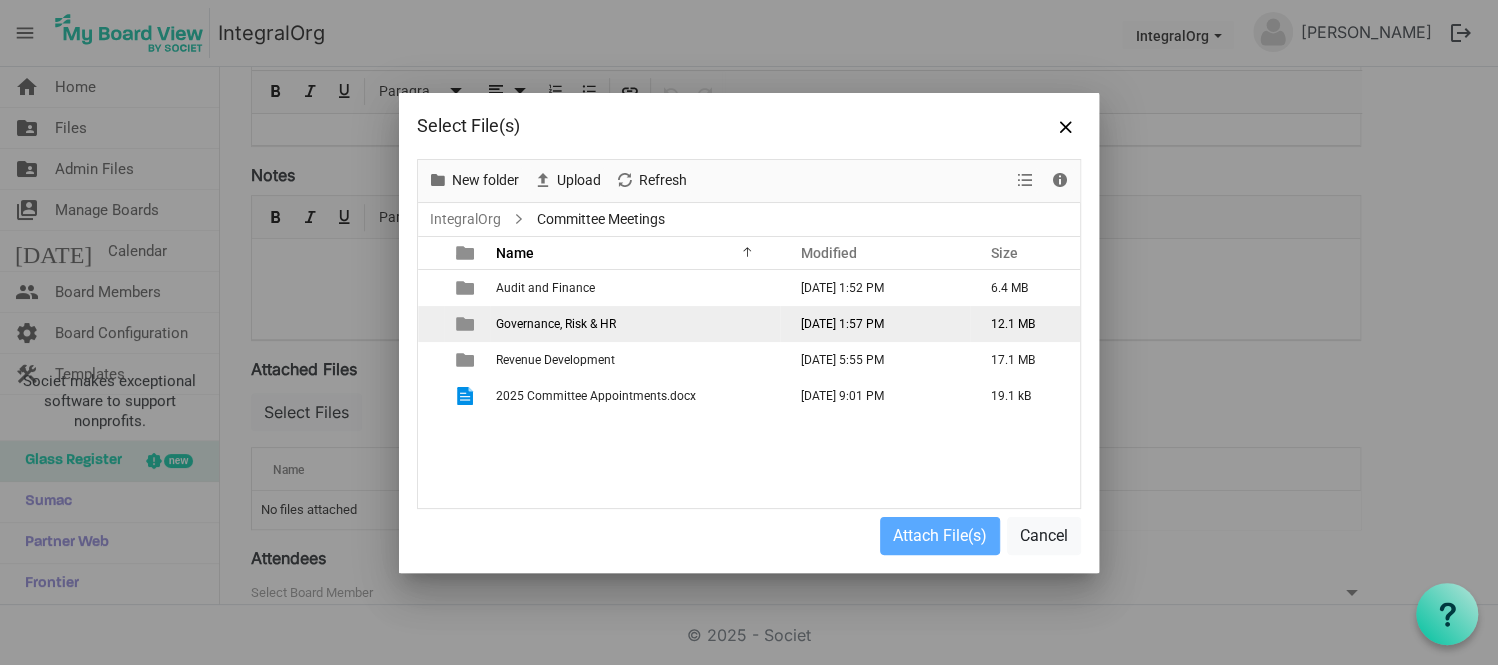click on "Governance, Risk & HR" at bounding box center [556, 324] 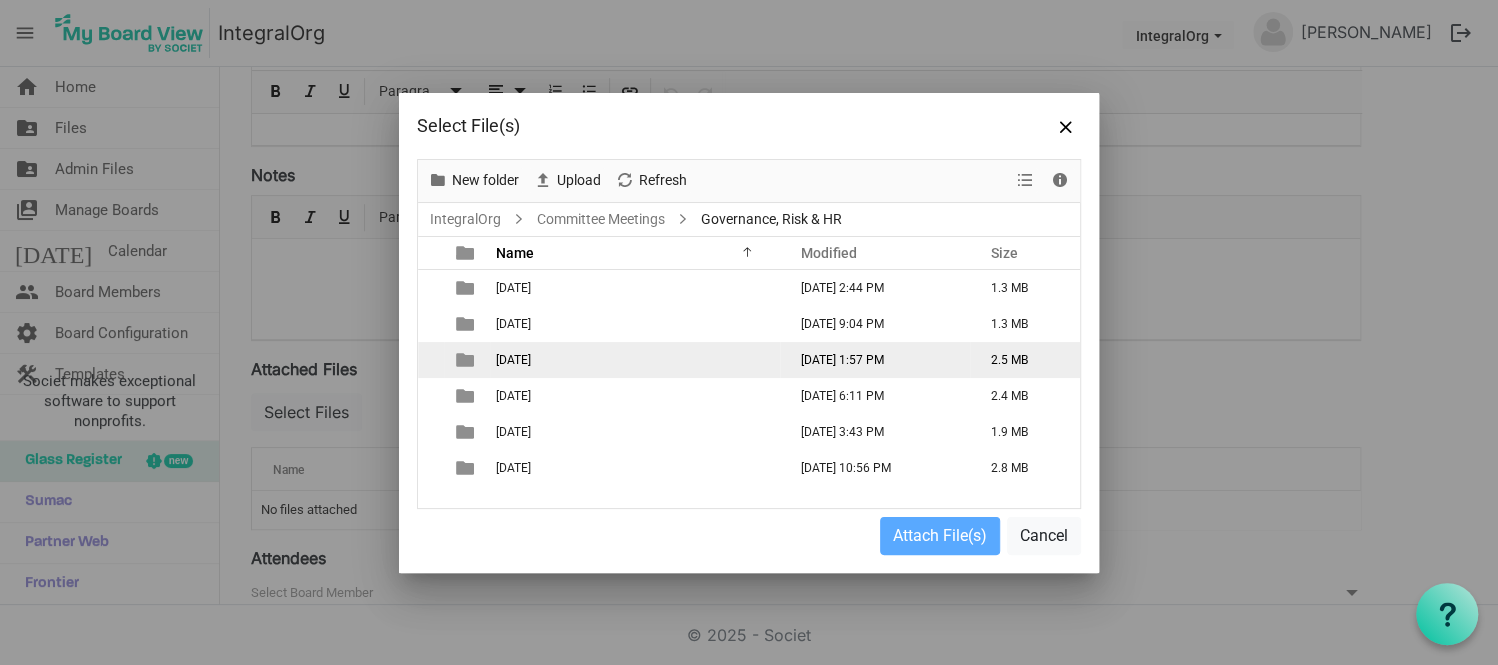 click on "July 16 2025" at bounding box center (513, 360) 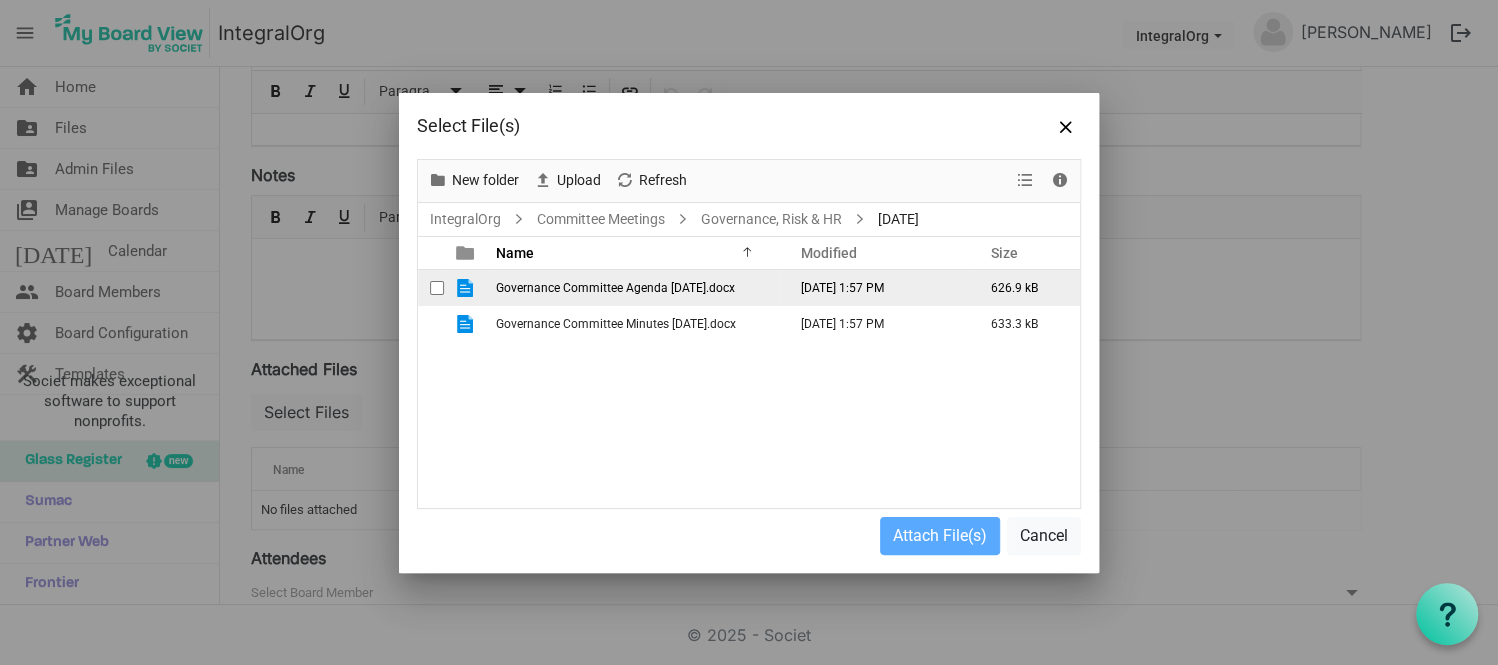 click on "Governance Committee Agenda [DATE].docx" at bounding box center [615, 288] 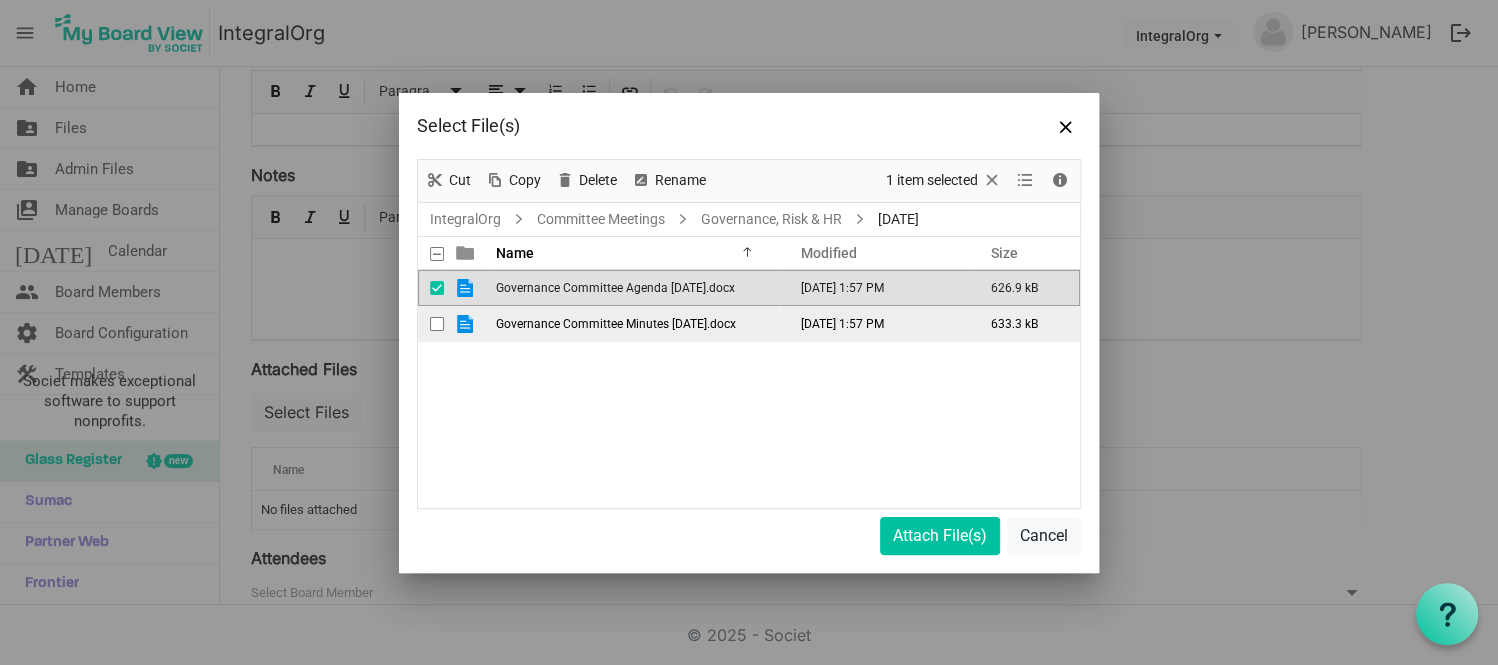 click on "Governance Committee Minutes [DATE].docx" at bounding box center (616, 324) 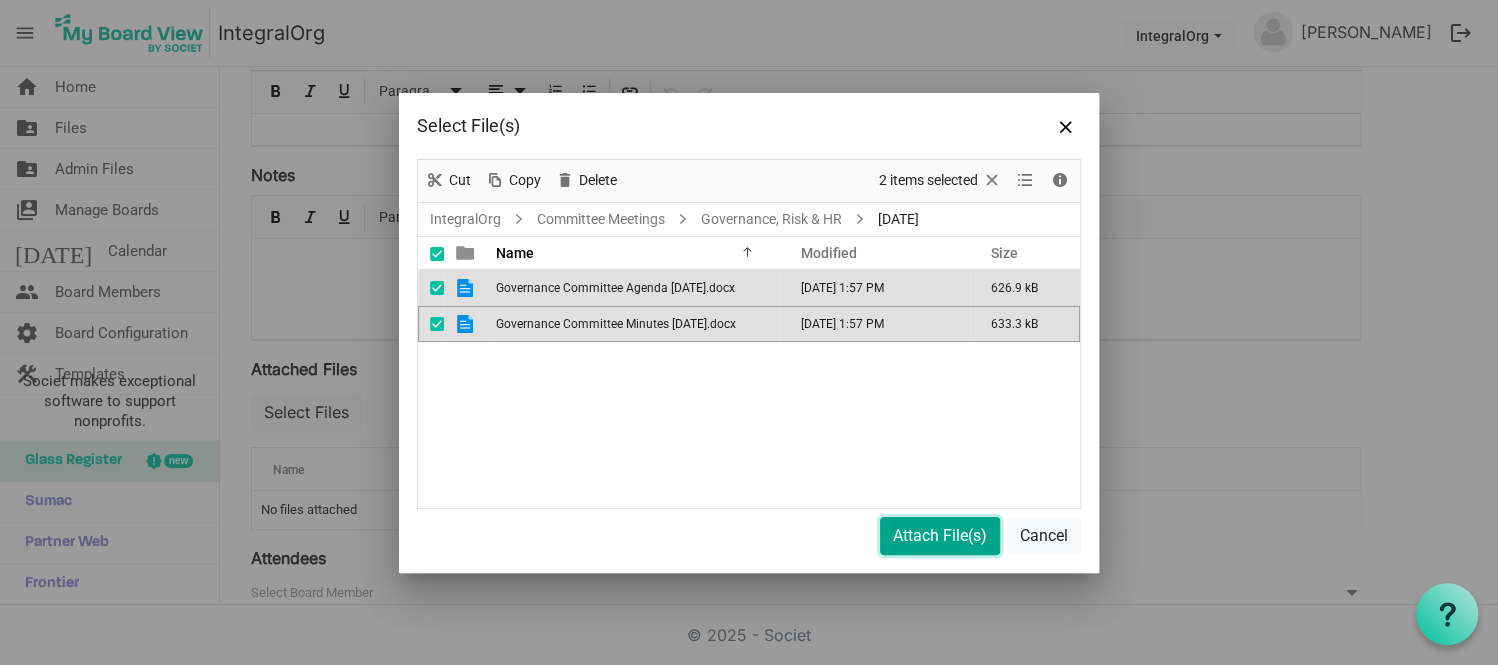 click on "Attach File(s)" at bounding box center [940, 536] 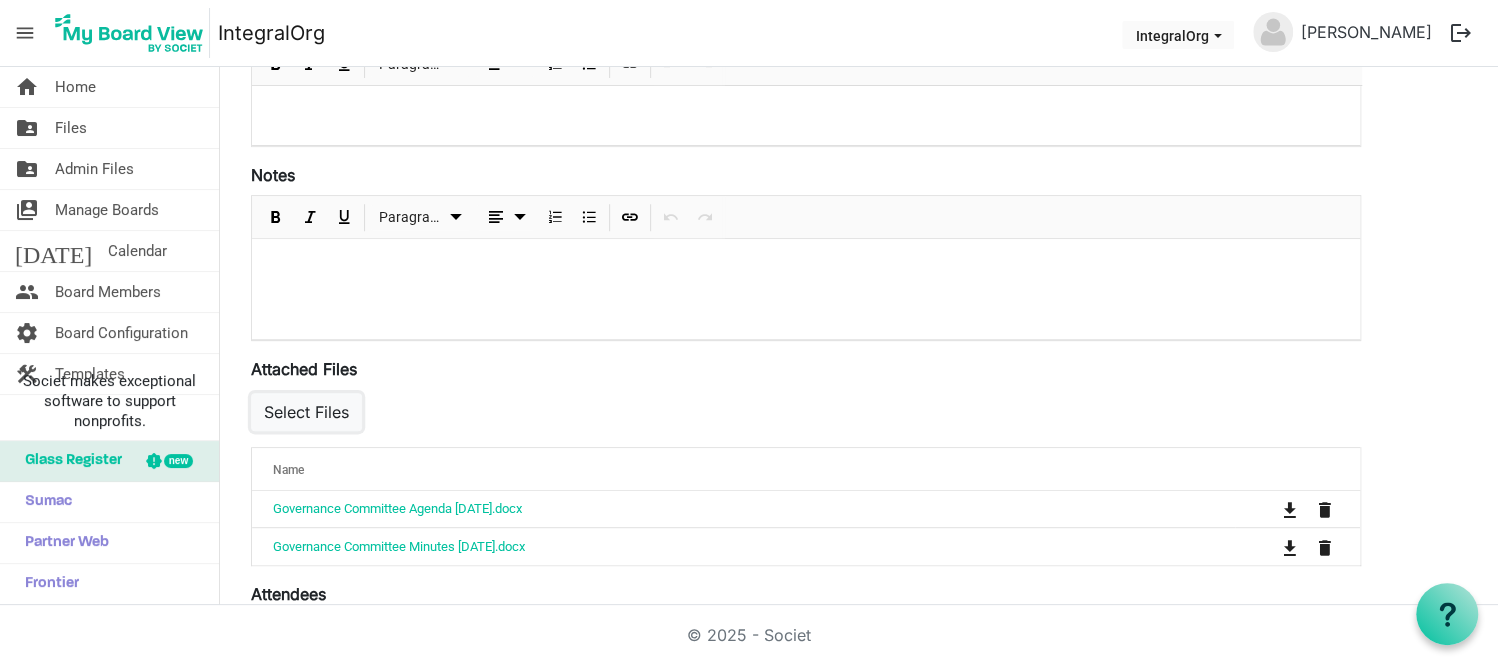 scroll, scrollTop: 0, scrollLeft: 0, axis: both 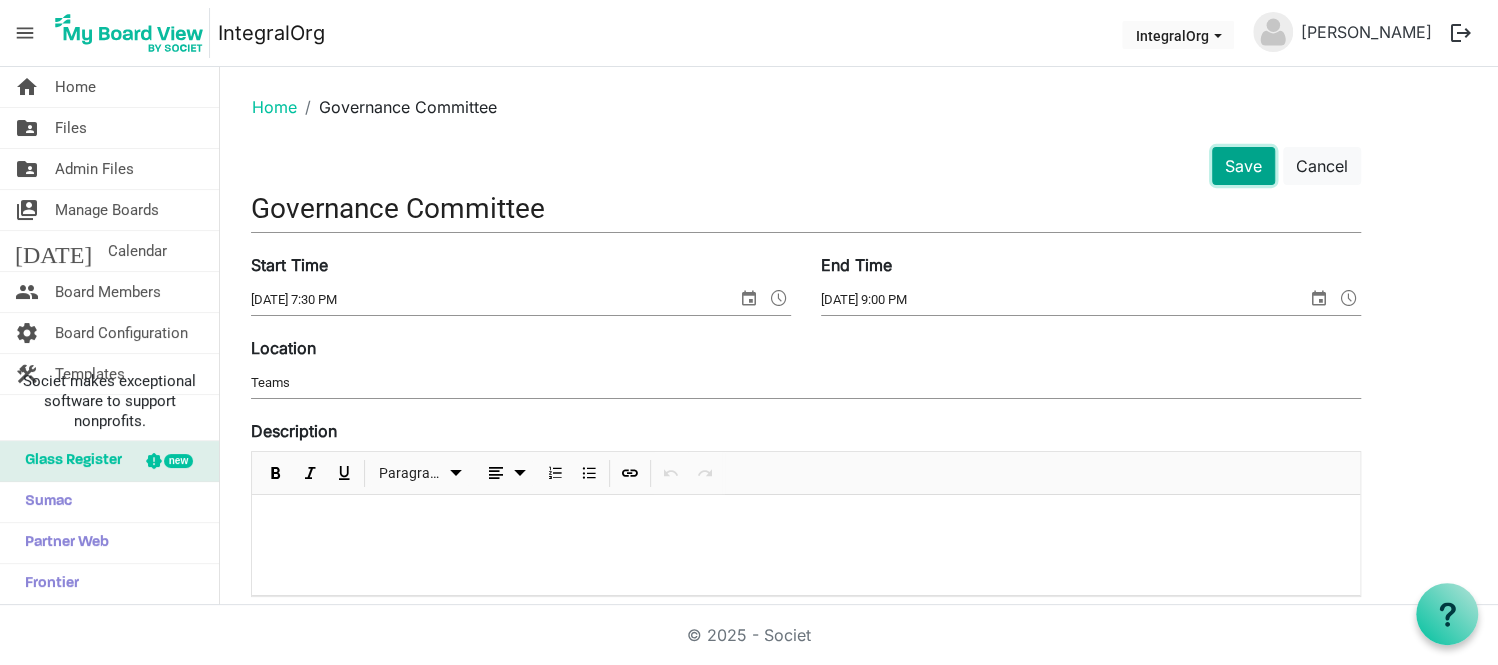 click on "Save" at bounding box center [1243, 166] 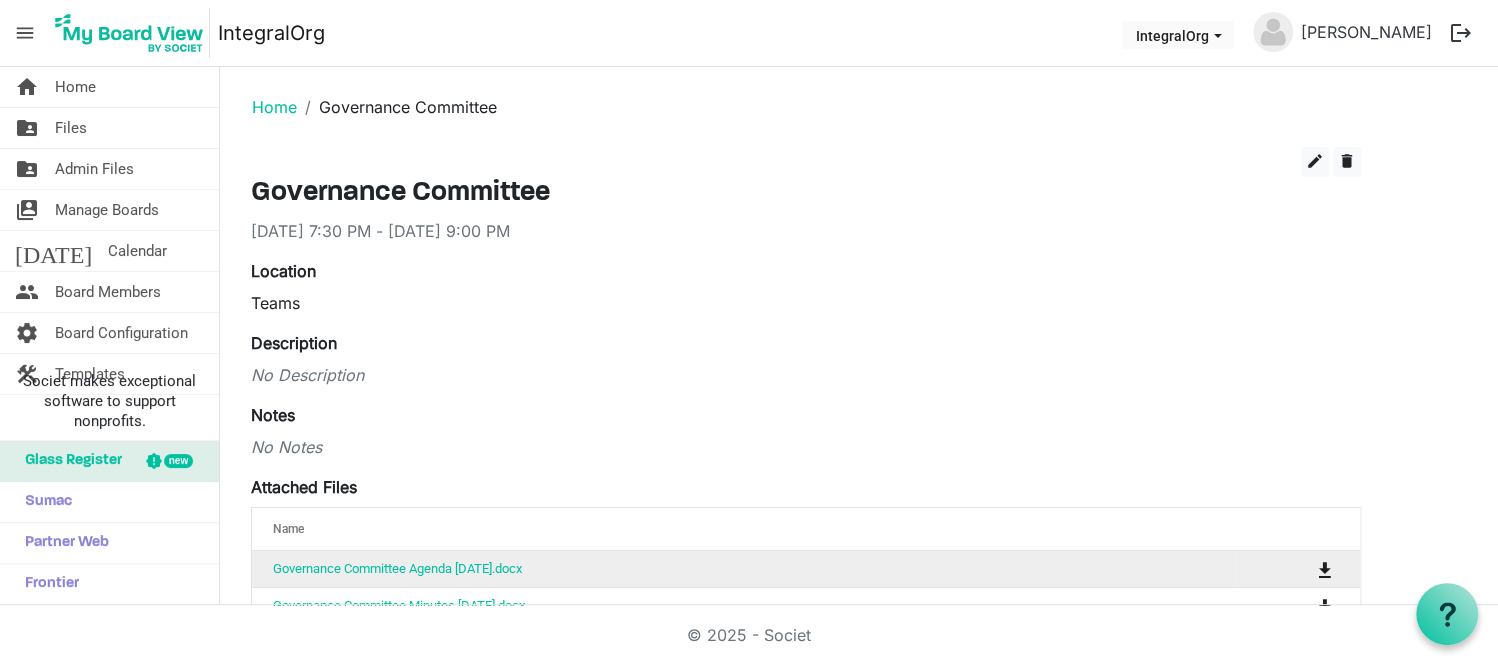 click on "Governance Committee Agenda [DATE].docx" at bounding box center [743, 569] 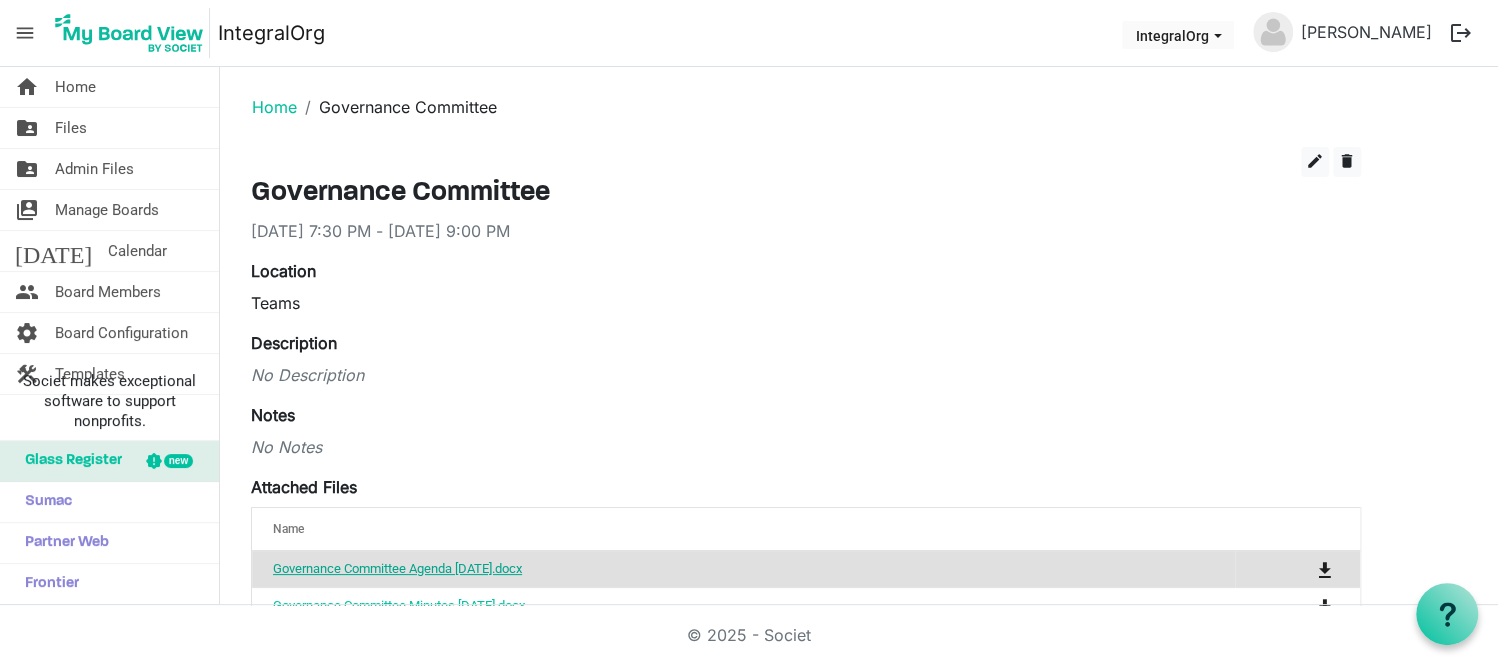 click on "Governance Committee Agenda [DATE].docx" at bounding box center [397, 568] 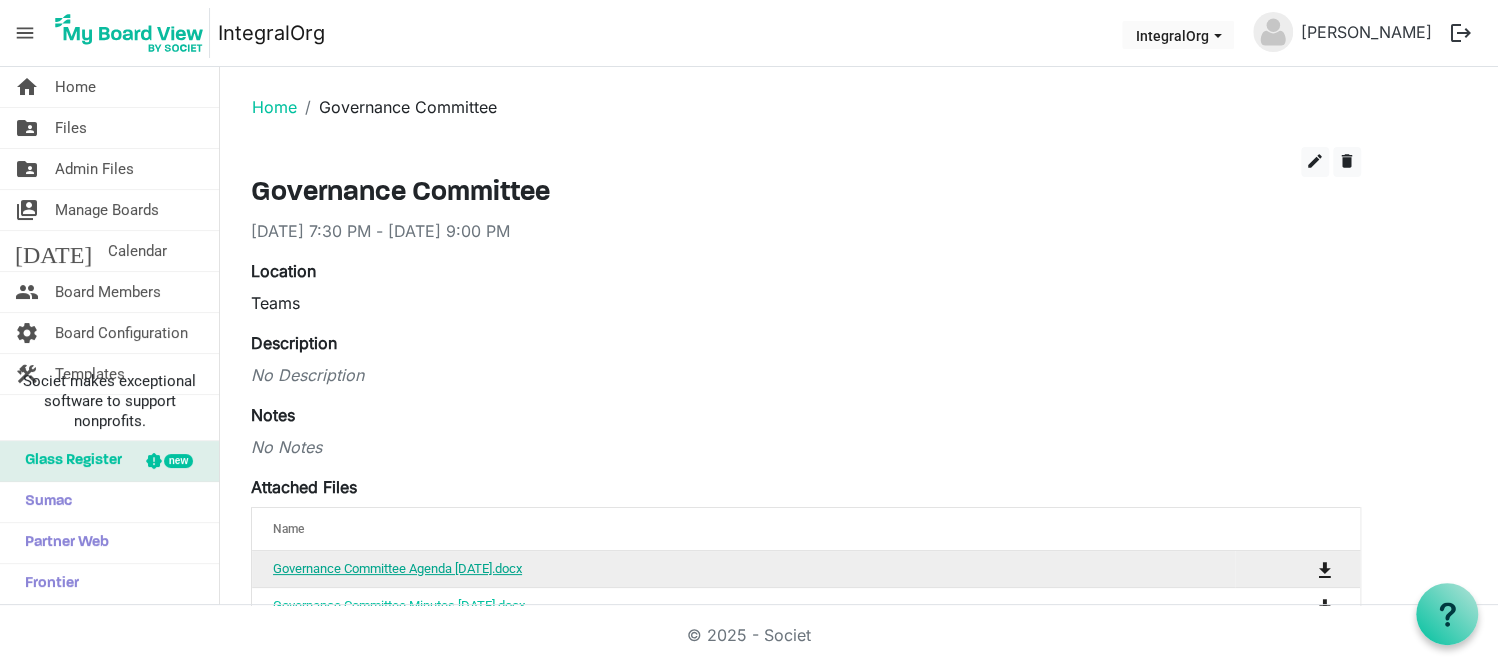 click on "Governance Committee Agenda [DATE].docx" at bounding box center (397, 568) 